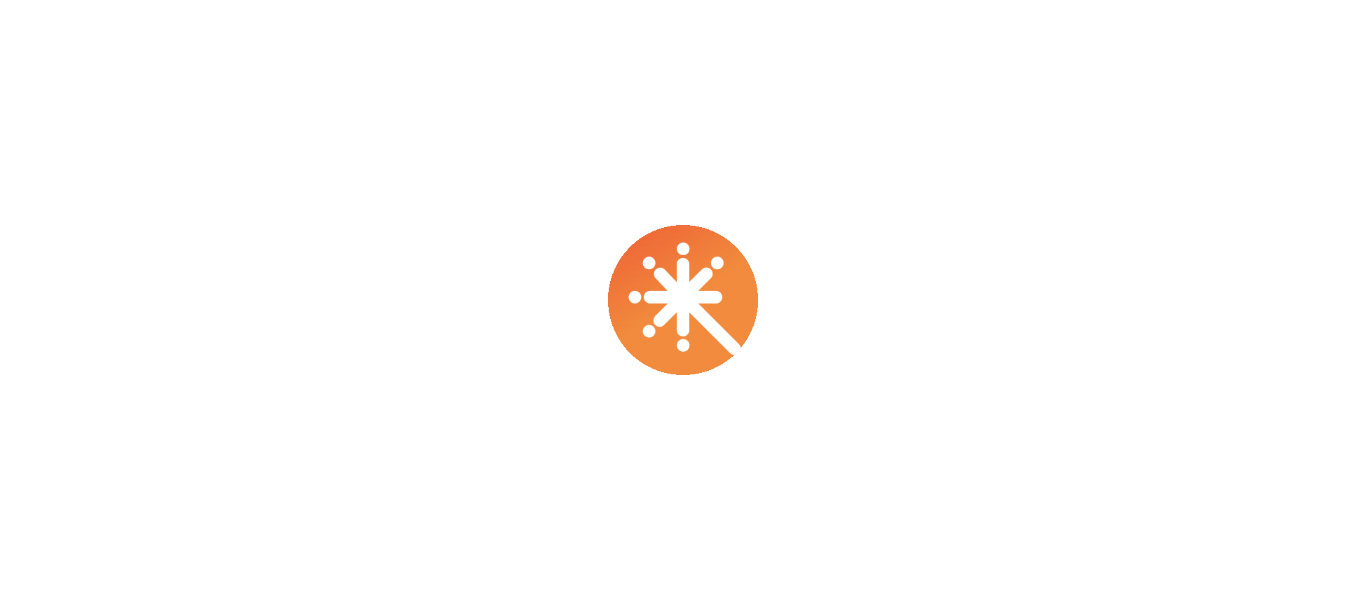 scroll, scrollTop: 0, scrollLeft: 0, axis: both 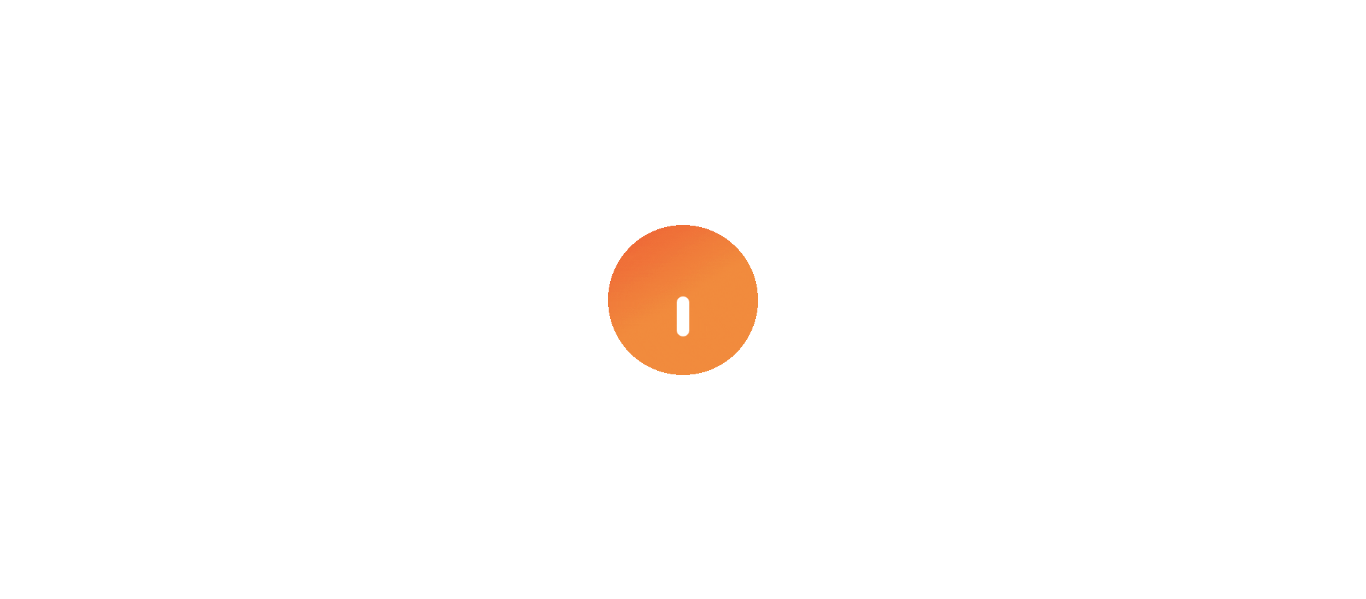select on "****" 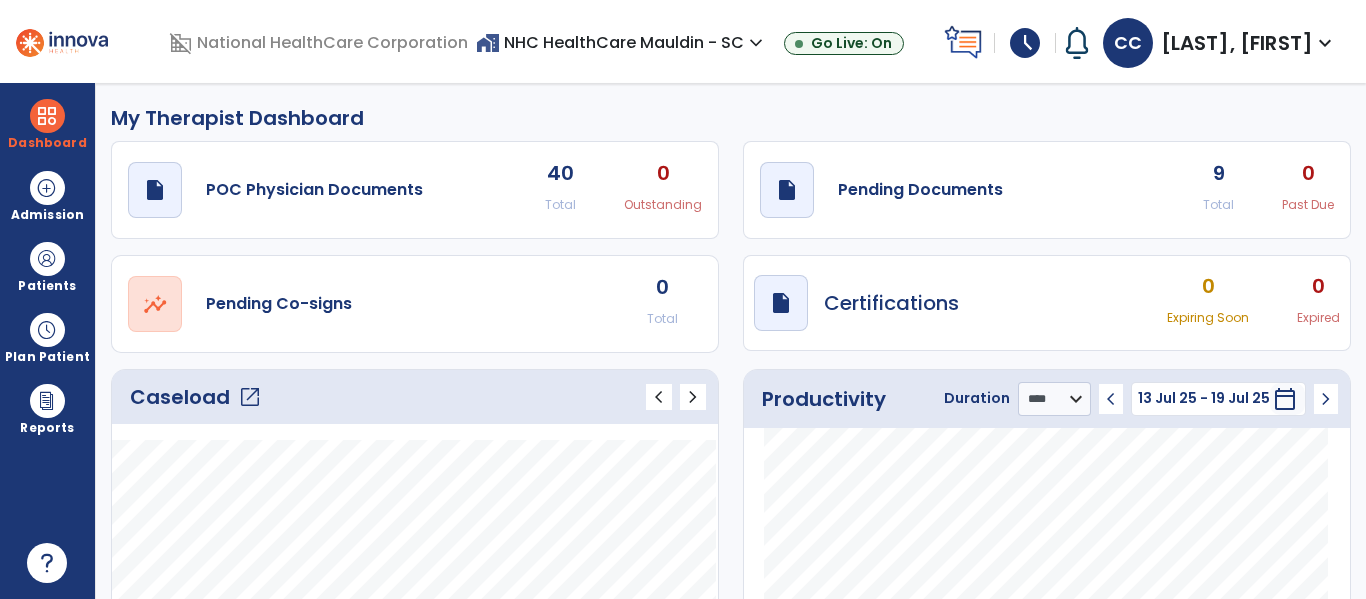 click on "schedule" at bounding box center [1025, 43] 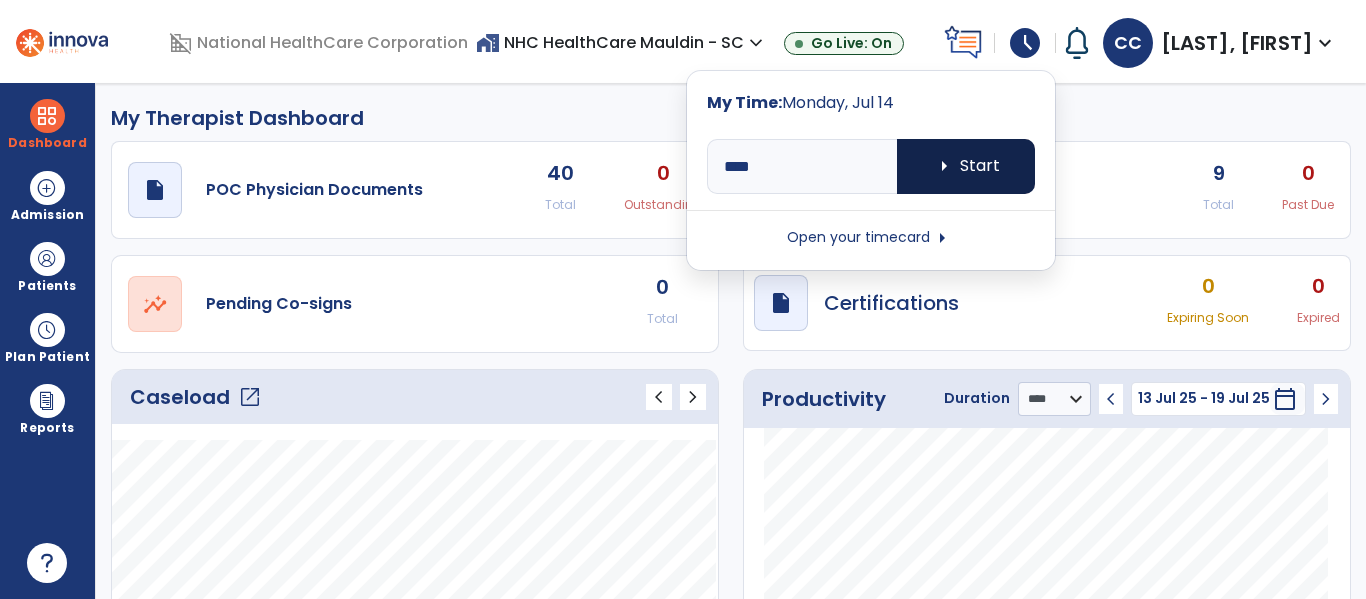 click on "arrow_right  Start" at bounding box center (966, 166) 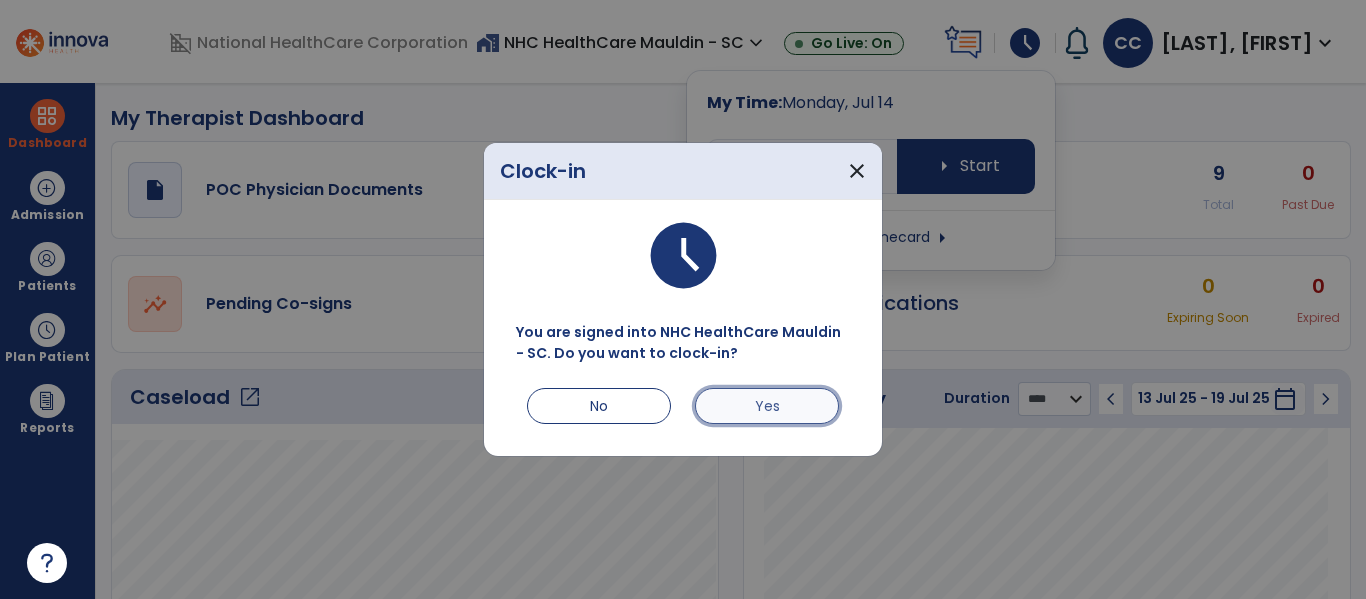 click on "Yes" at bounding box center (767, 406) 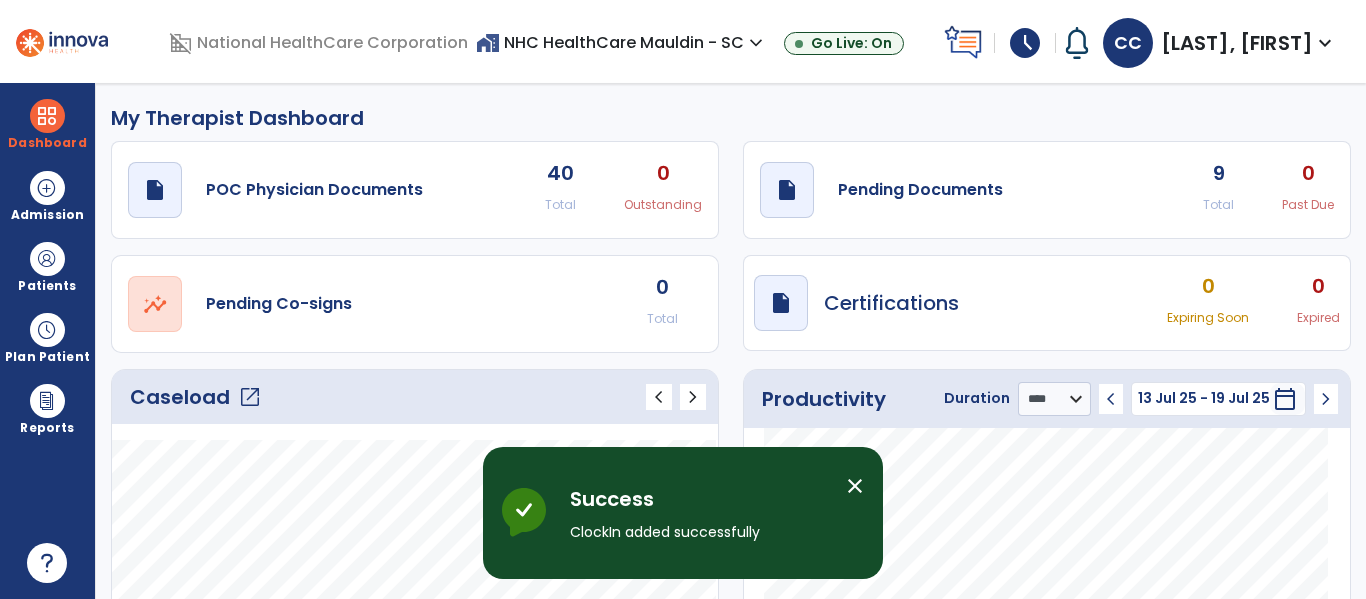 click on "Caseload   open_in_new" 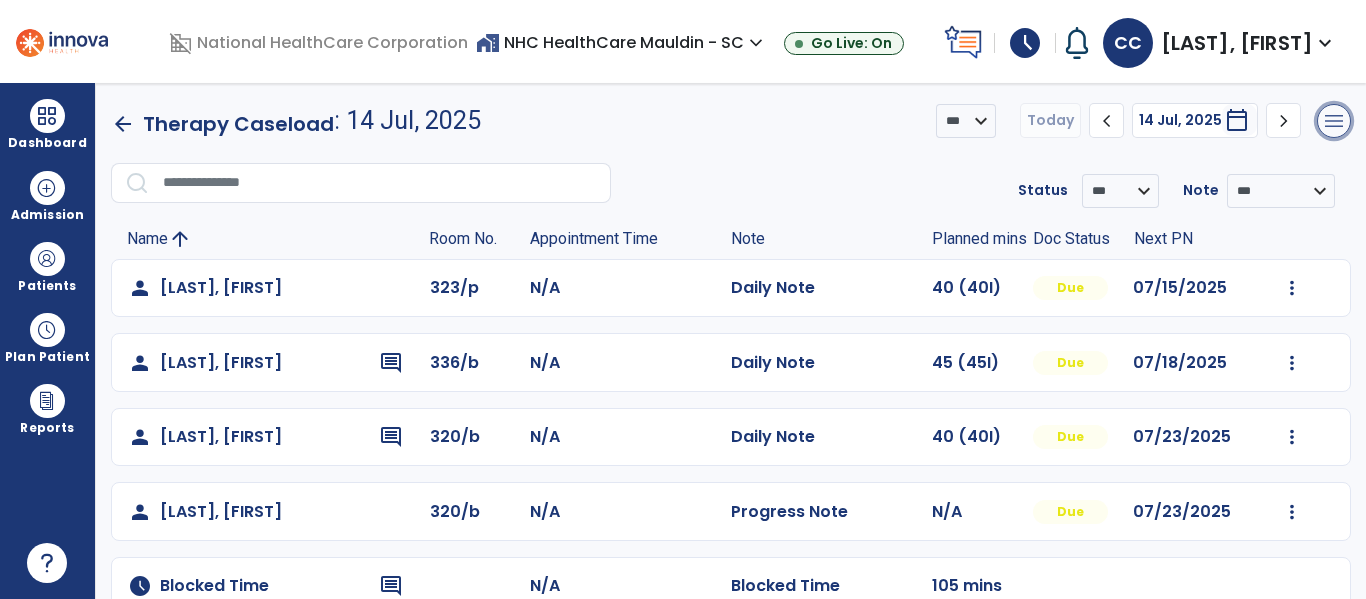 click on "menu" at bounding box center (1334, 121) 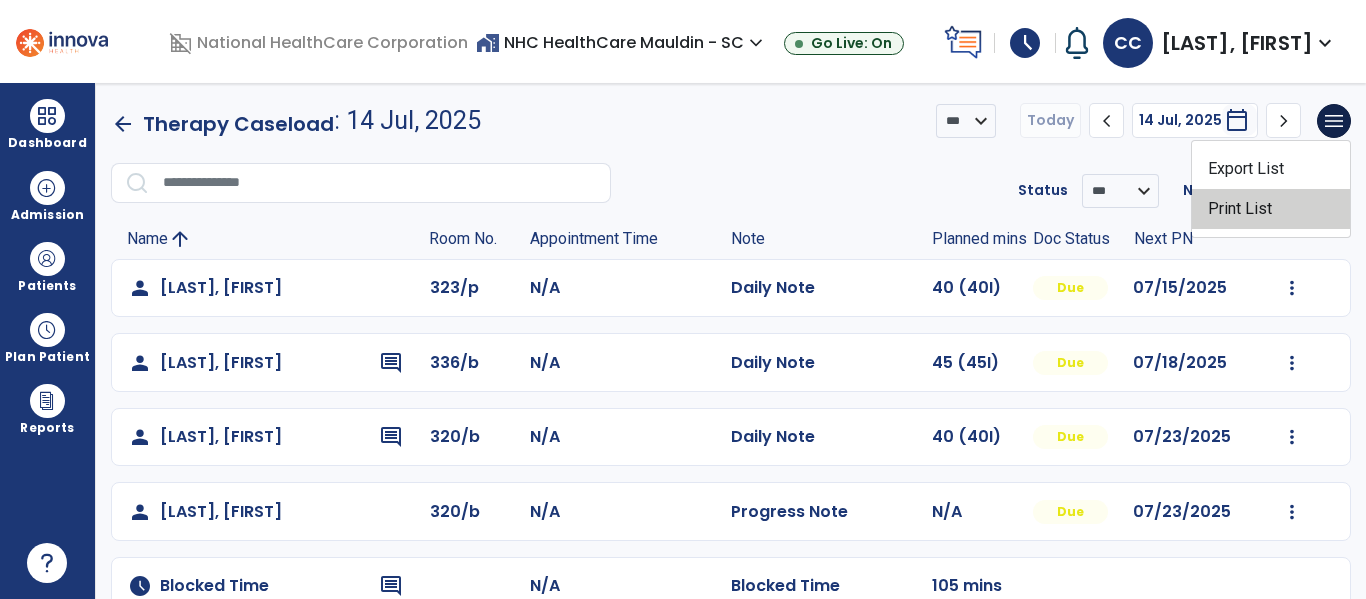 click on "Print List" 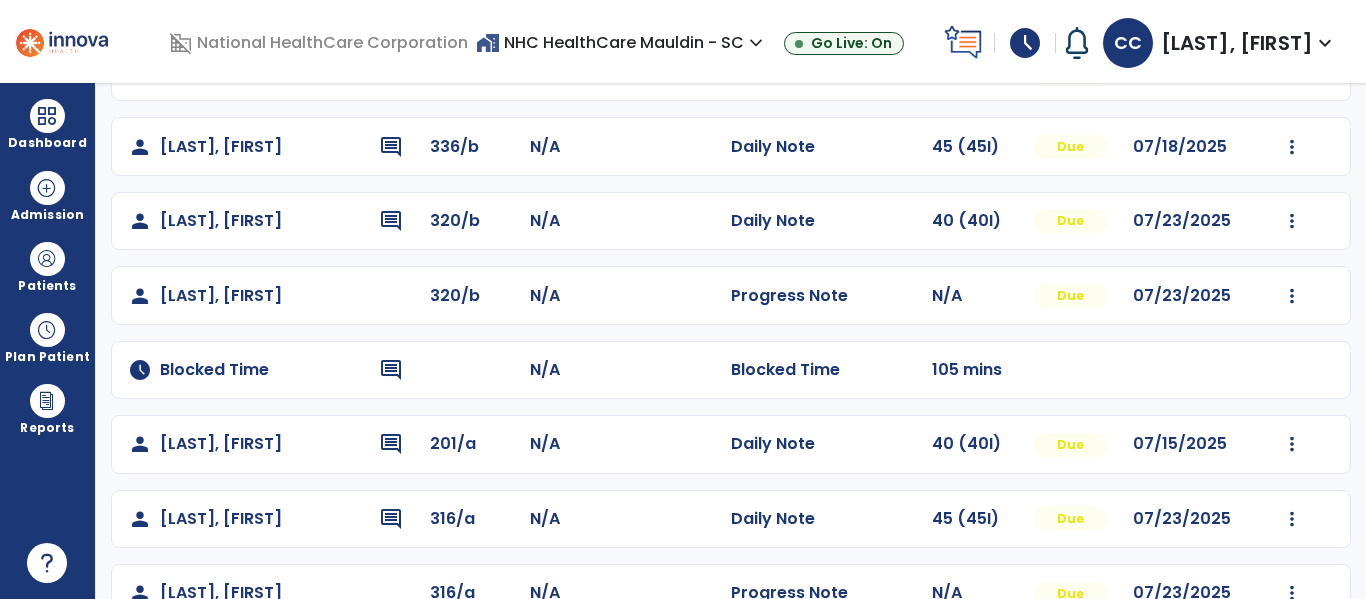 scroll, scrollTop: 264, scrollLeft: 0, axis: vertical 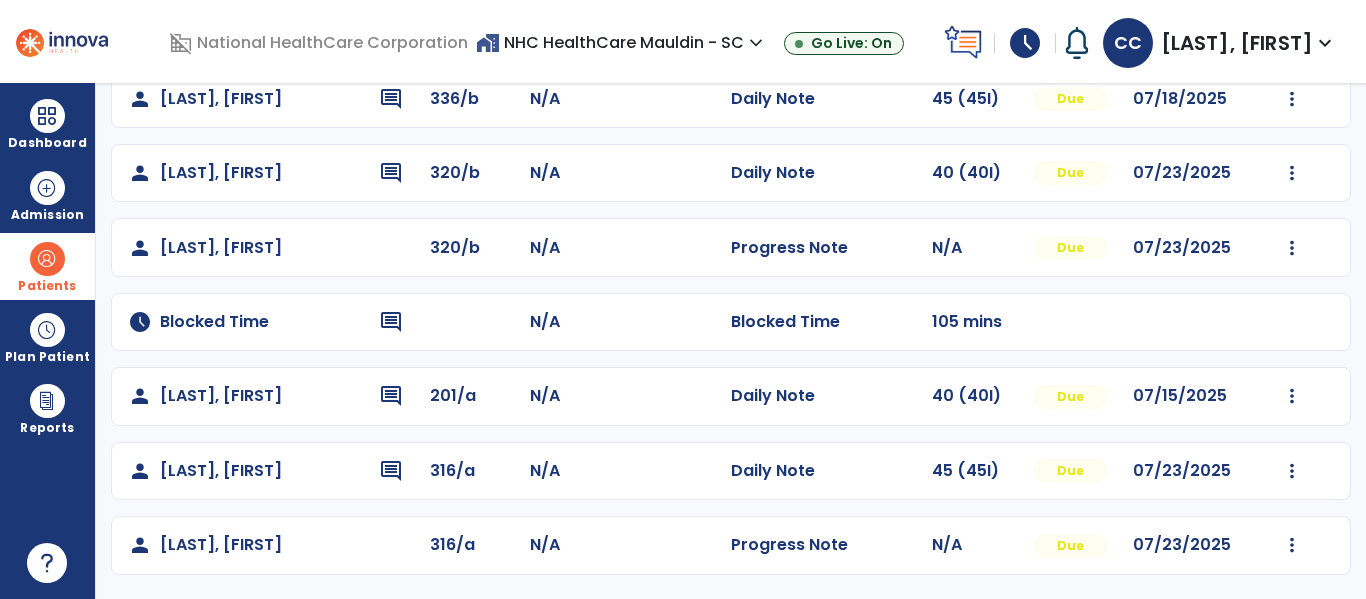 click on "Patients" at bounding box center [47, 286] 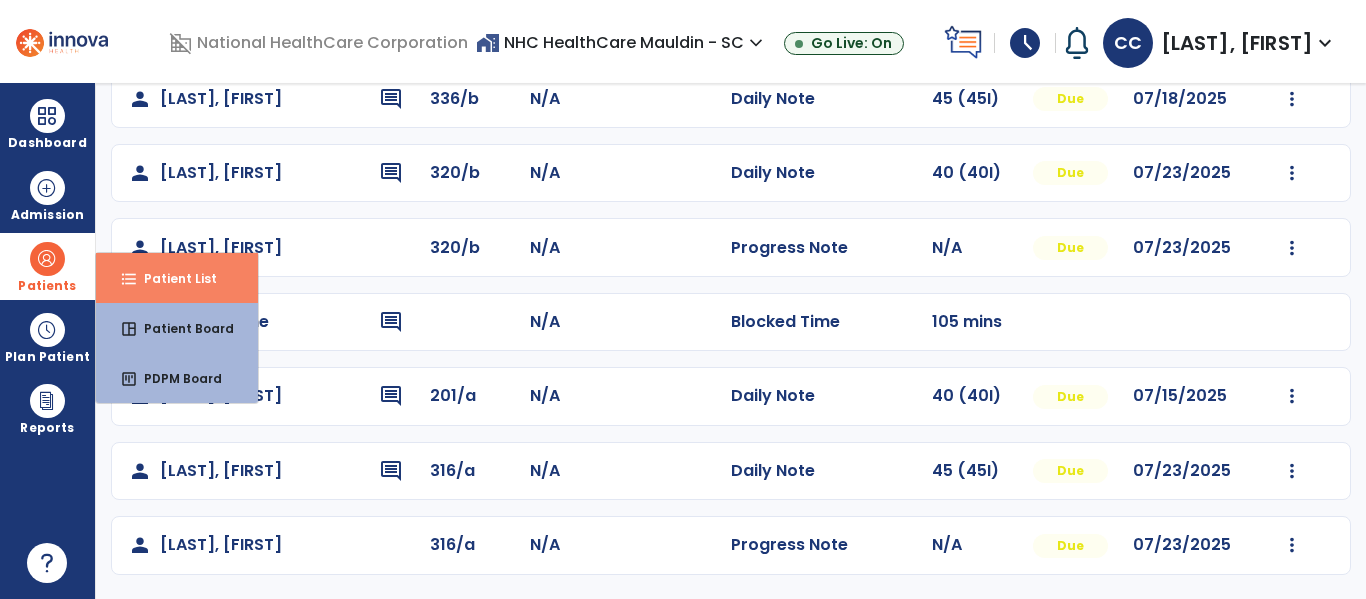 click on "format_list_bulleted  Patient List" at bounding box center (177, 278) 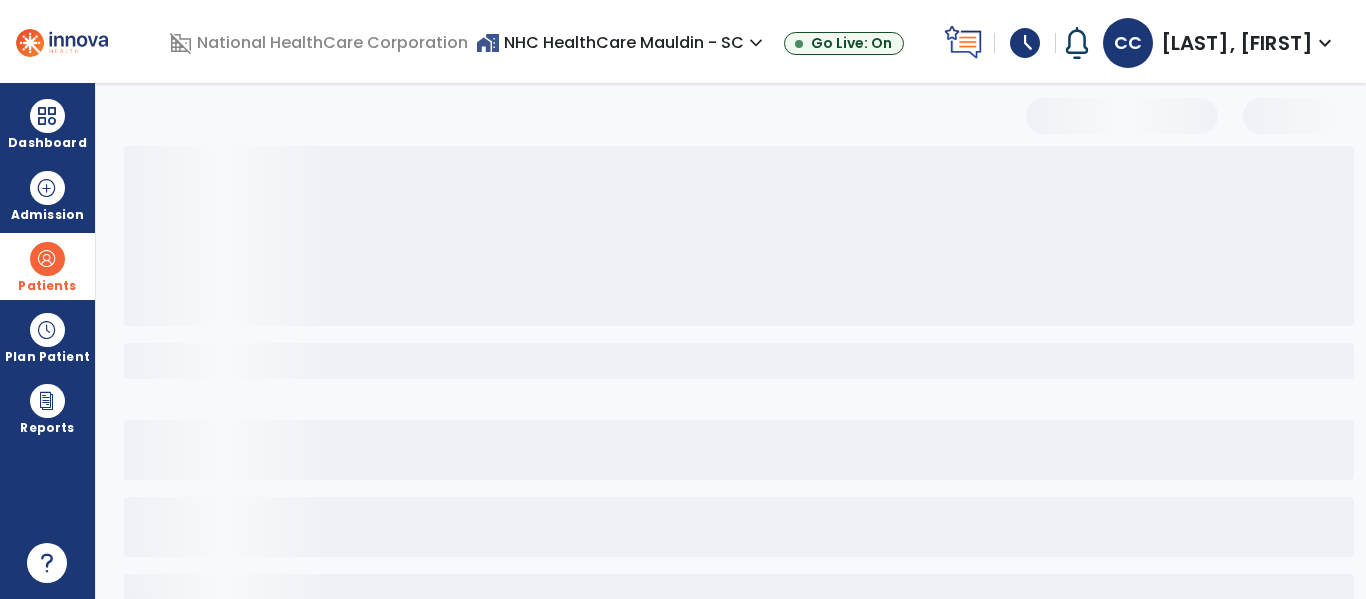 scroll, scrollTop: 0, scrollLeft: 0, axis: both 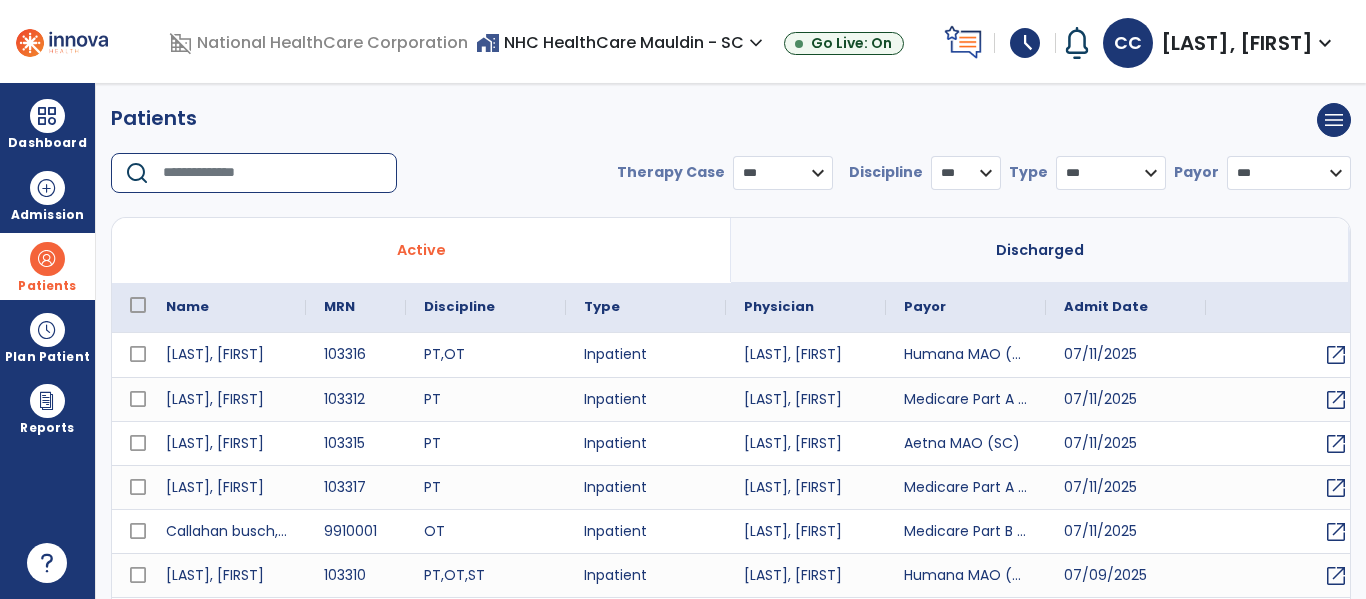 click at bounding box center (273, 173) 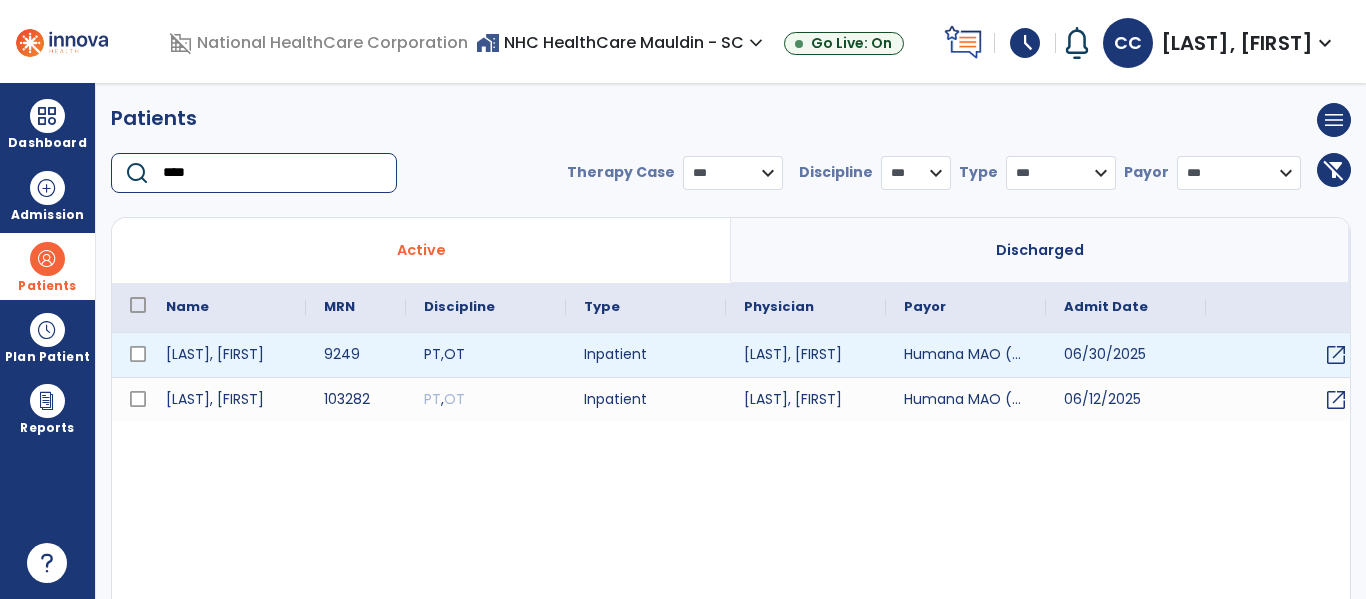 type on "****" 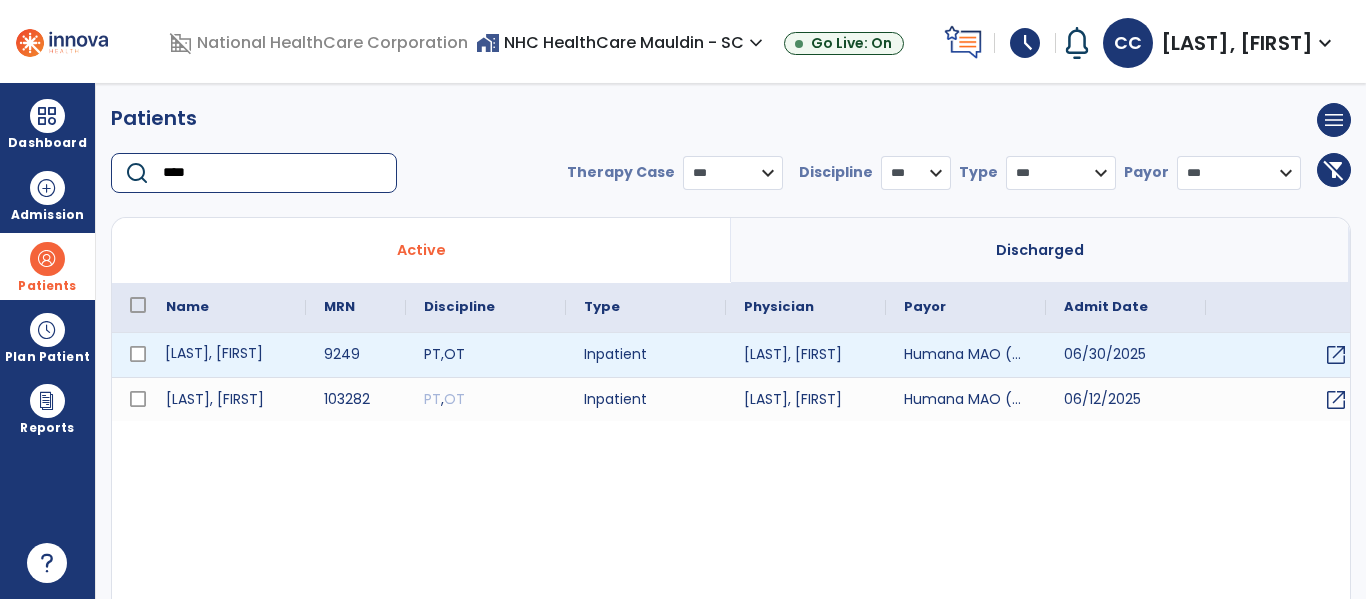 click on "[LAST], [FIRST]" at bounding box center (227, 355) 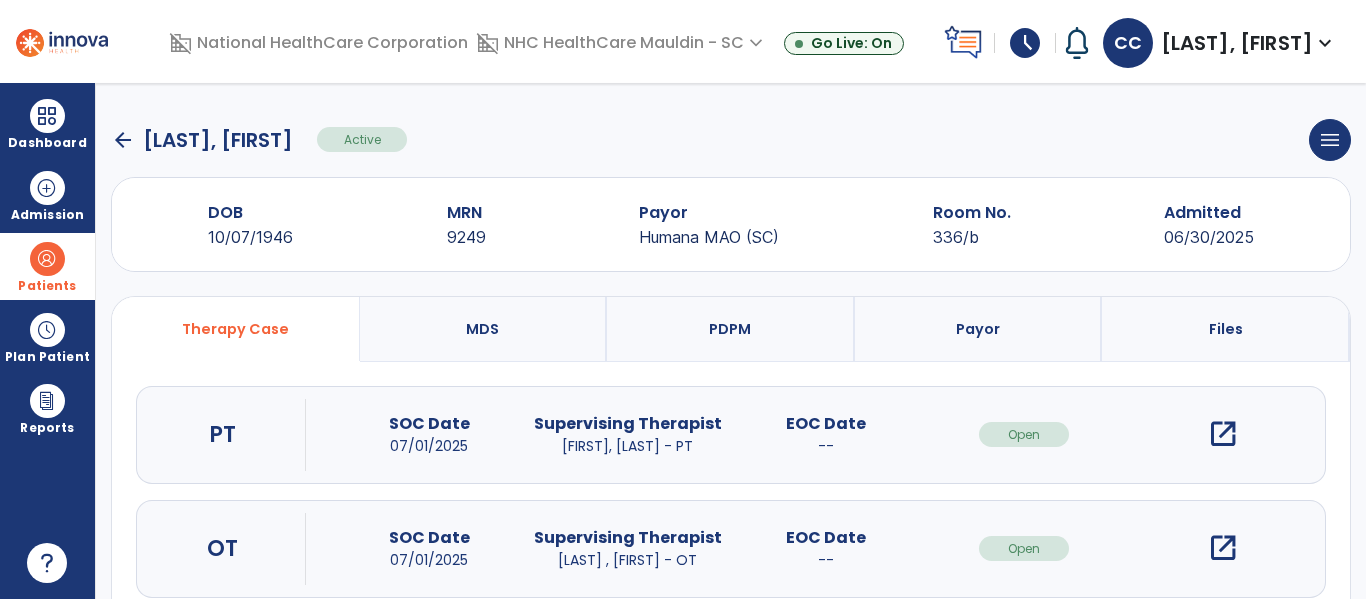 click on "open_in_new" at bounding box center (1223, 434) 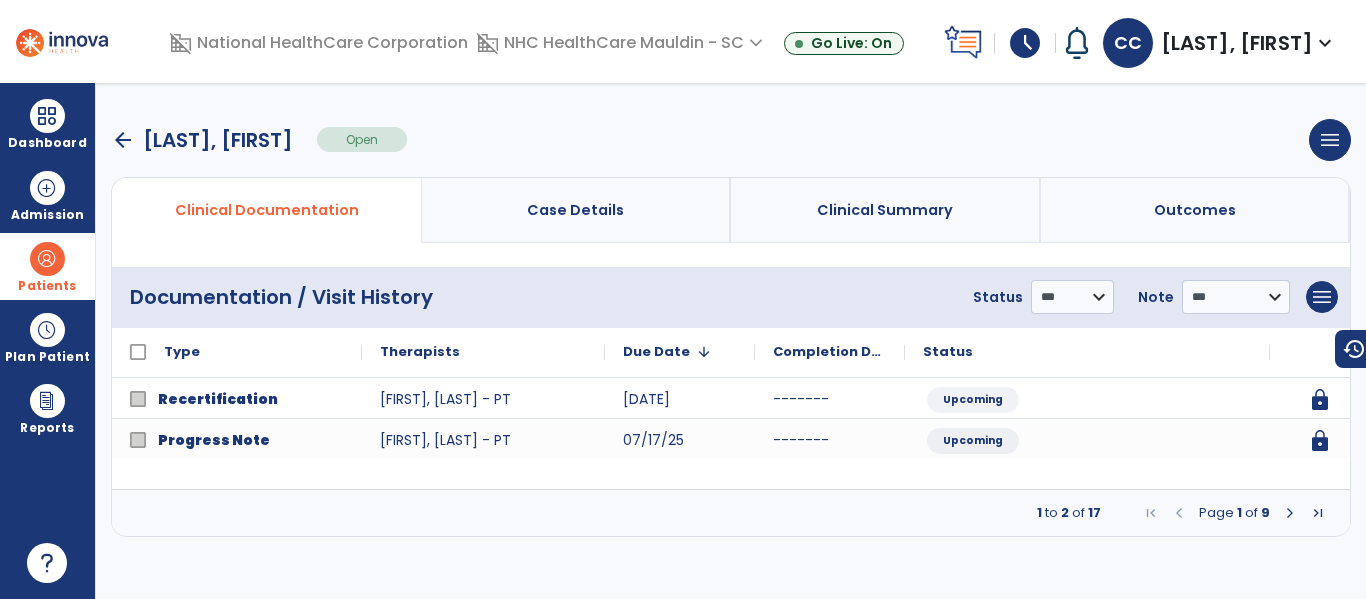 click at bounding box center (1290, 513) 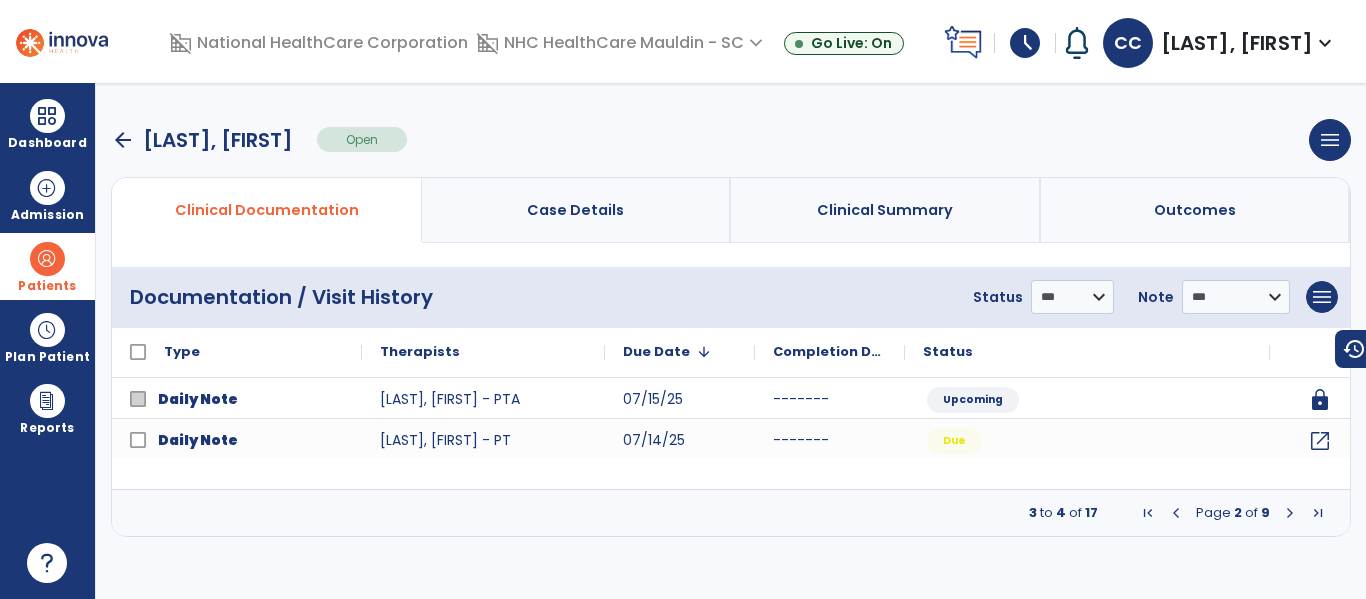 click on "arrow_back" at bounding box center [123, 140] 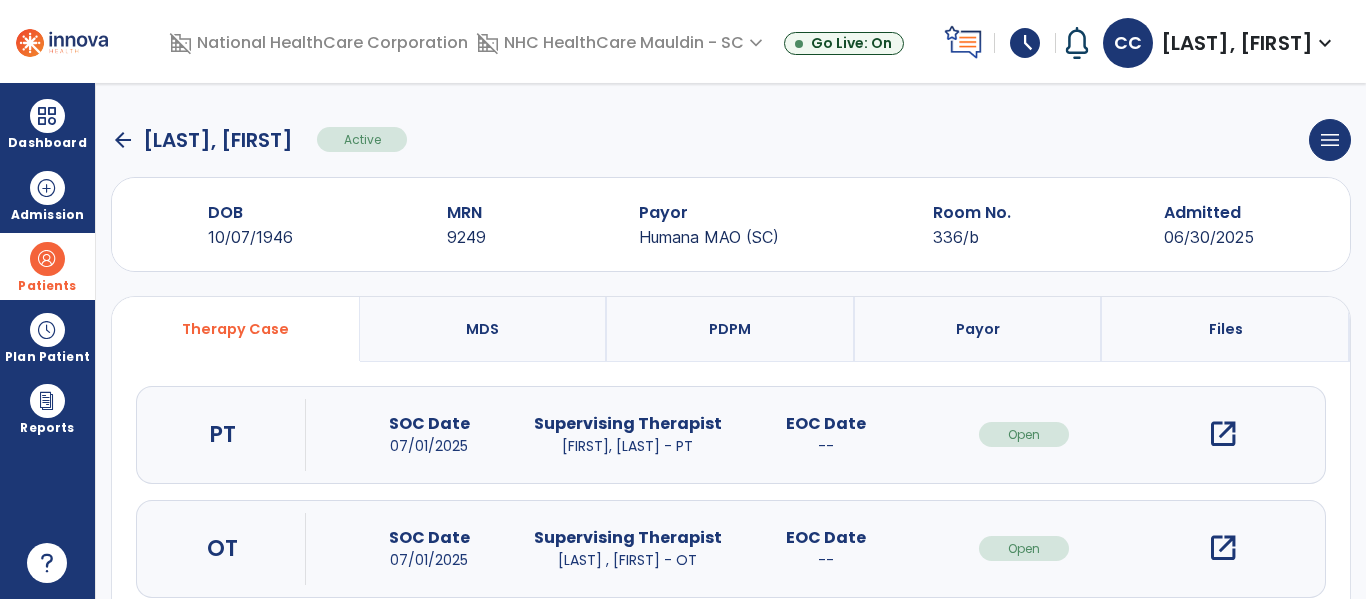 click on "arrow_back" 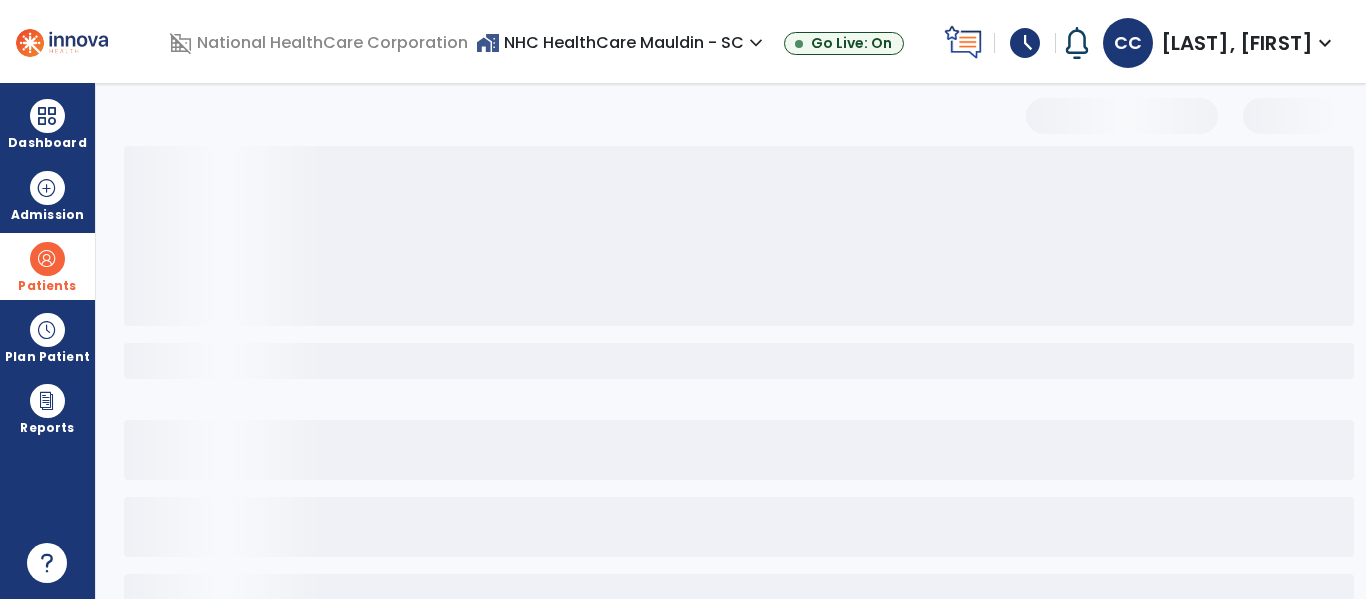 select on "***" 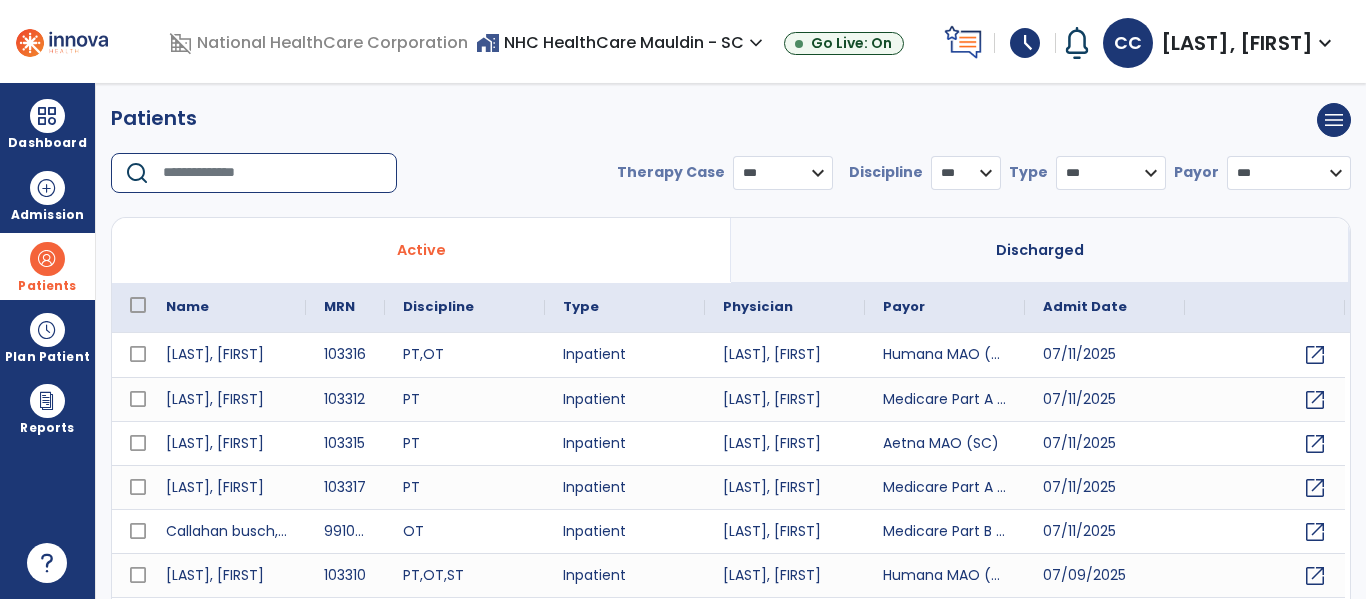 click at bounding box center [273, 173] 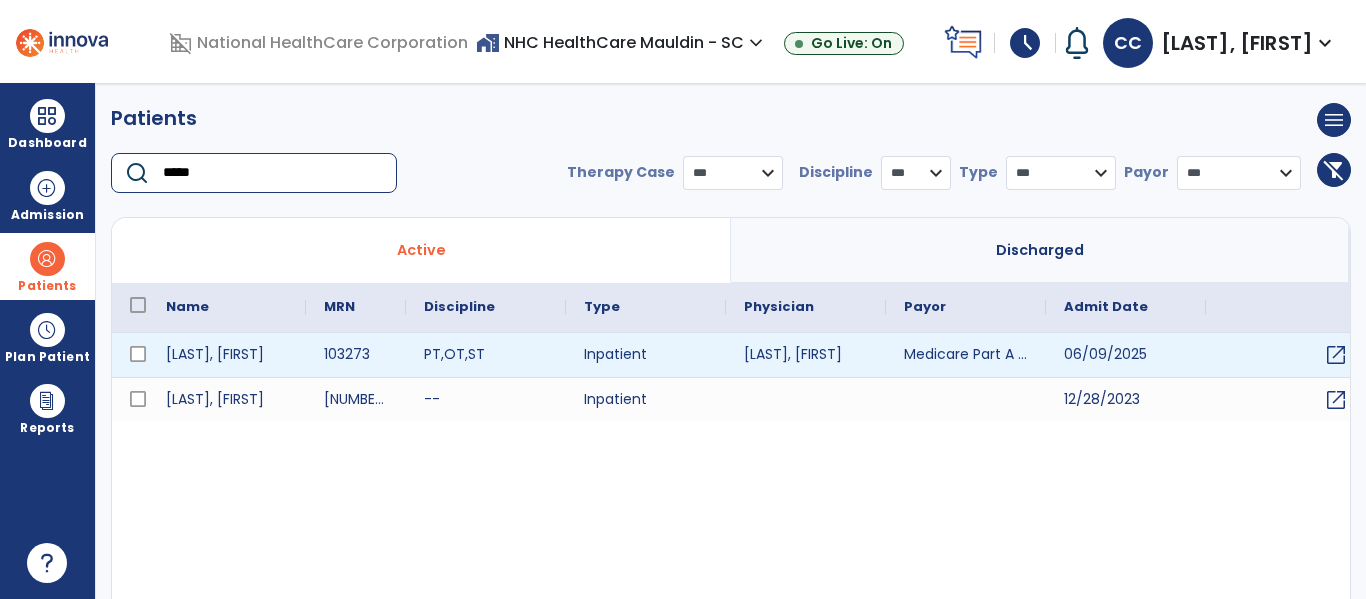 type on "*****" 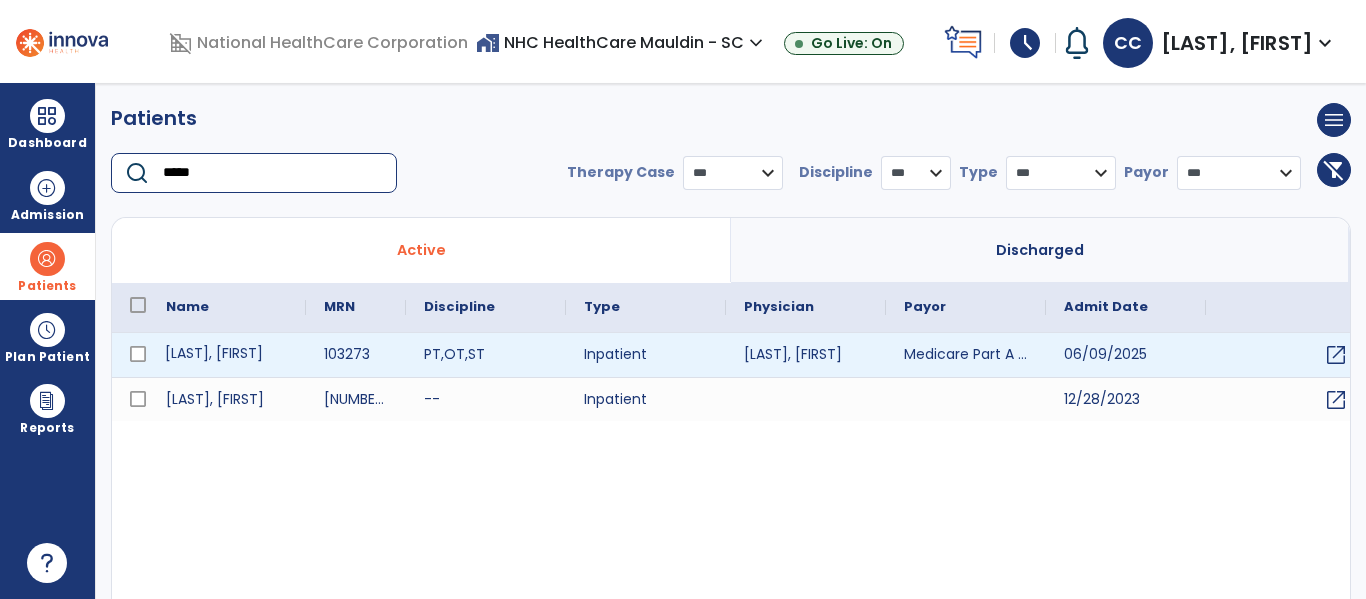 click on "[LAST], [FIRST]" at bounding box center (227, 355) 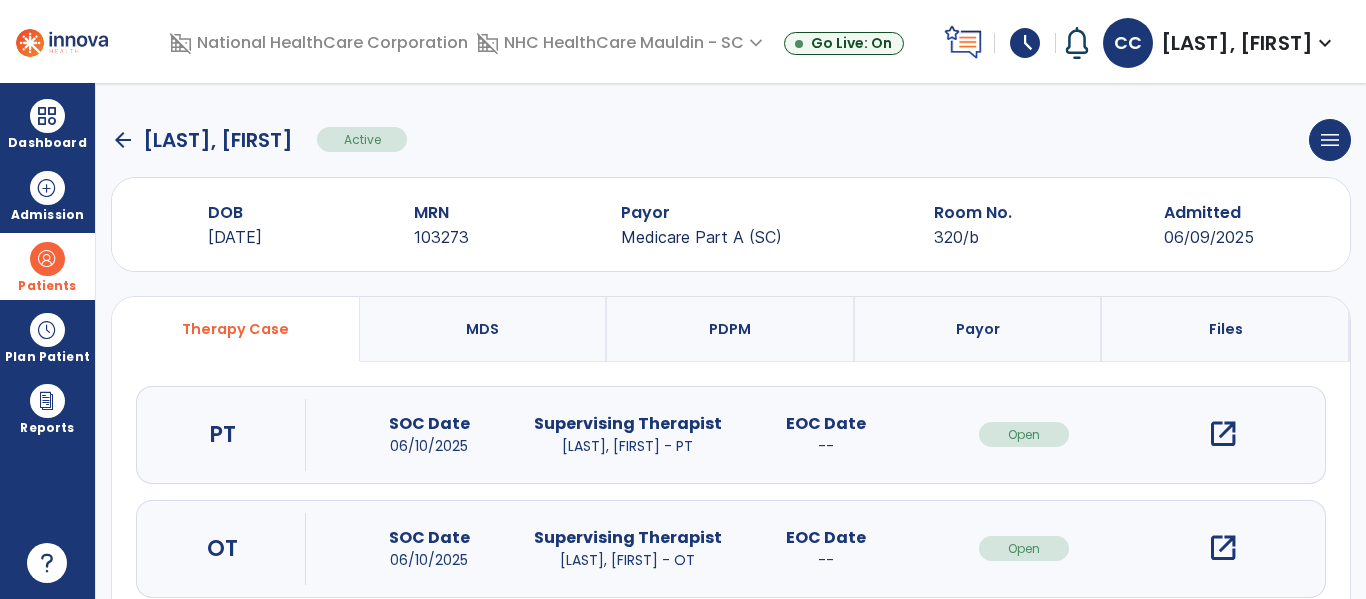 click on "open_in_new" at bounding box center (1223, 434) 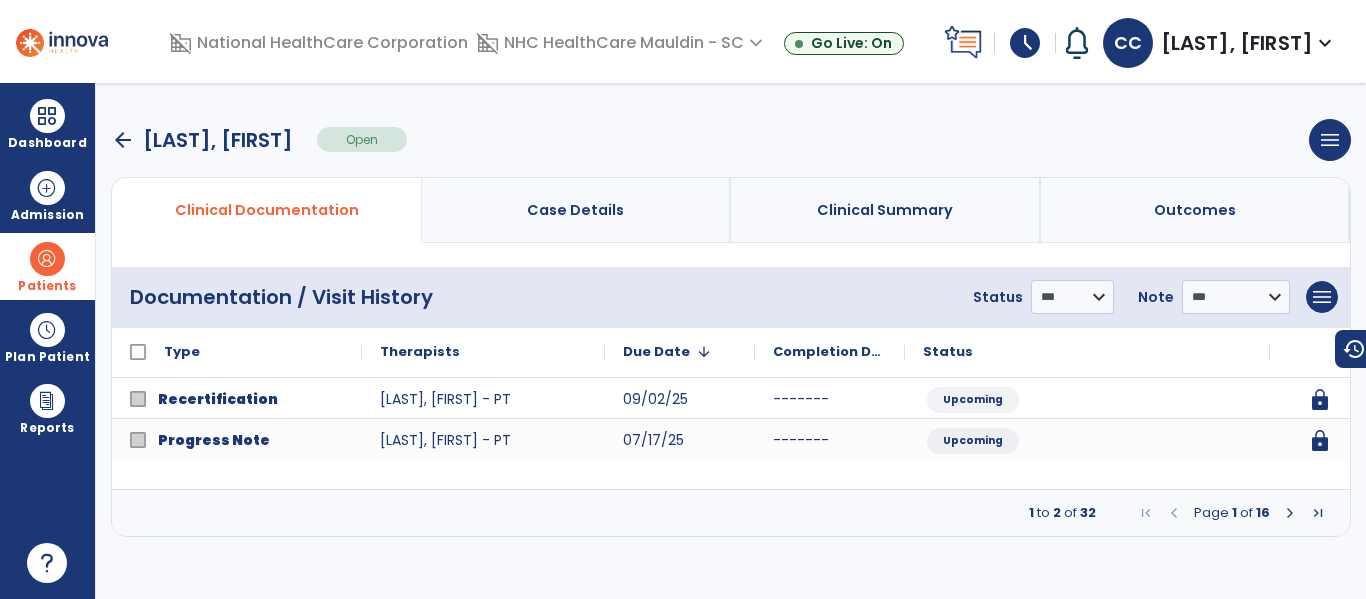 click at bounding box center (1290, 513) 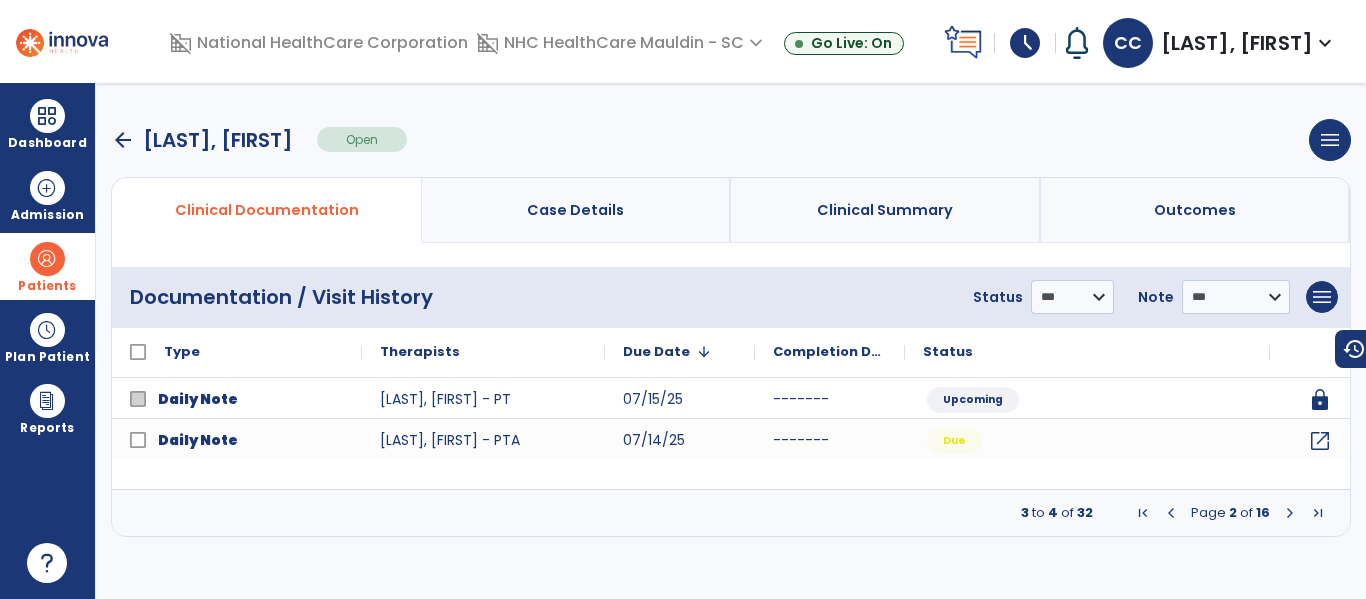click on "arrow_back" at bounding box center (123, 140) 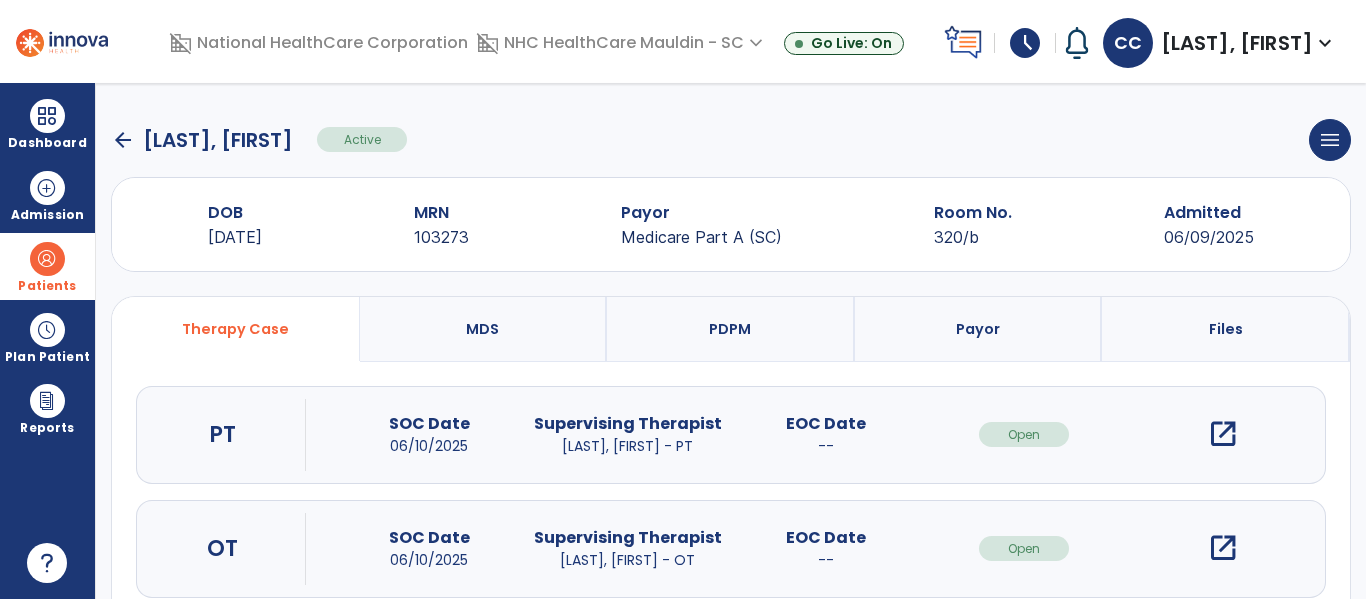 click on "arrow_back" 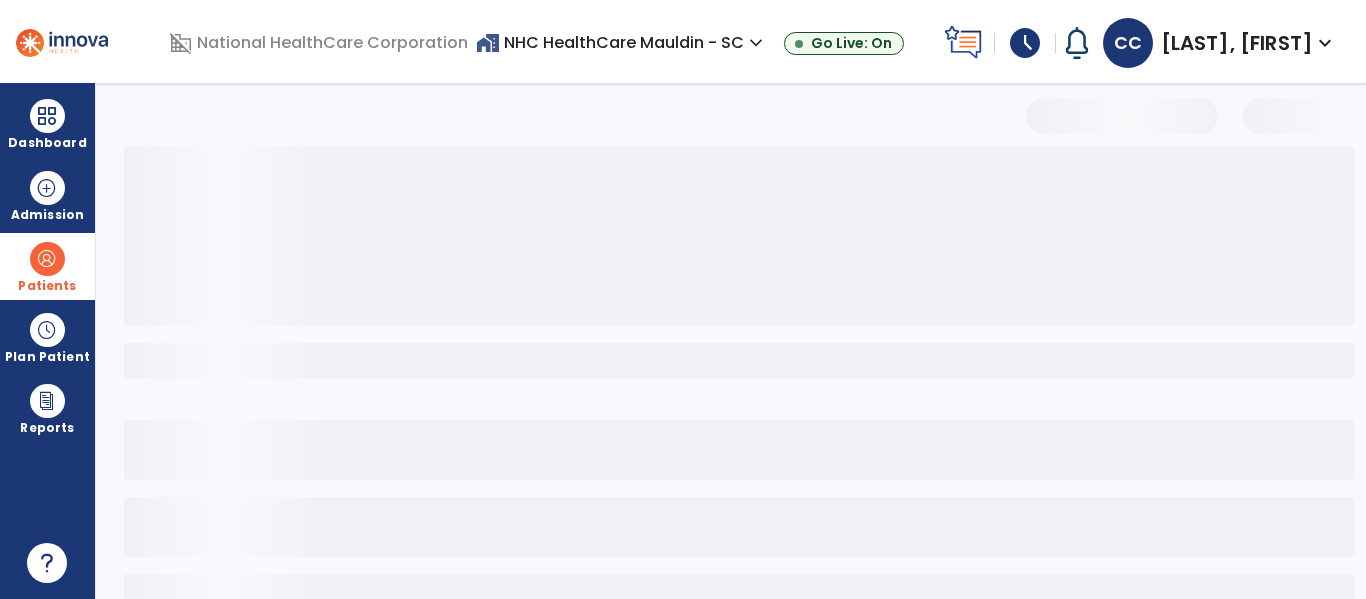 select on "***" 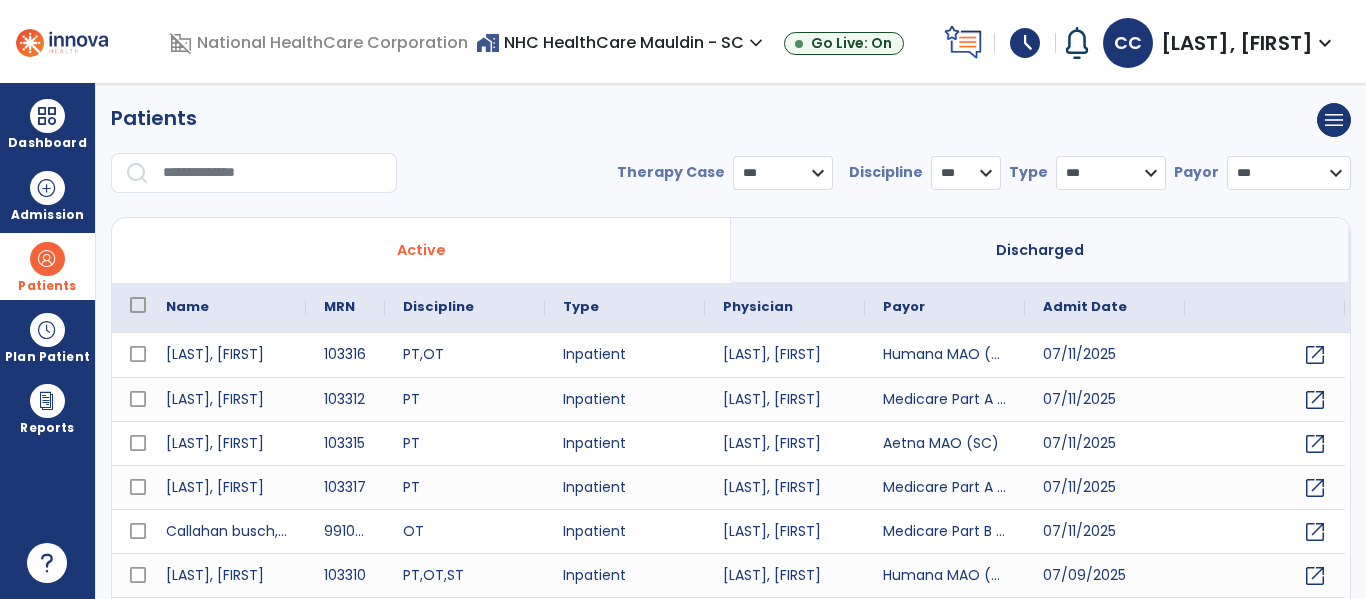 click at bounding box center (273, 173) 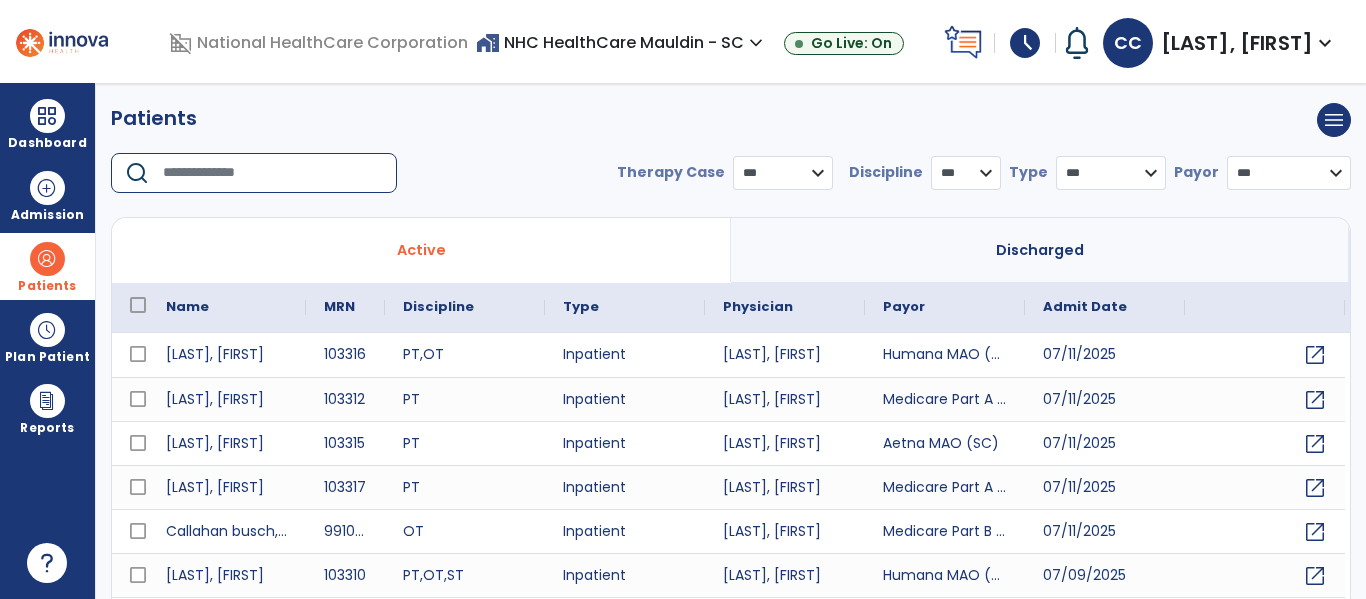 click at bounding box center [273, 173] 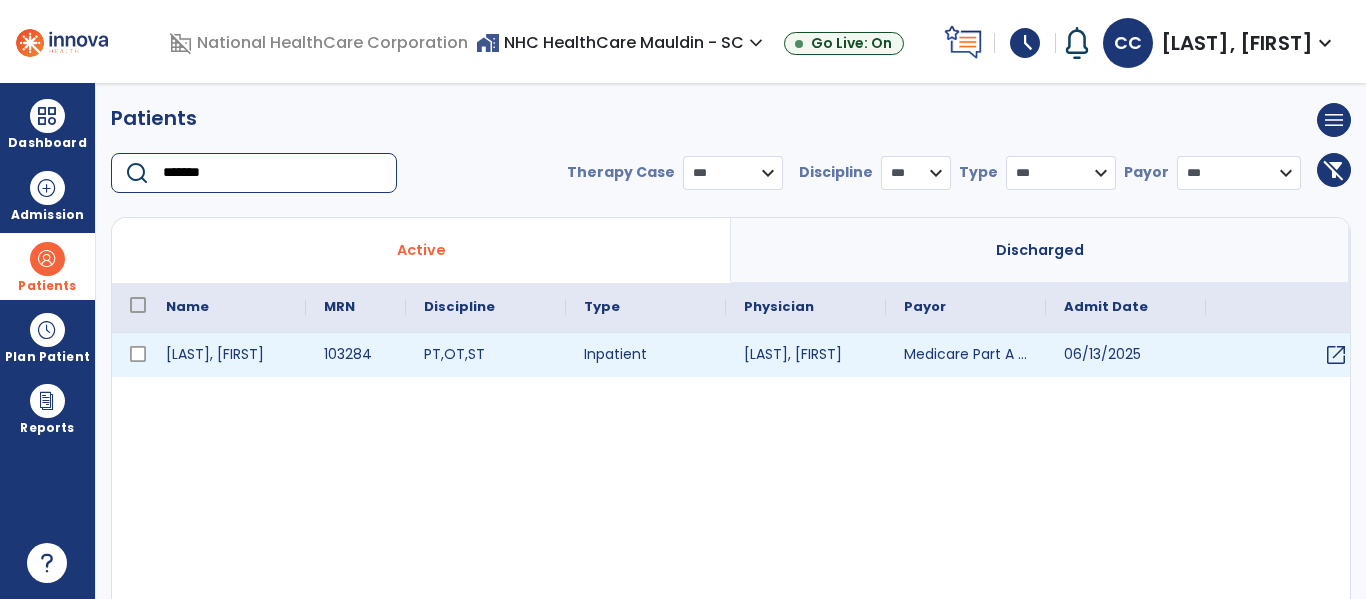 type on "*******" 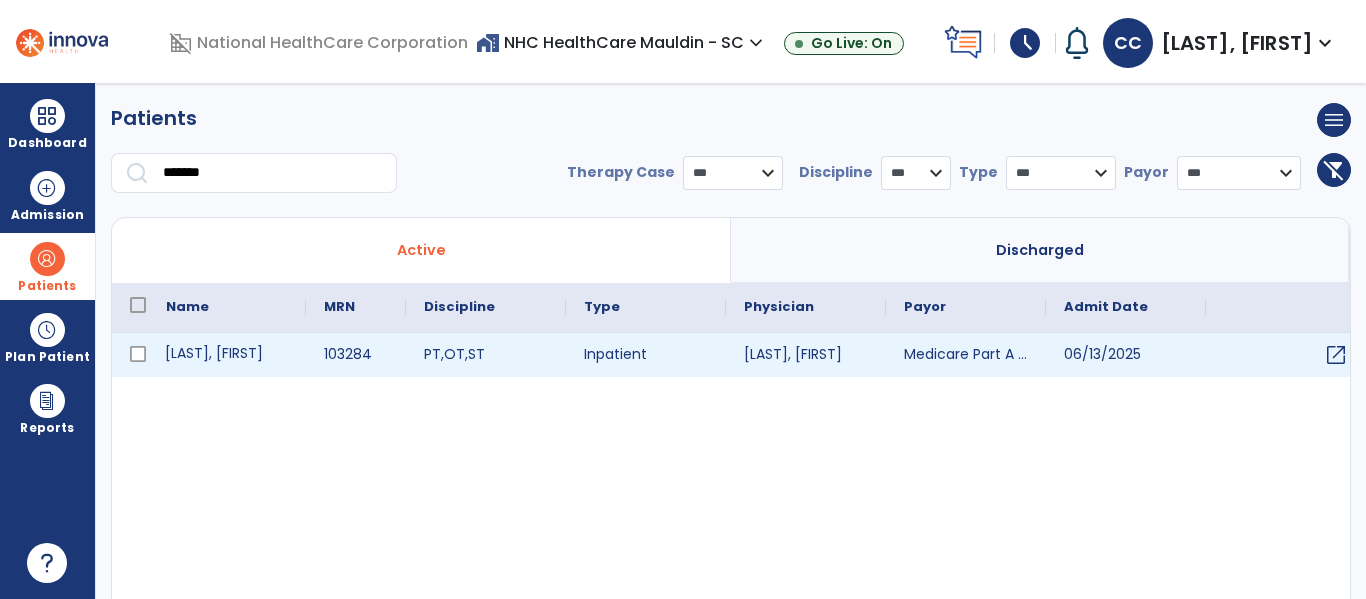 click on "[LAST], [FIRST]" at bounding box center [227, 355] 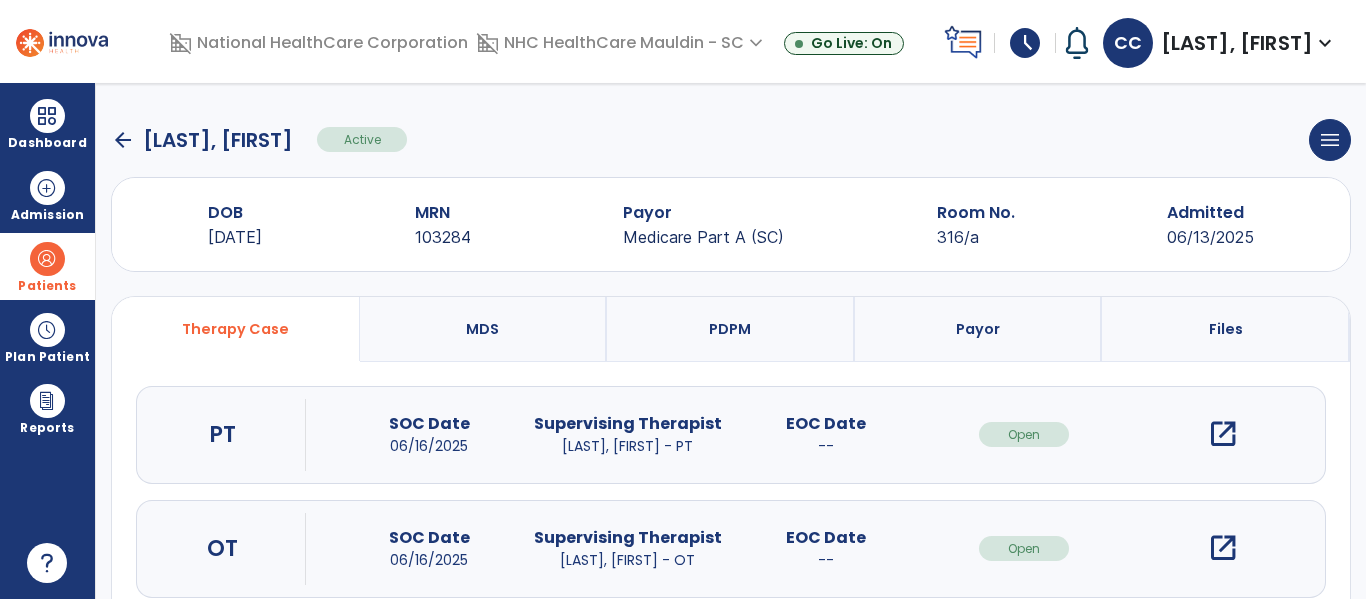 click on "open_in_new" at bounding box center (1223, 434) 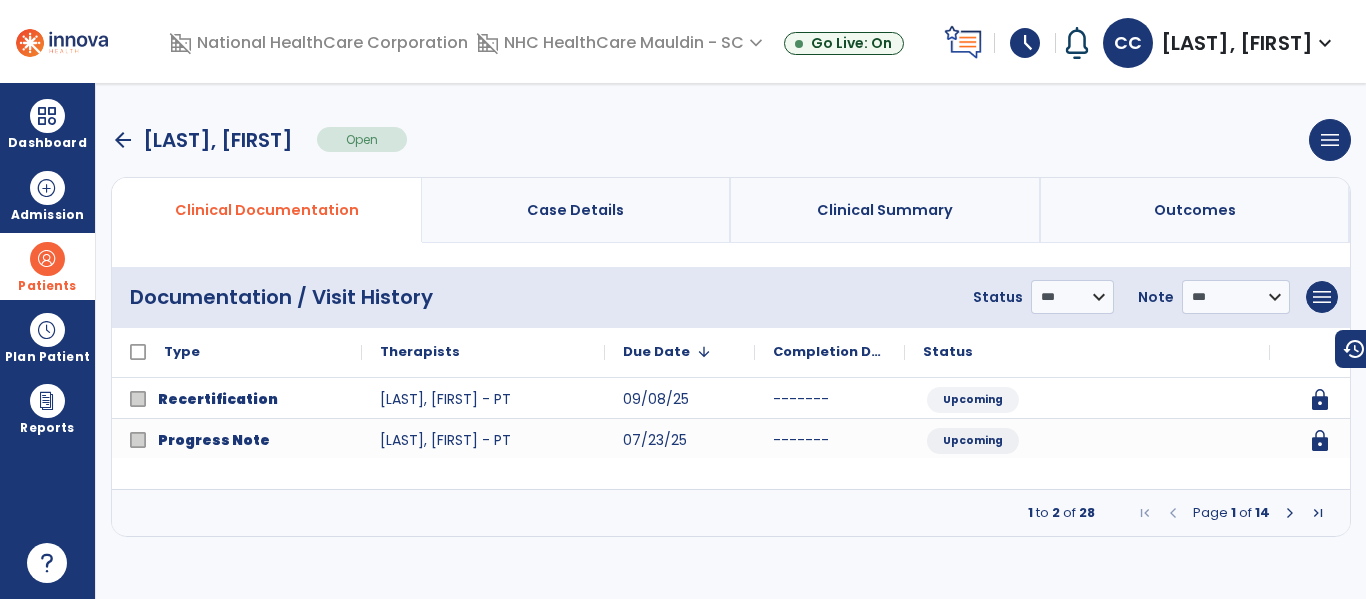click at bounding box center [1290, 513] 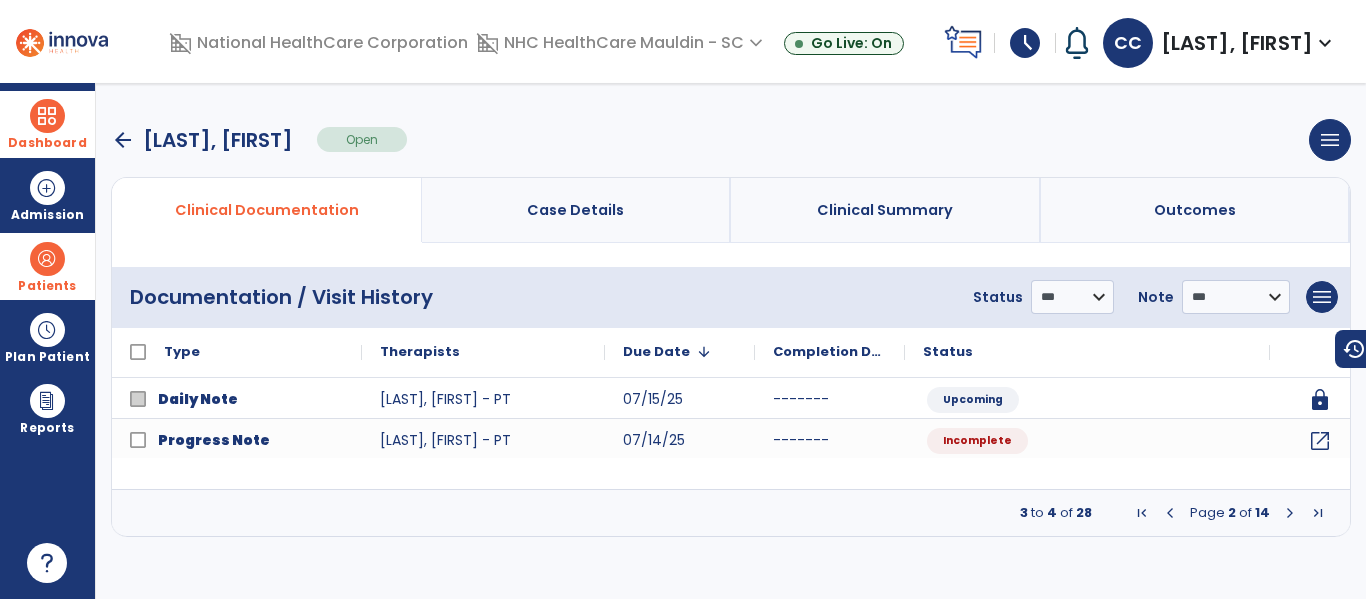 click on "Dashboard" at bounding box center [47, 124] 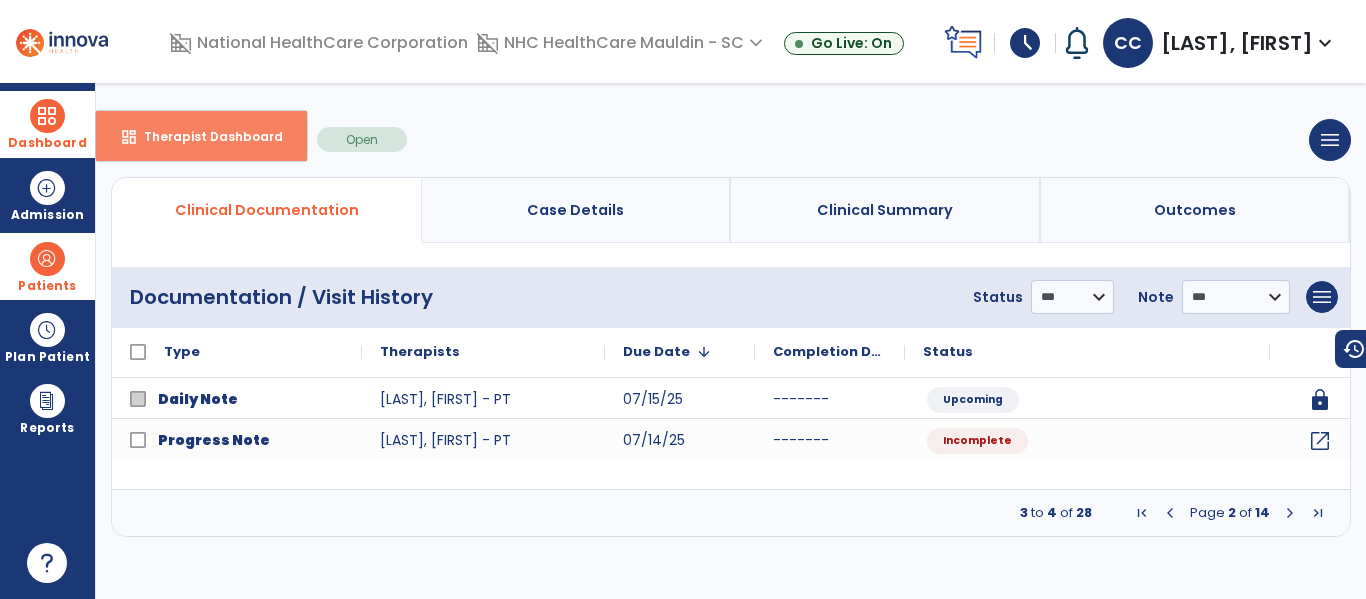 click on "dashboard  Therapist Dashboard" at bounding box center (201, 136) 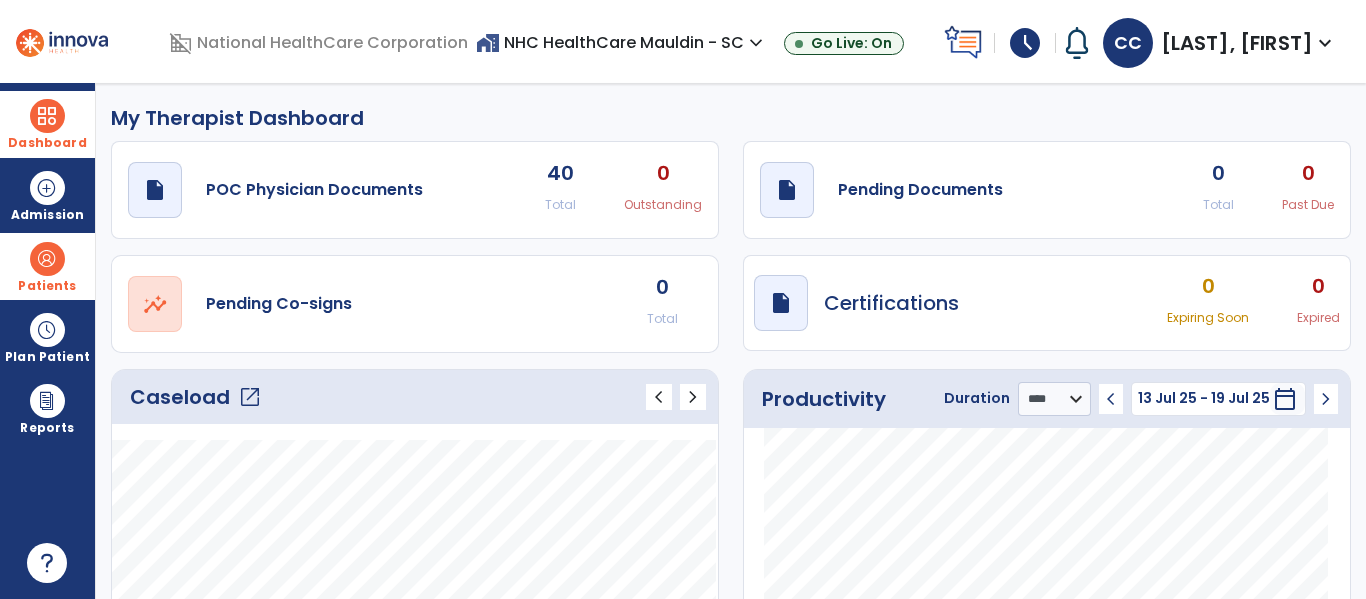 click on "Caseload   open_in_new" 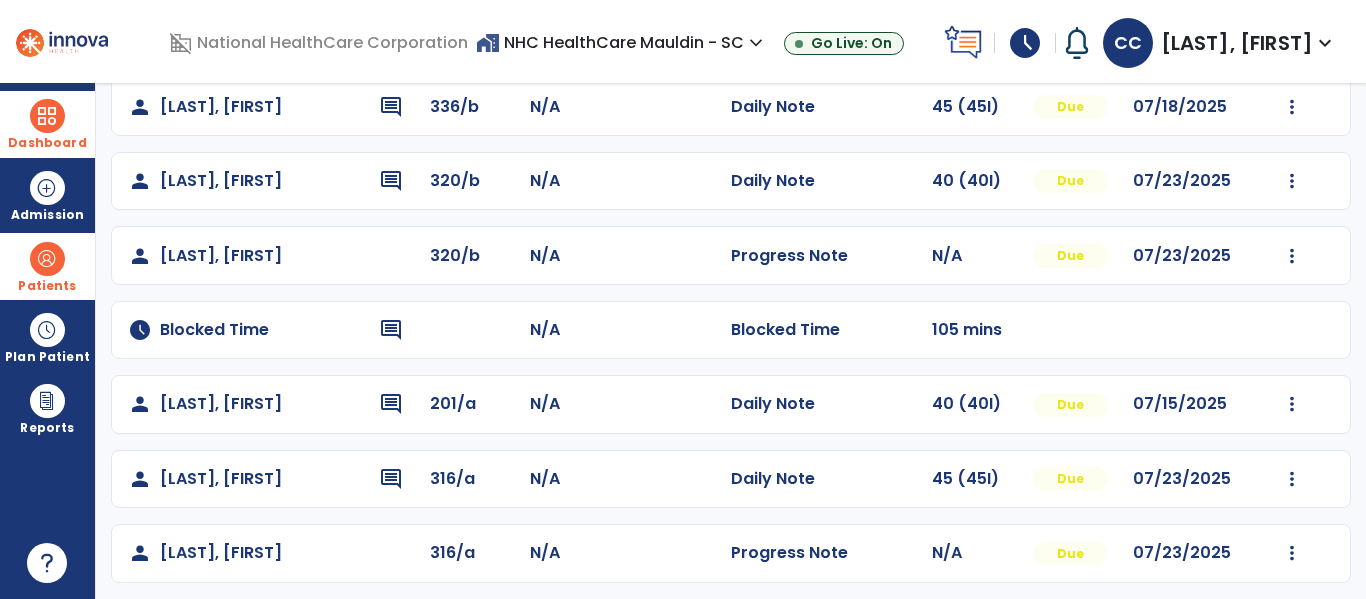 scroll, scrollTop: 264, scrollLeft: 0, axis: vertical 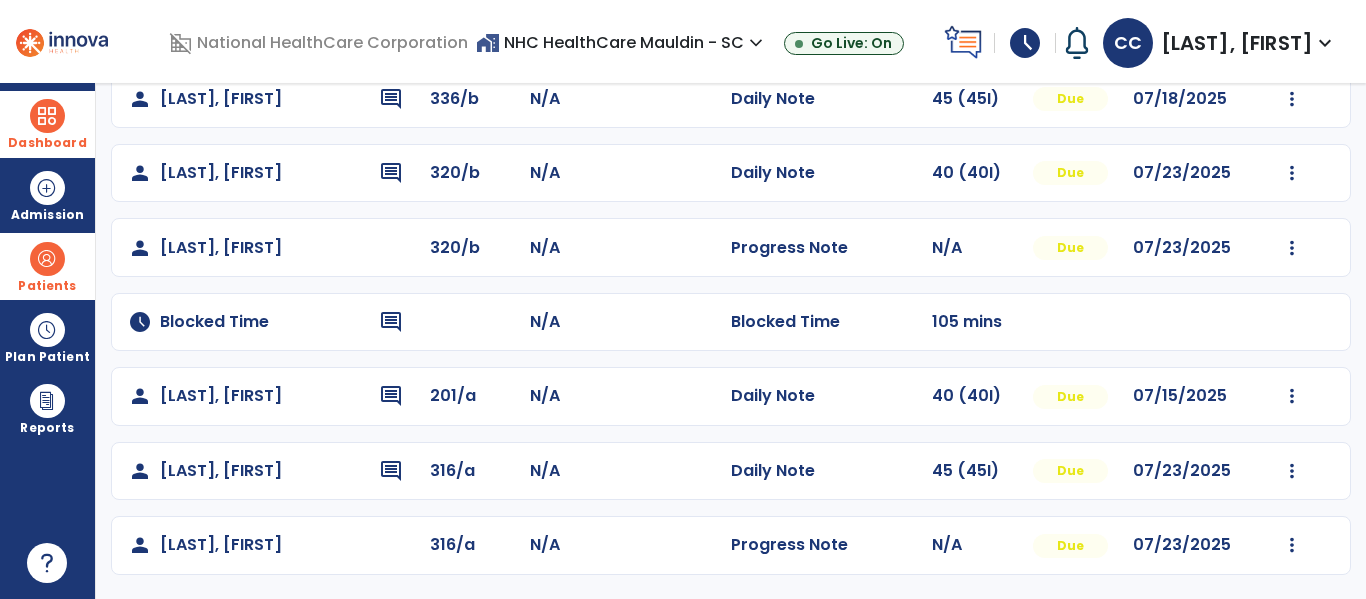 click at bounding box center [47, 259] 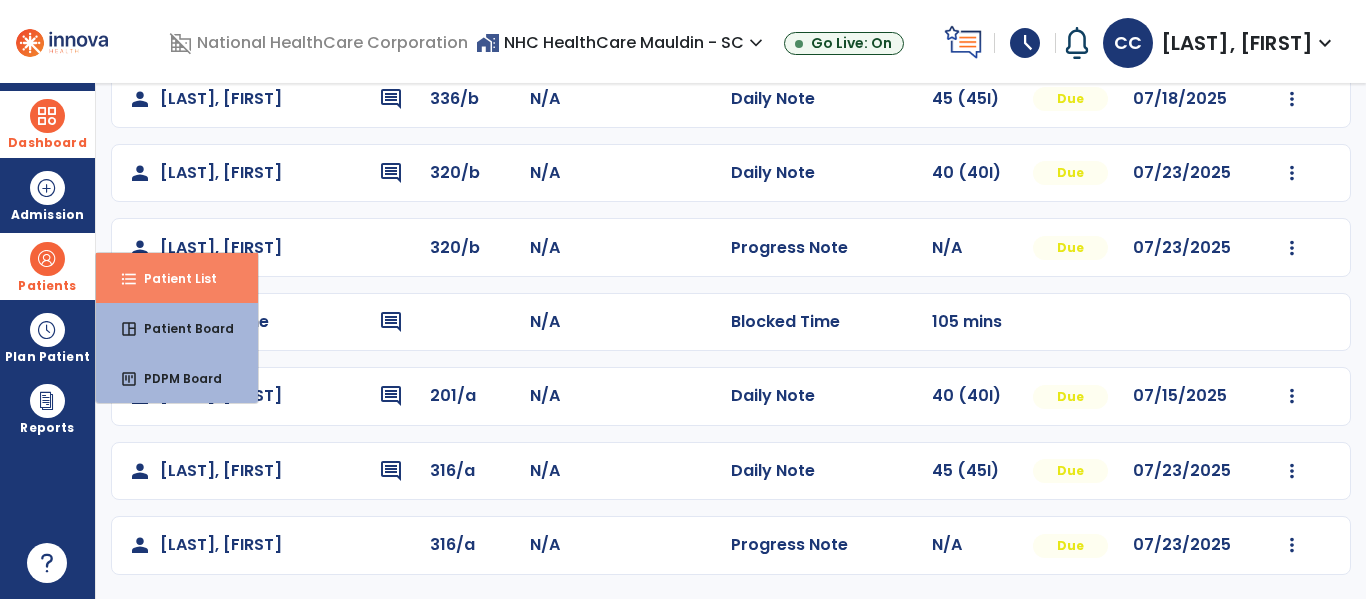 click on "Patient List" at bounding box center (172, 278) 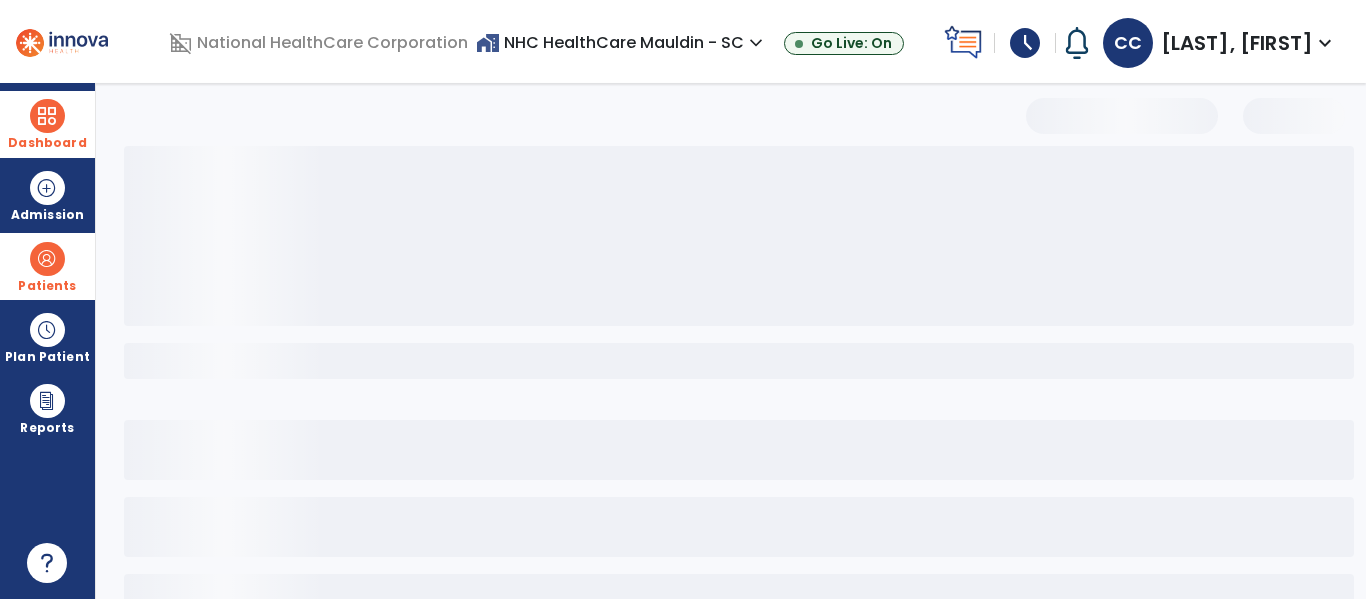 scroll, scrollTop: 0, scrollLeft: 0, axis: both 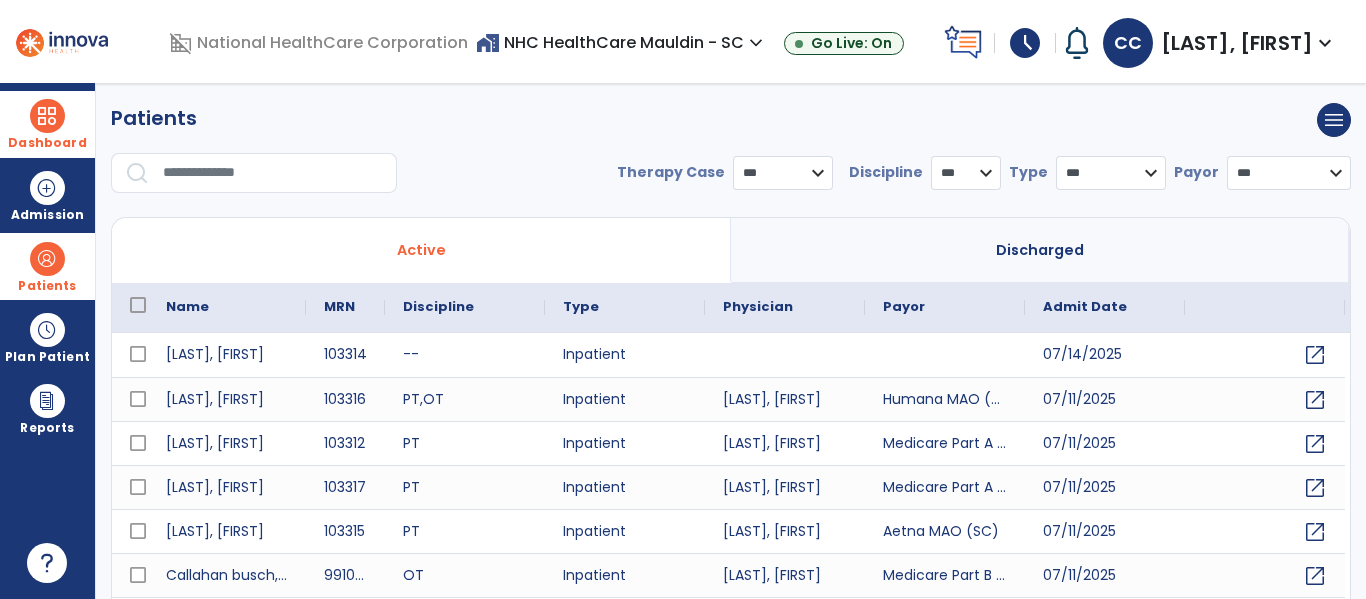 click at bounding box center [273, 173] 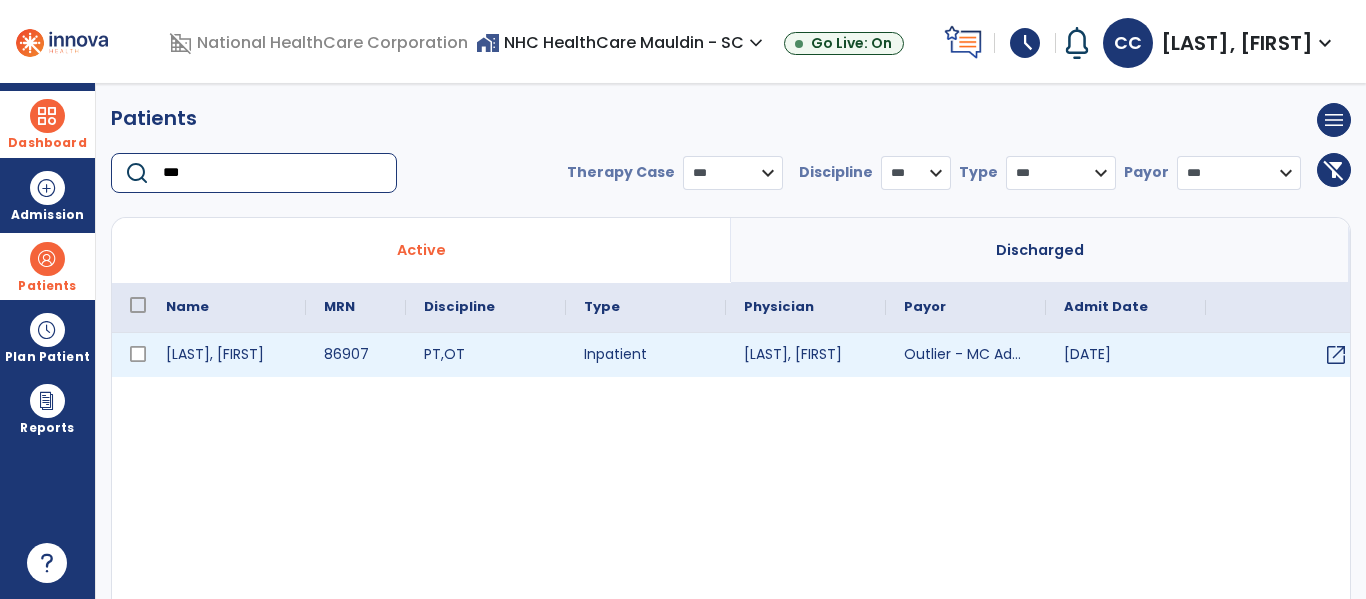 type on "***" 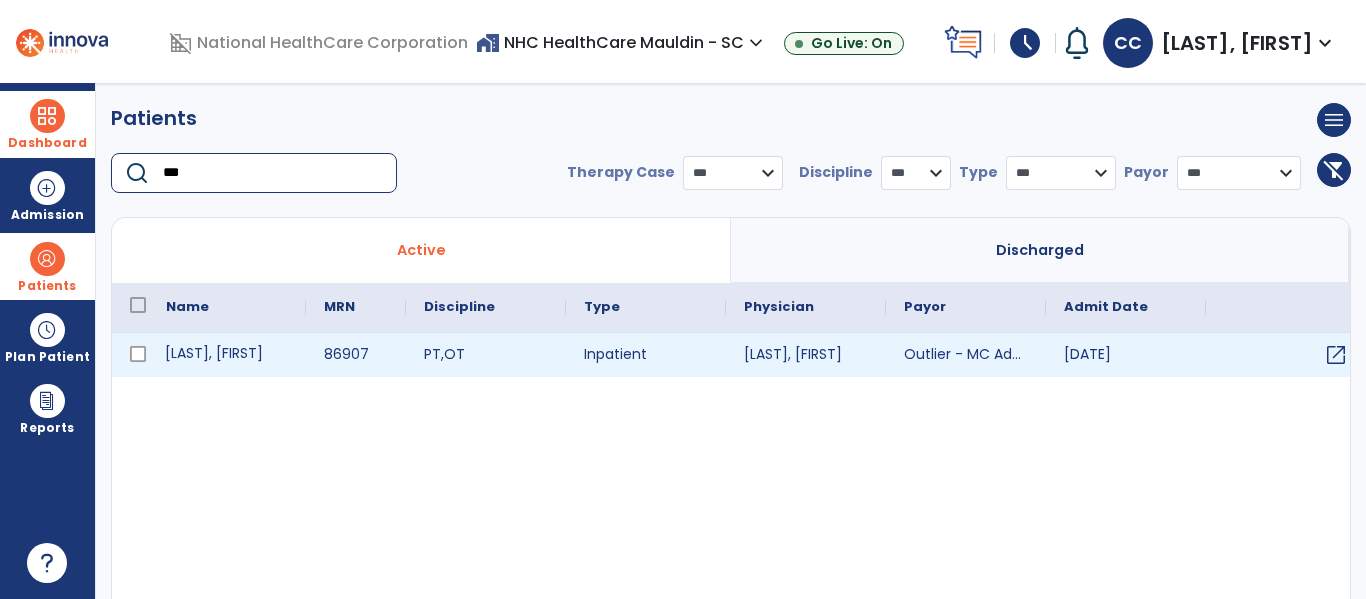 click on "[LAST], [FIRST]" at bounding box center (227, 355) 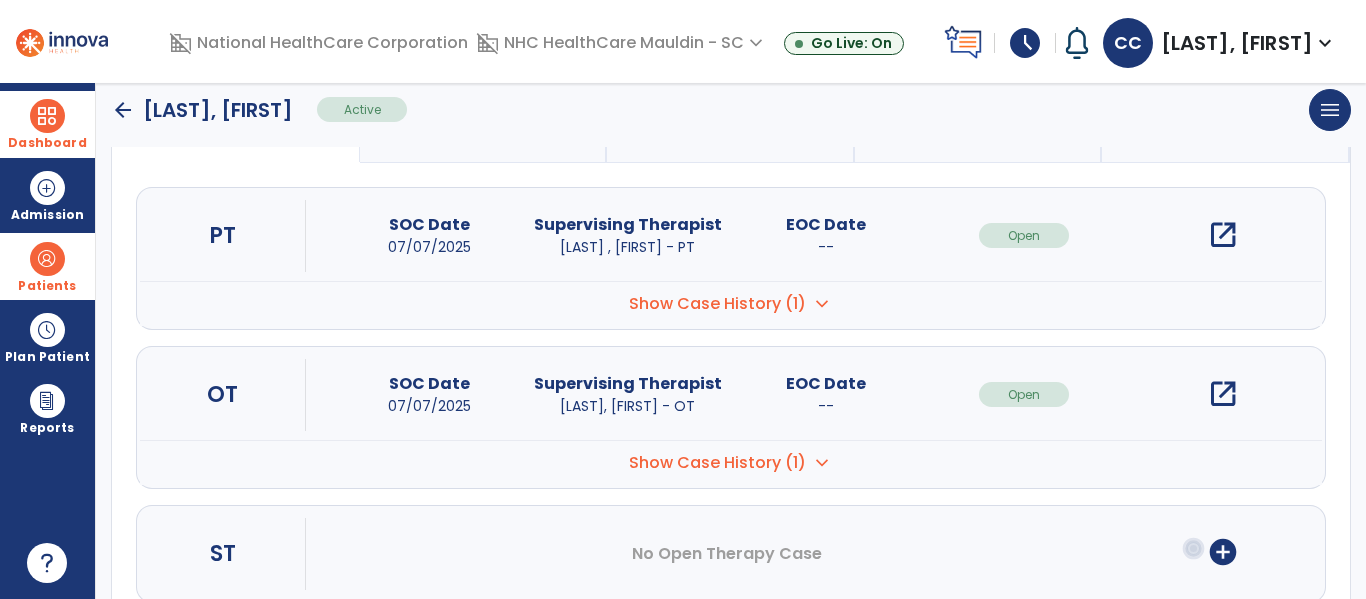 scroll, scrollTop: 204, scrollLeft: 0, axis: vertical 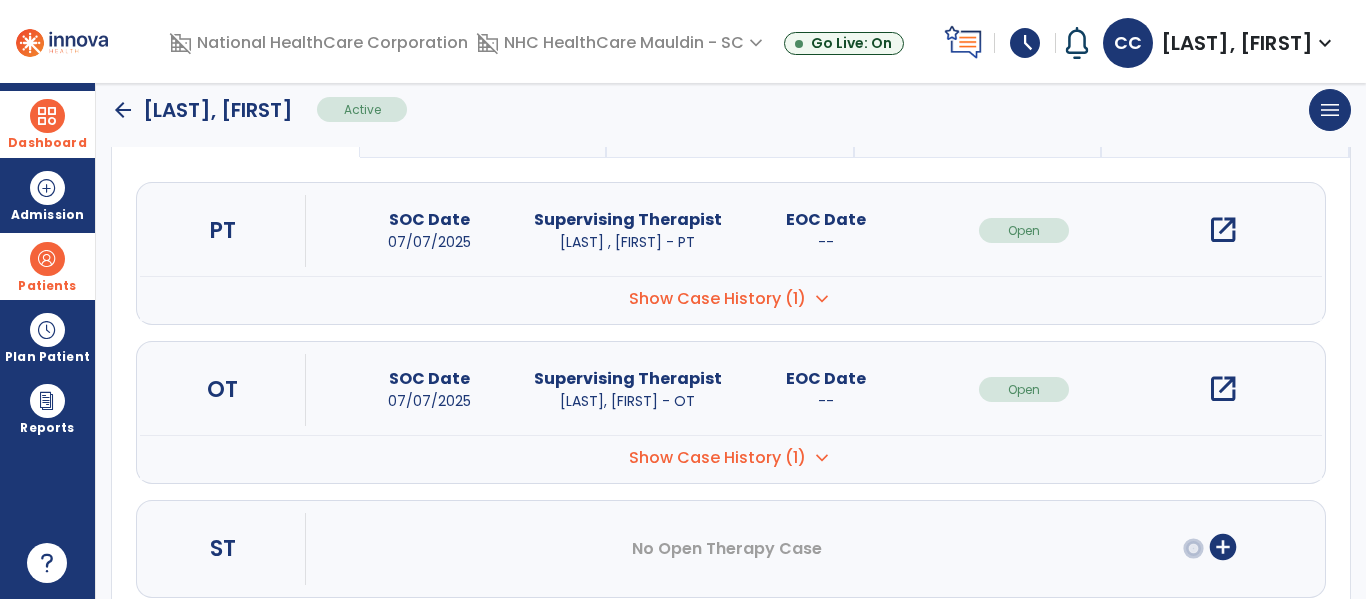 click on "open_in_new" at bounding box center [1223, 389] 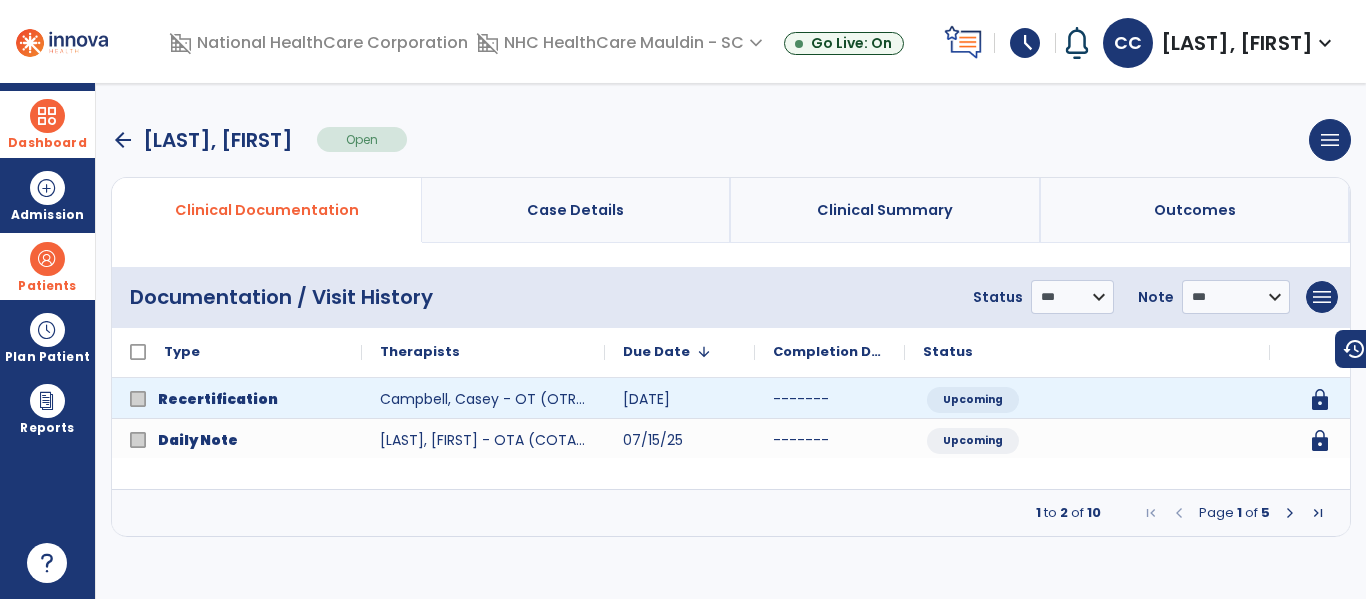 scroll, scrollTop: 0, scrollLeft: 0, axis: both 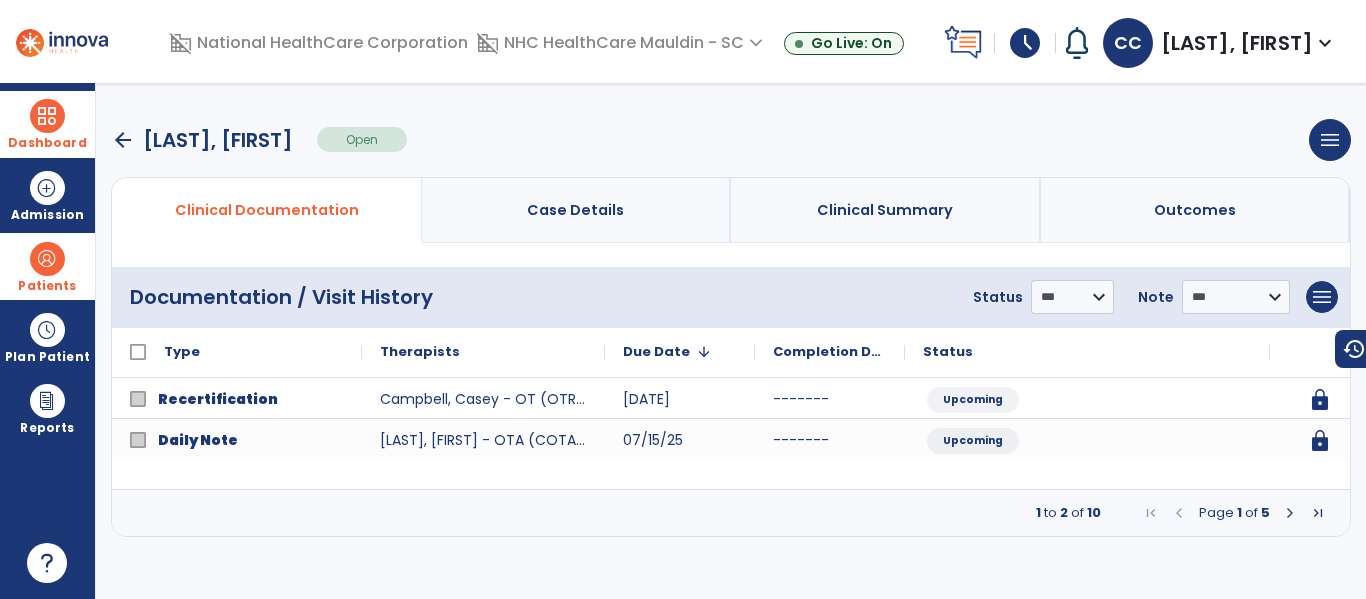 click at bounding box center [1290, 513] 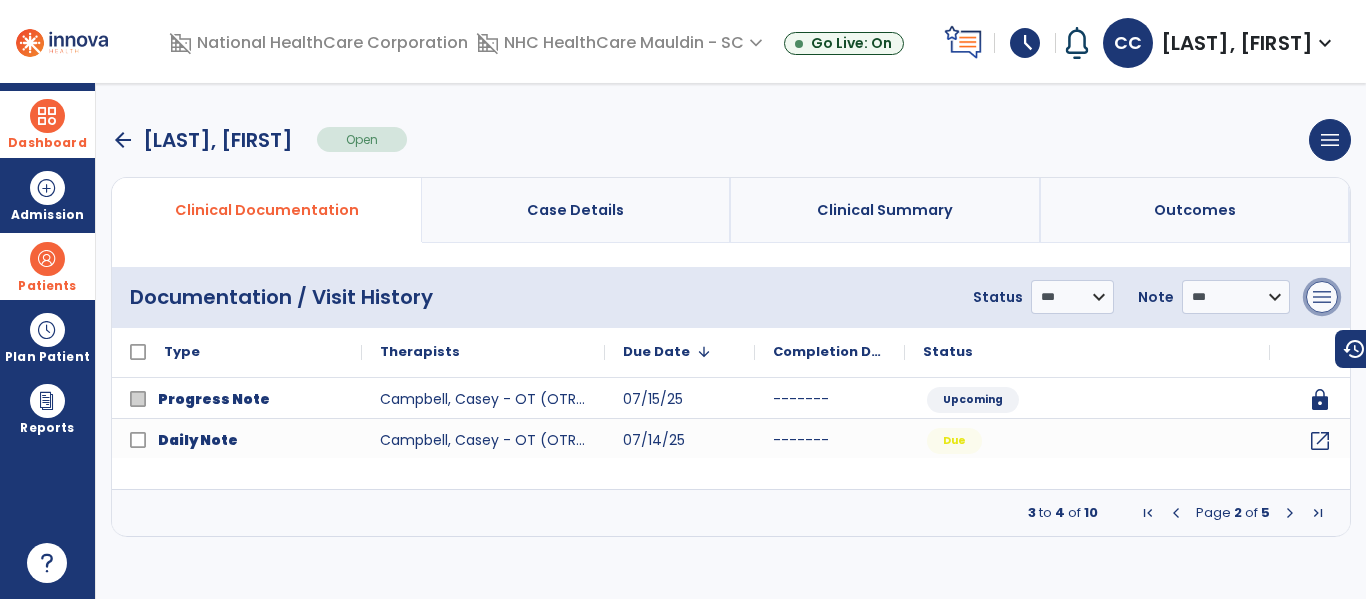 click on "menu" at bounding box center (1322, 297) 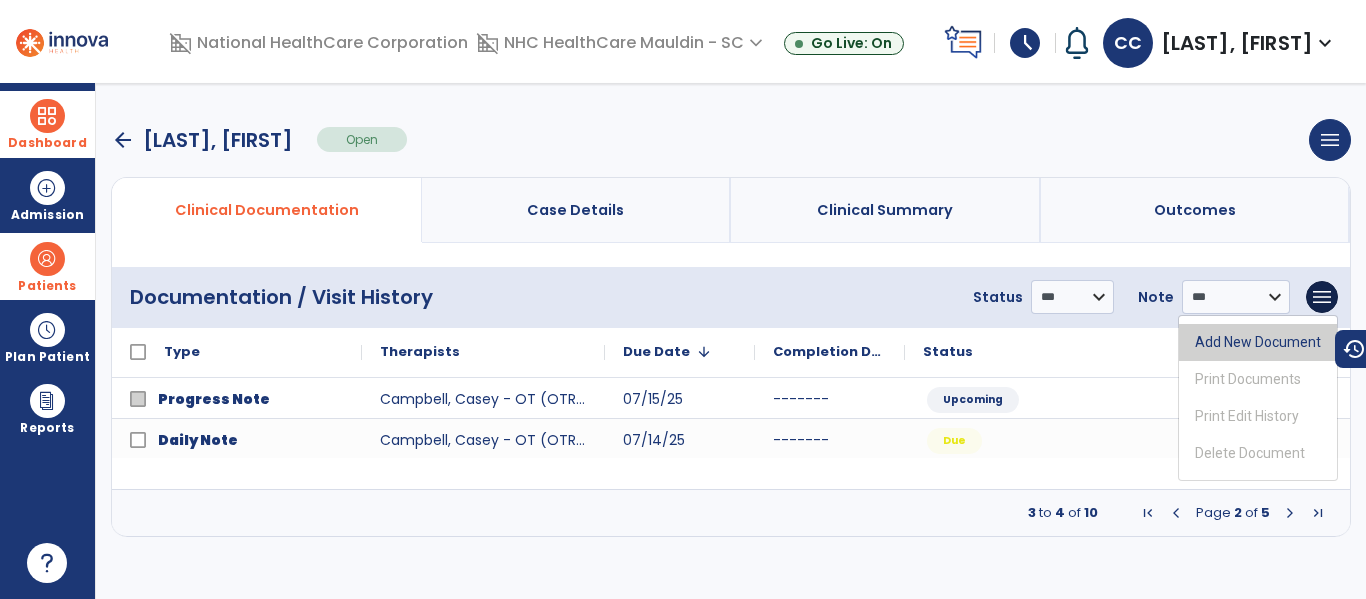 click on "Add New Document" at bounding box center [1258, 342] 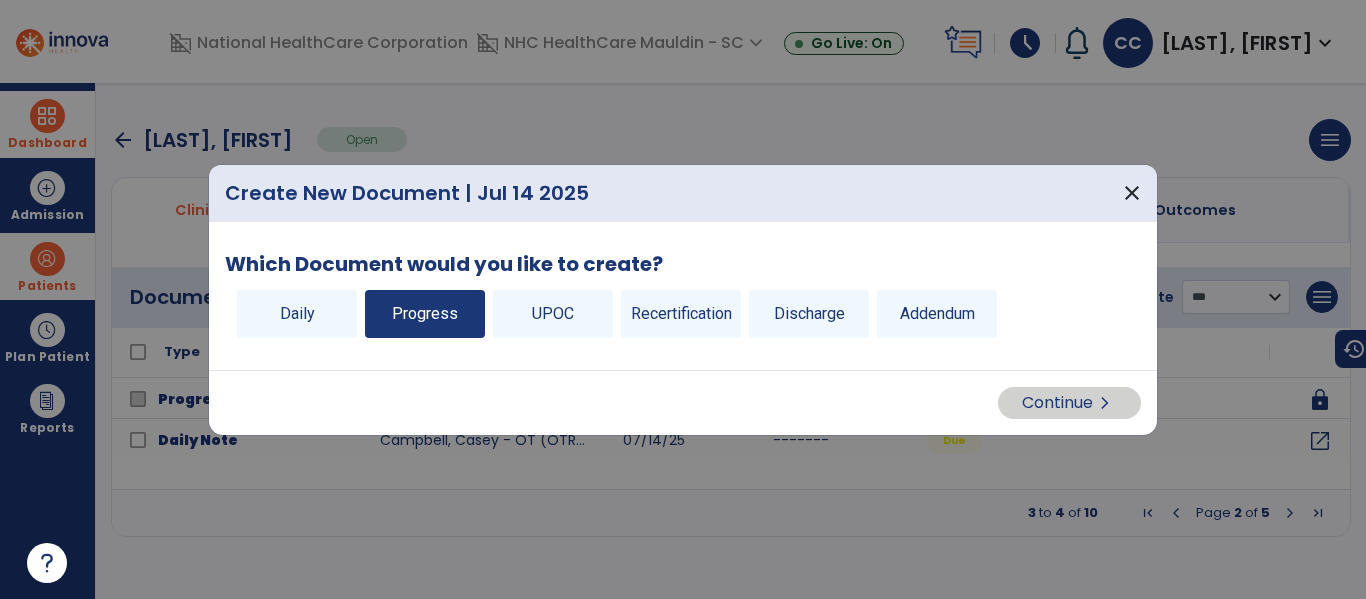 click on "Progress" at bounding box center (425, 314) 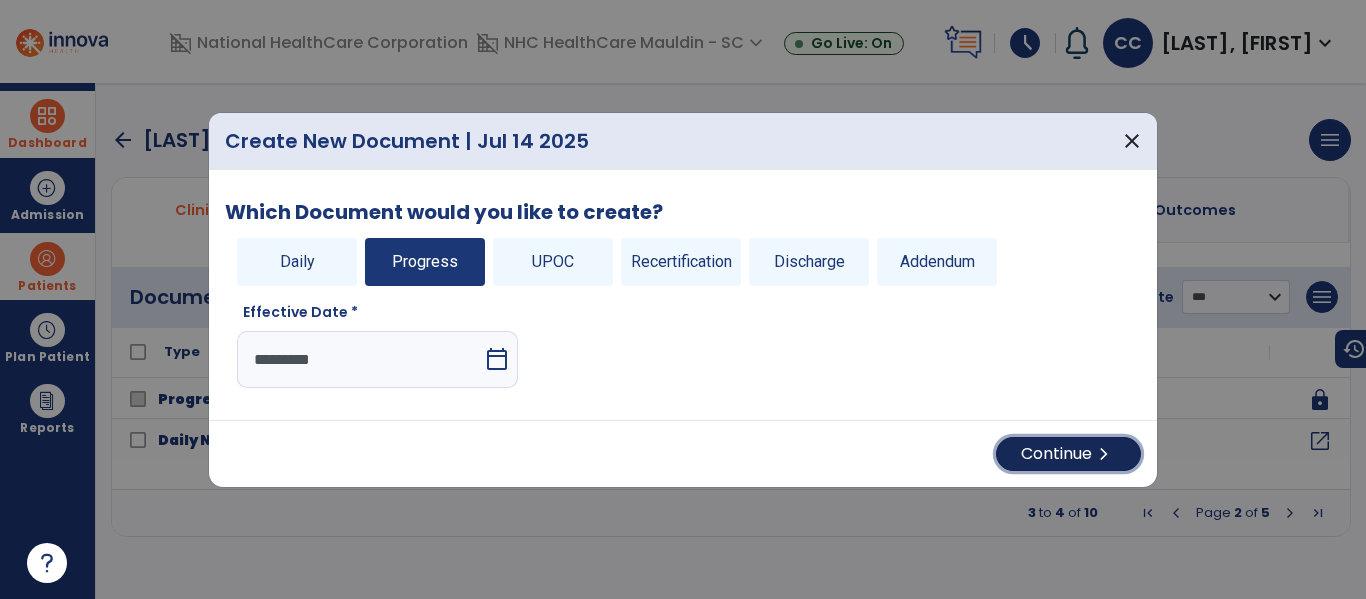 click on "Continue   chevron_right" at bounding box center [1068, 454] 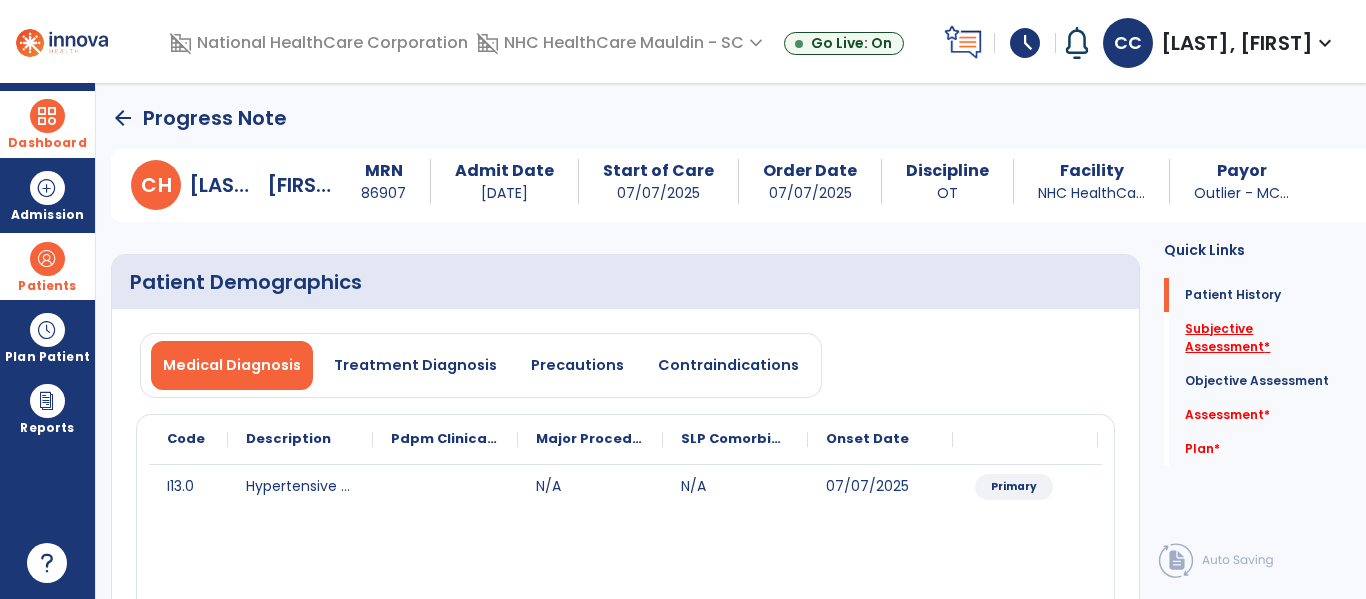 click on "Subjective Assessment   *" 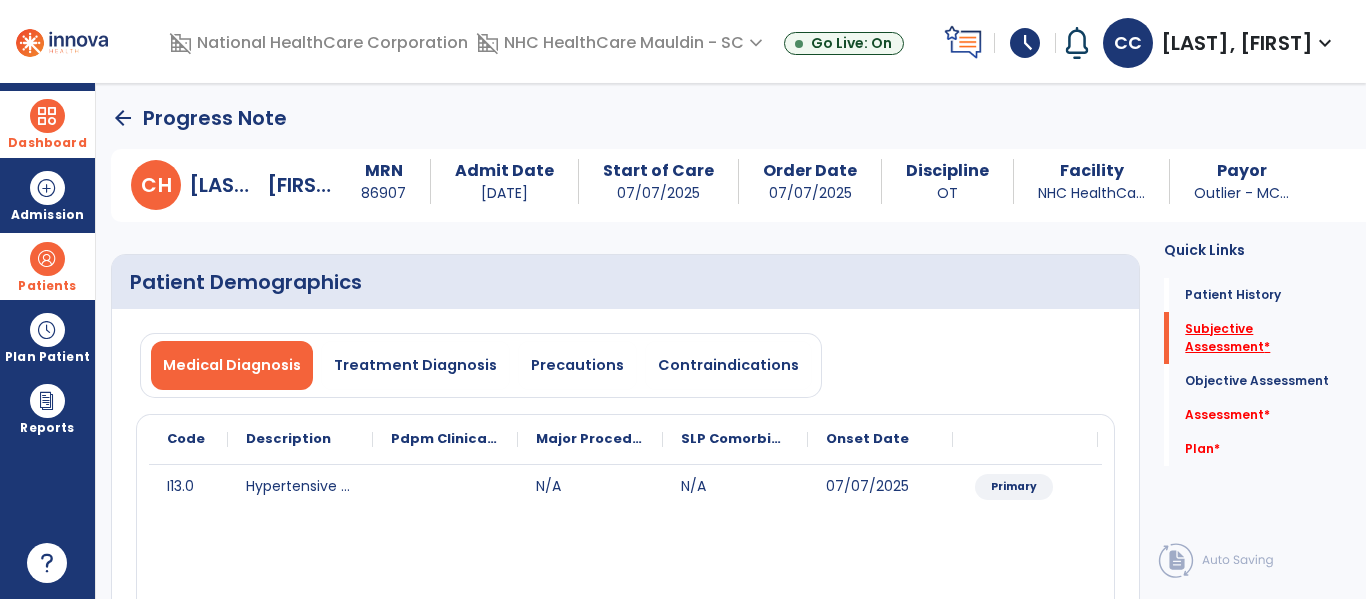 scroll, scrollTop: 42, scrollLeft: 0, axis: vertical 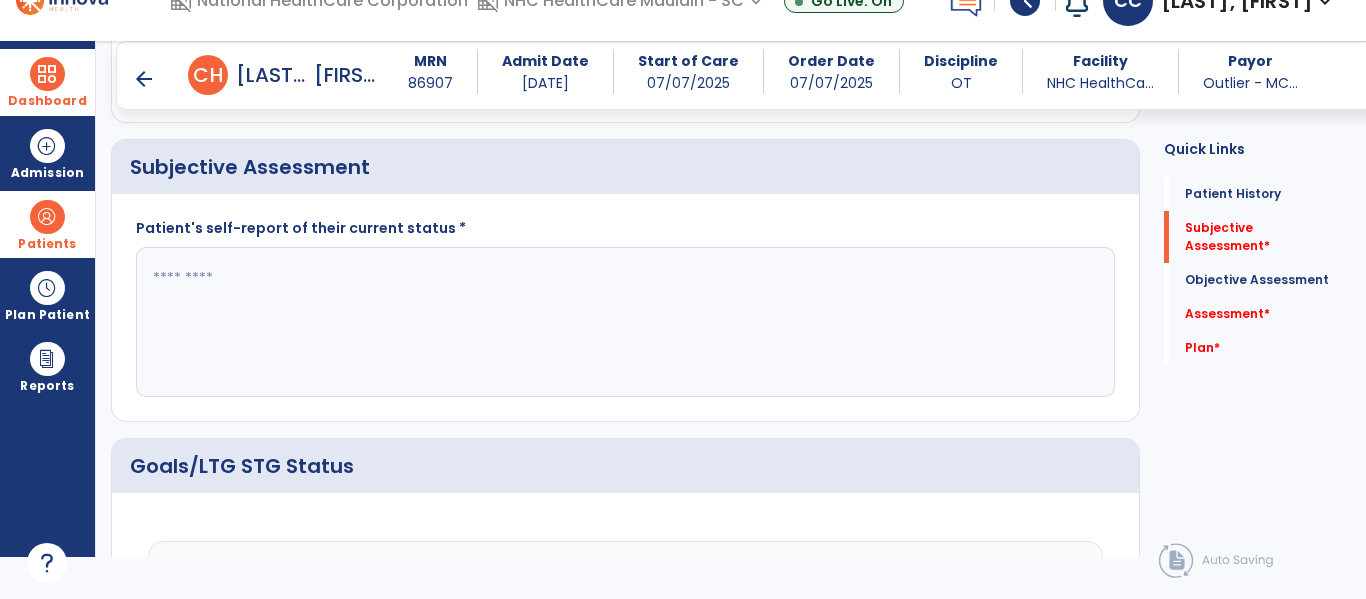 click 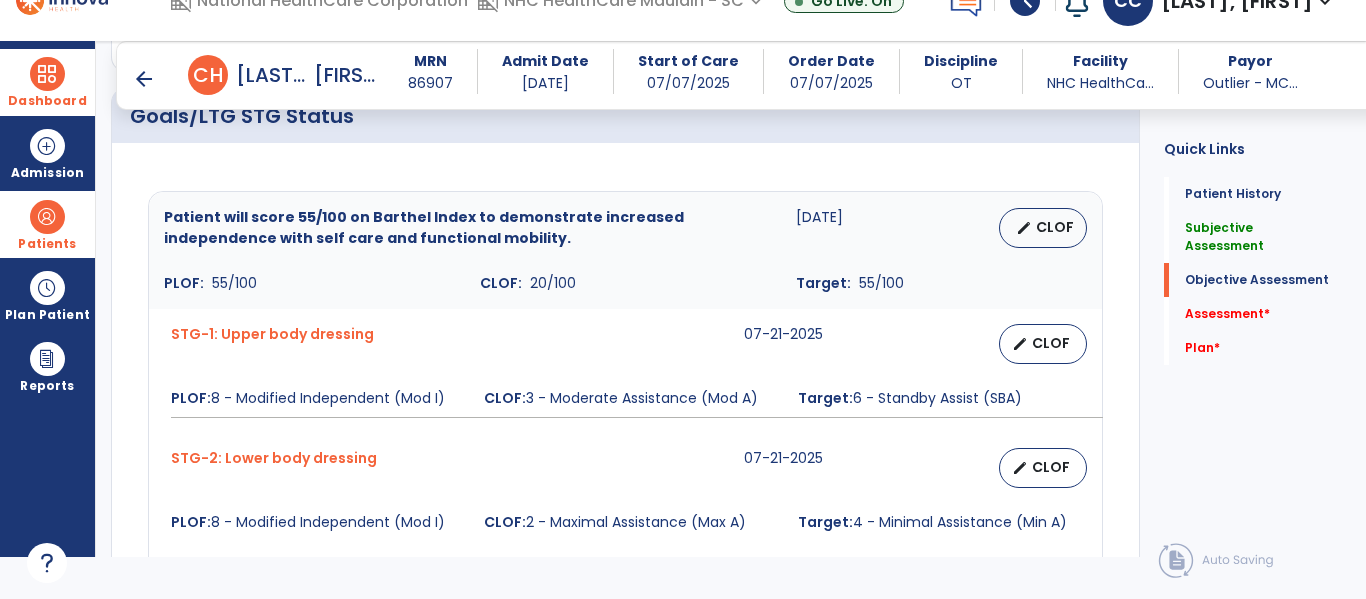 scroll, scrollTop: 808, scrollLeft: 0, axis: vertical 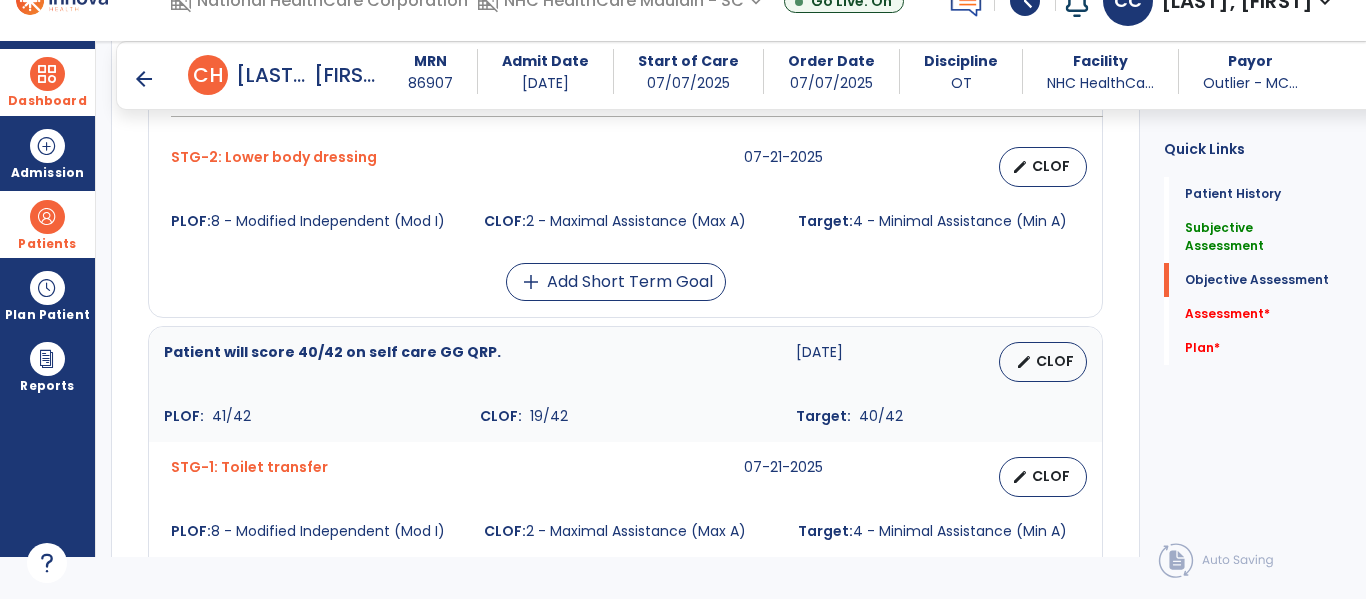 type on "**********" 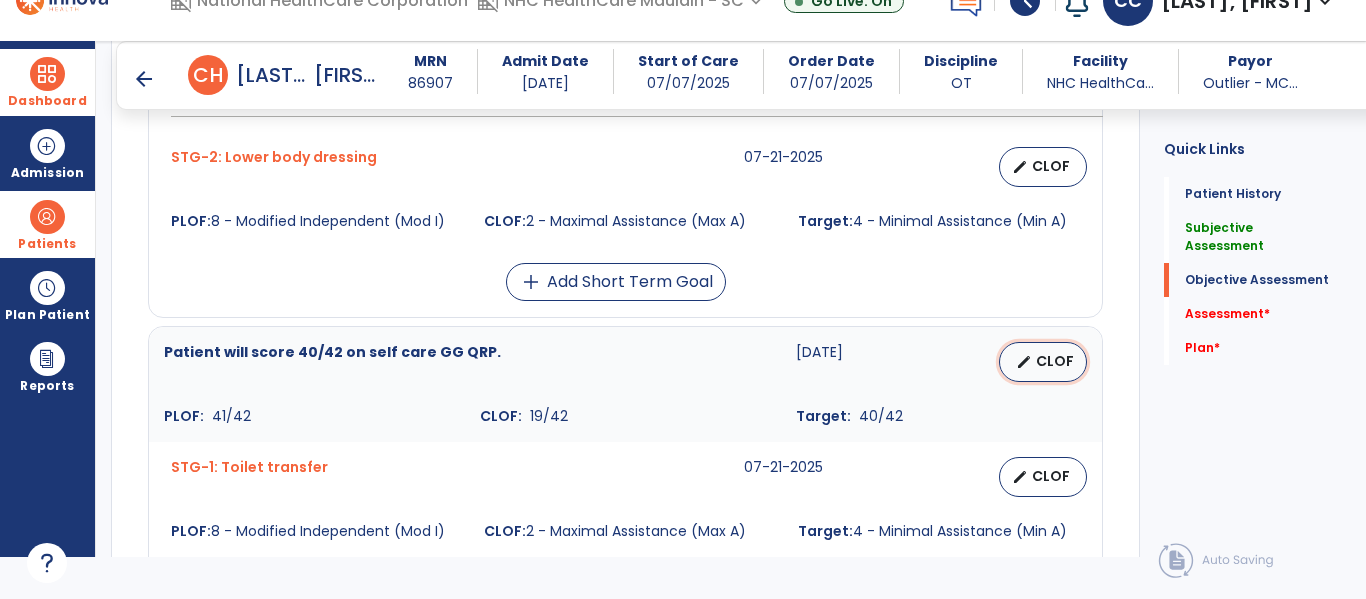 click on "CLOF" at bounding box center [1055, 361] 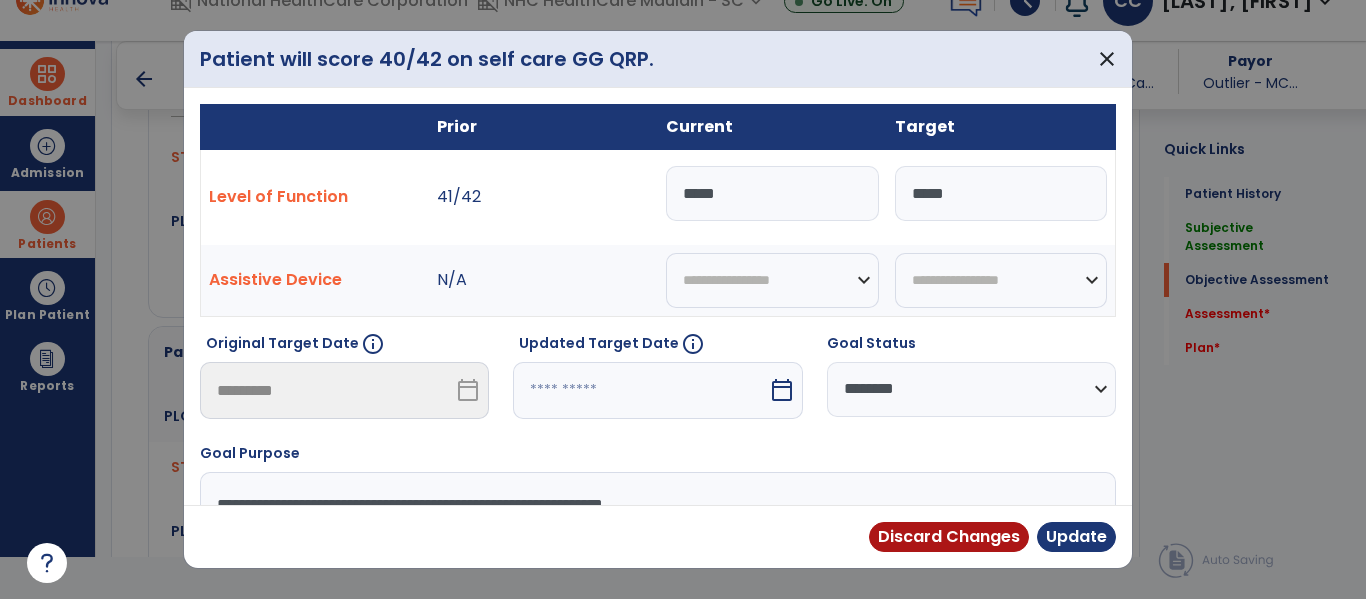 click on "*****" at bounding box center [772, 193] 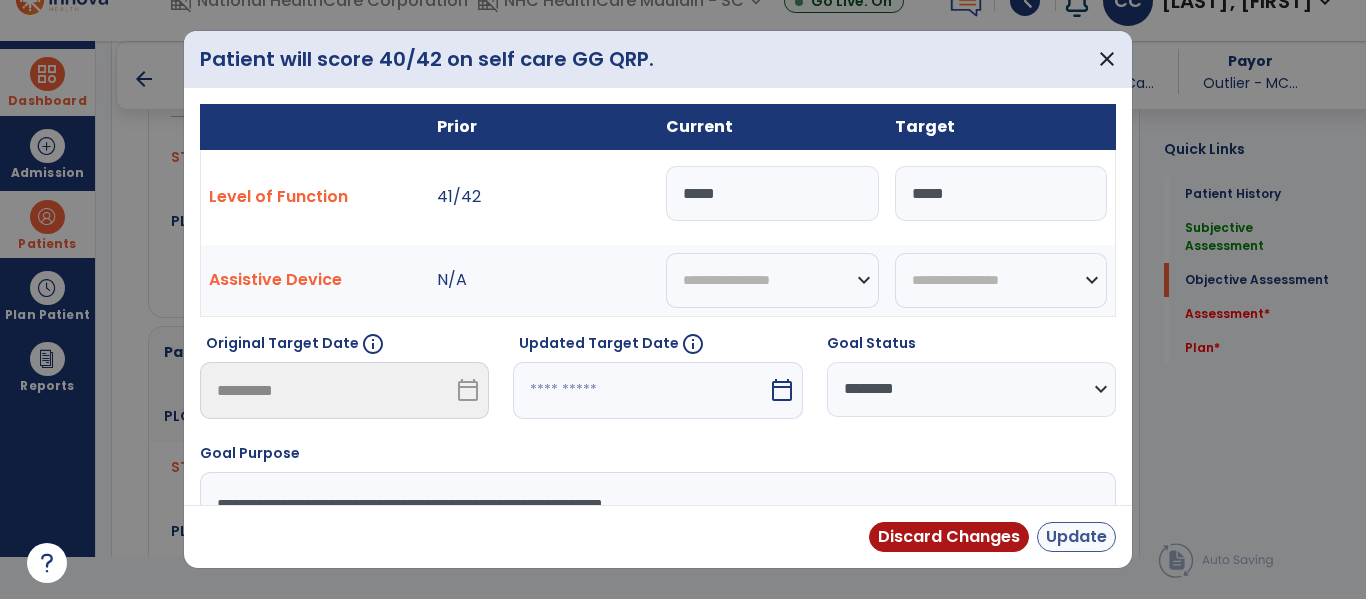 type on "*****" 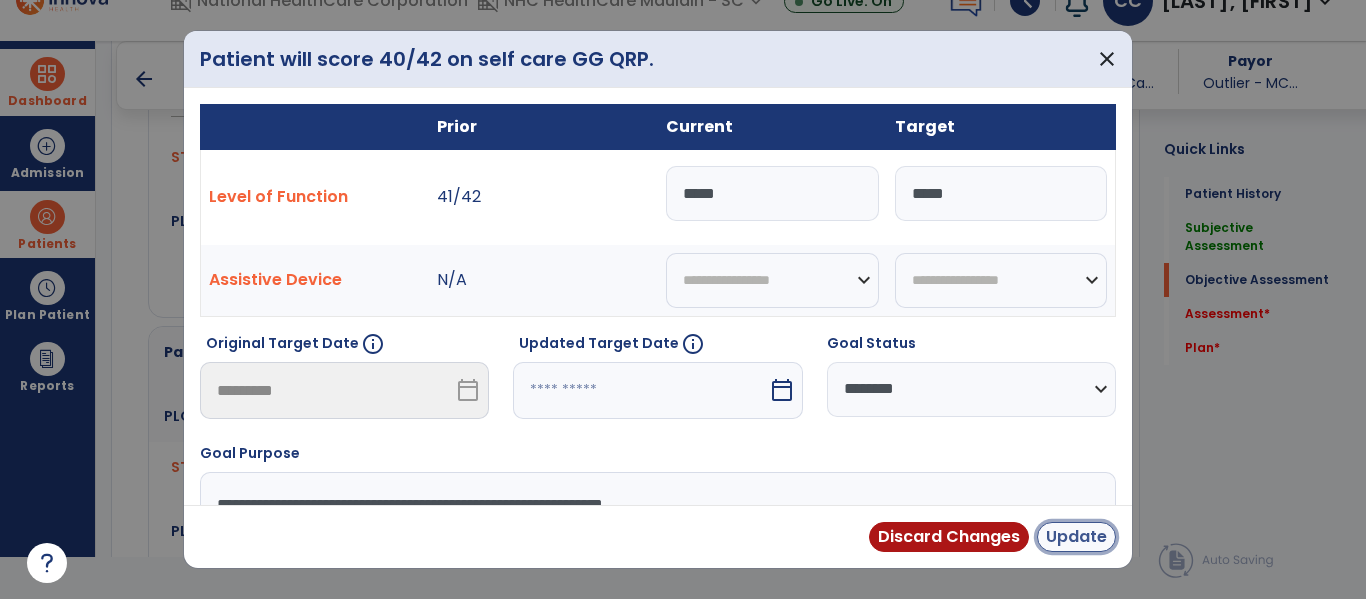 click on "Update" at bounding box center (1076, 537) 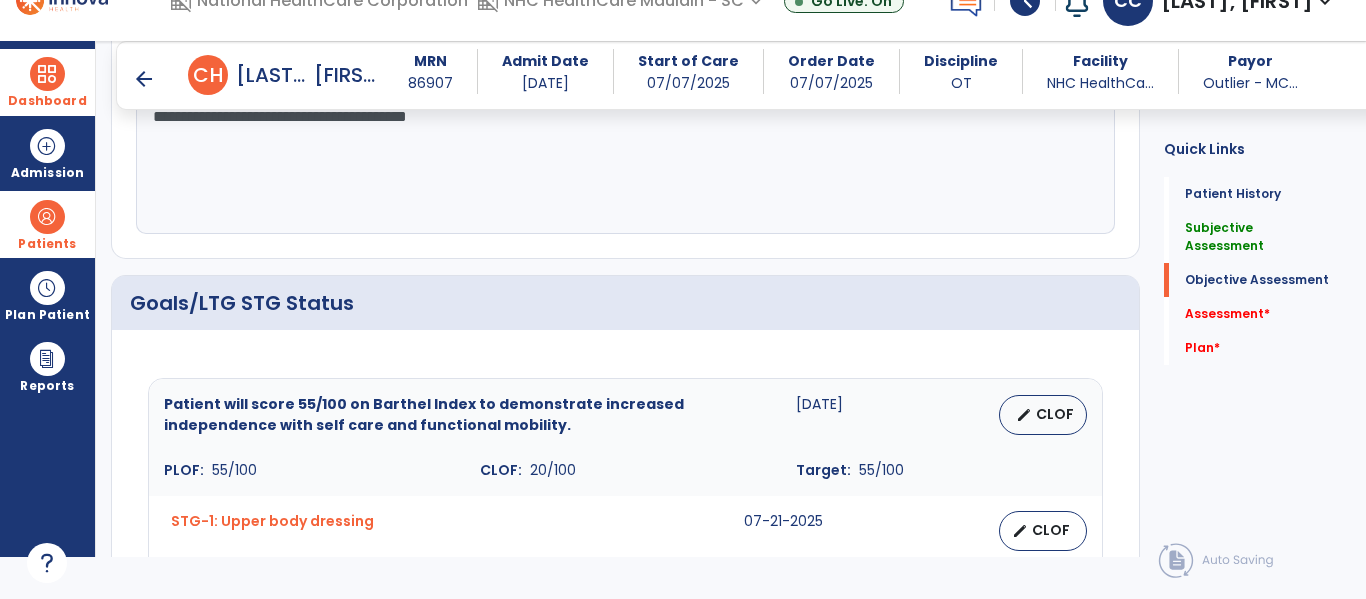 scroll, scrollTop: 611, scrollLeft: 0, axis: vertical 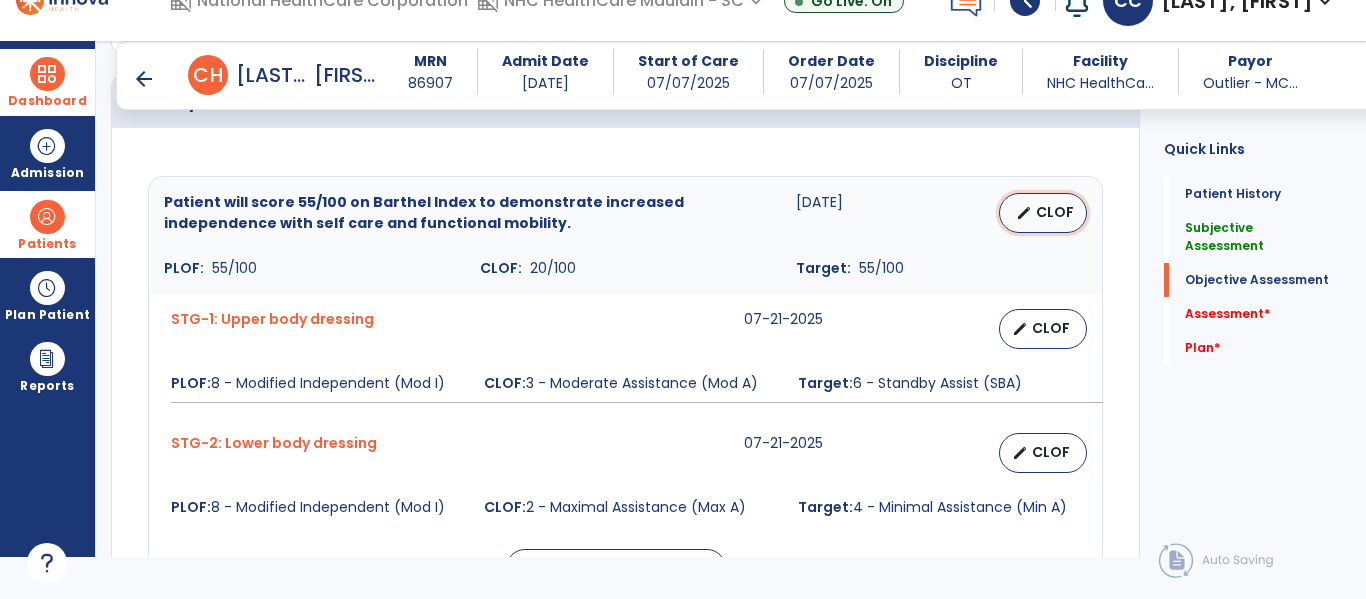 click on "CLOF" at bounding box center (1055, 212) 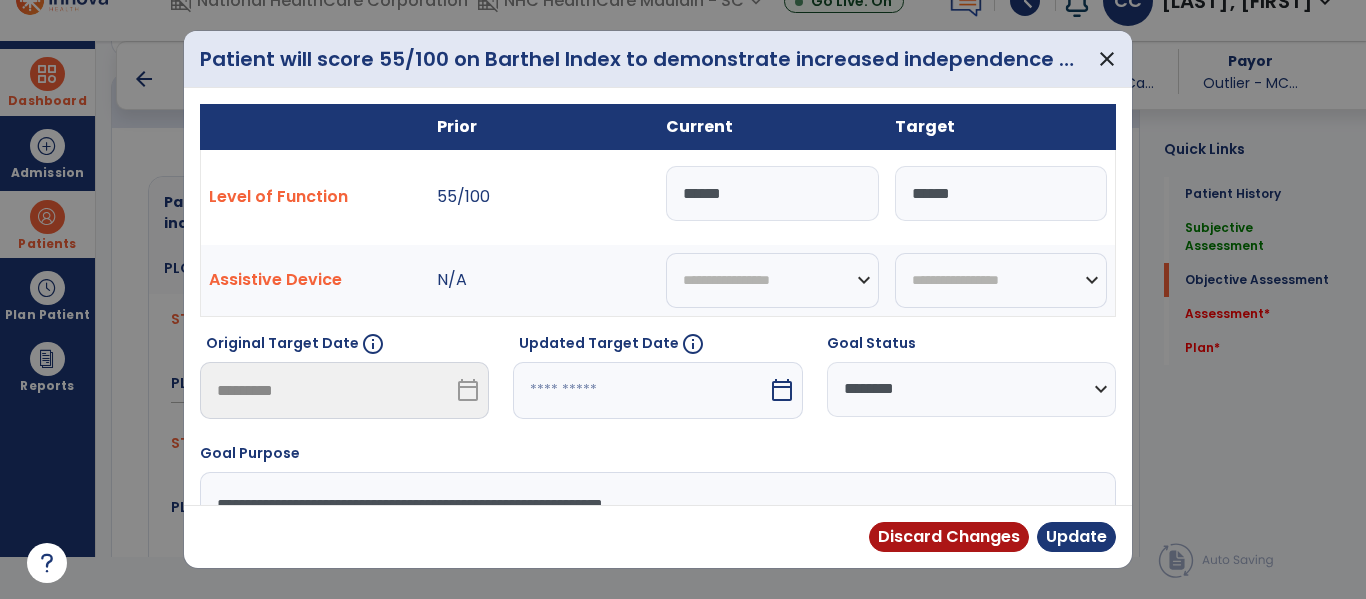 click on "******" at bounding box center [772, 193] 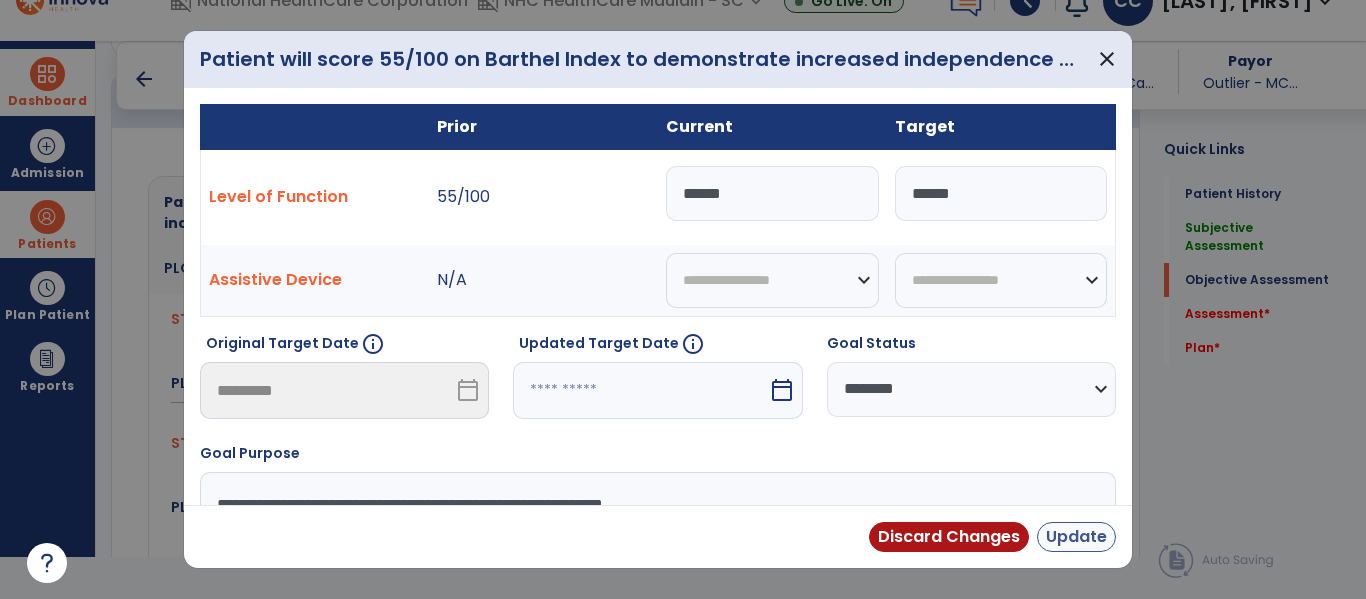 type on "******" 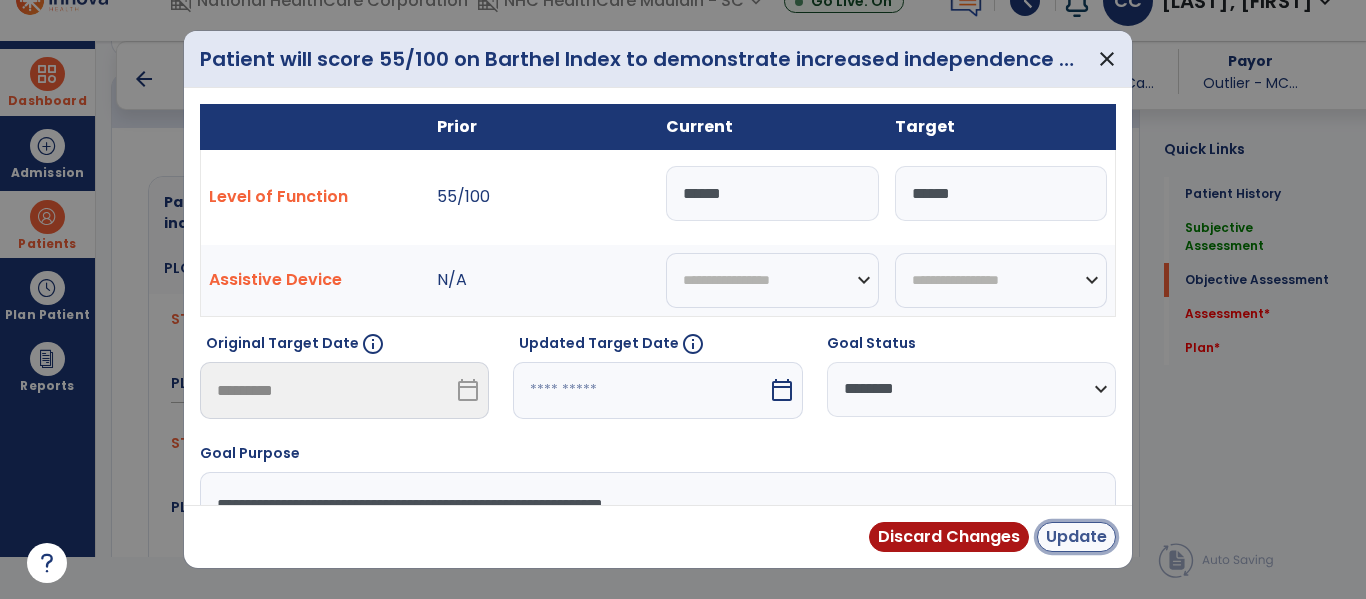 click on "Update" at bounding box center [1076, 537] 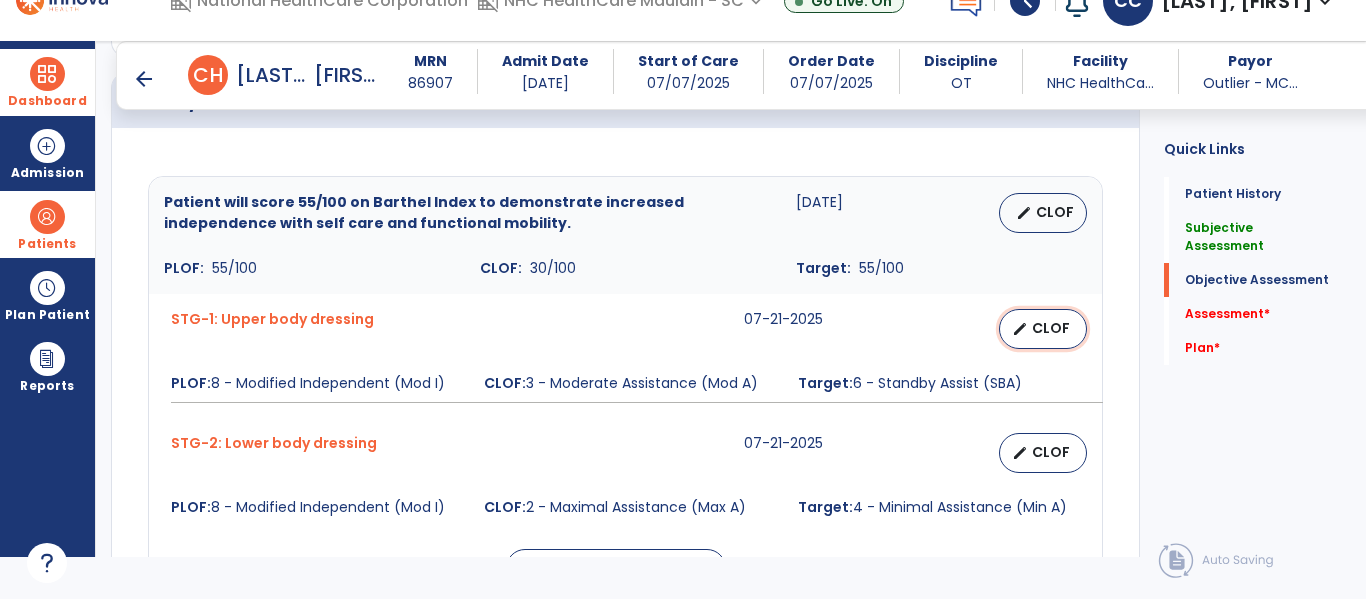click on "CLOF" at bounding box center (1051, 328) 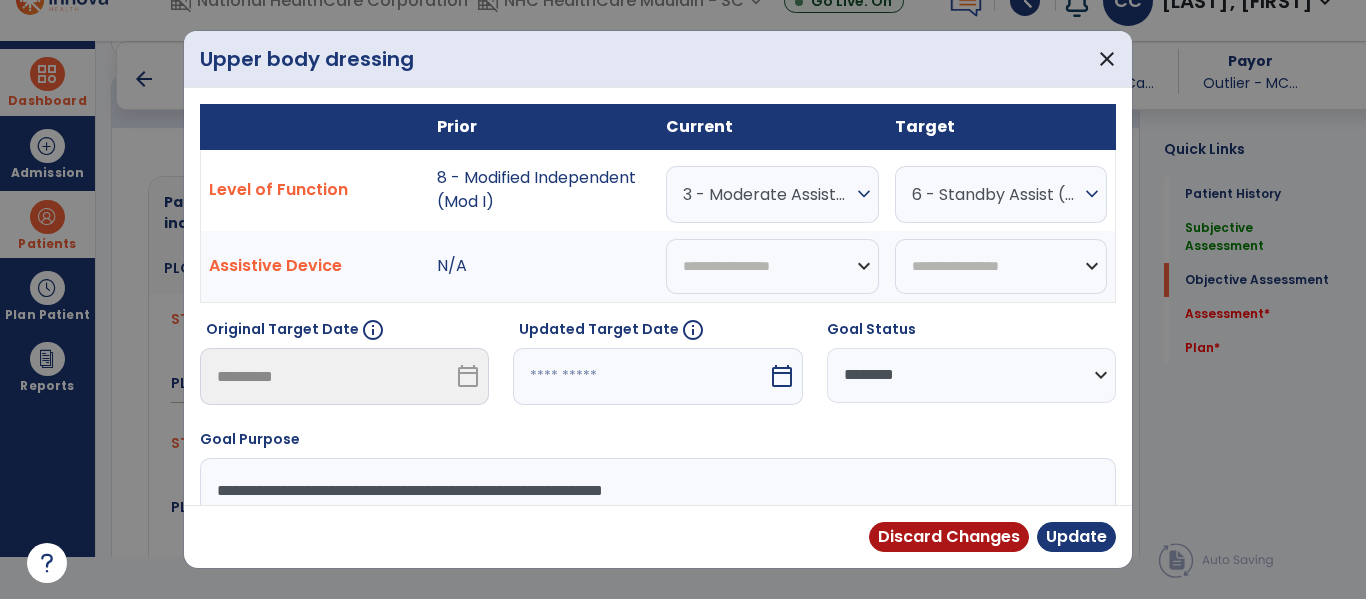 click on "expand_more" at bounding box center [864, 194] 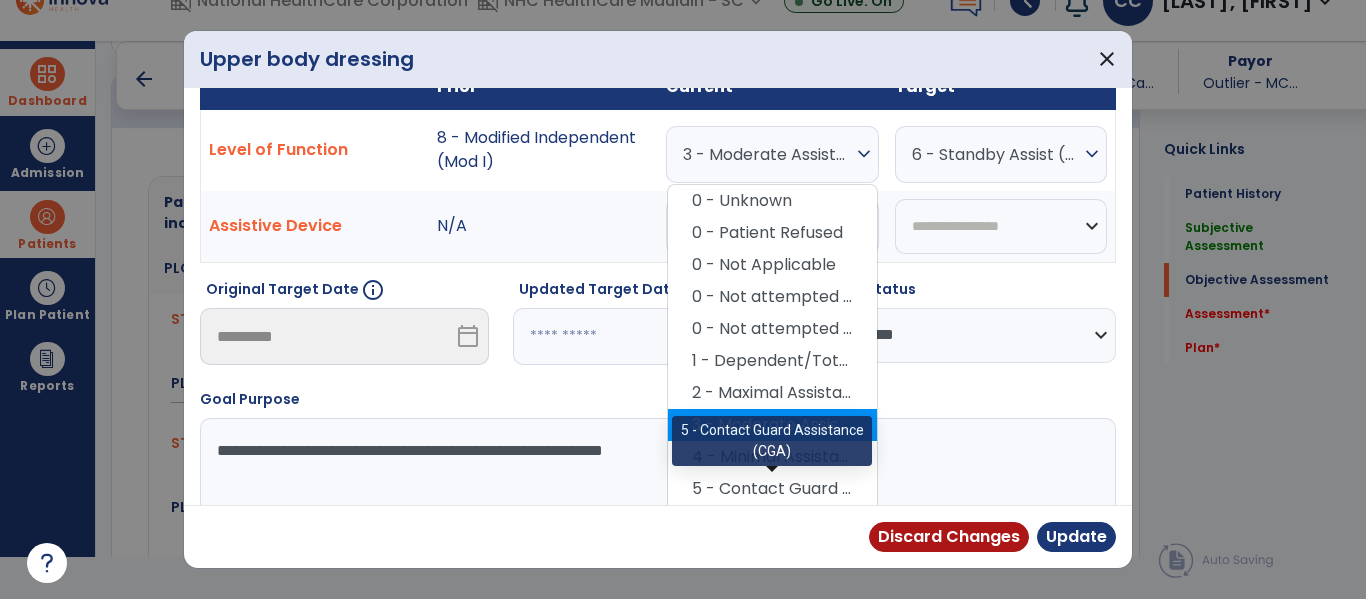 scroll, scrollTop: 80, scrollLeft: 0, axis: vertical 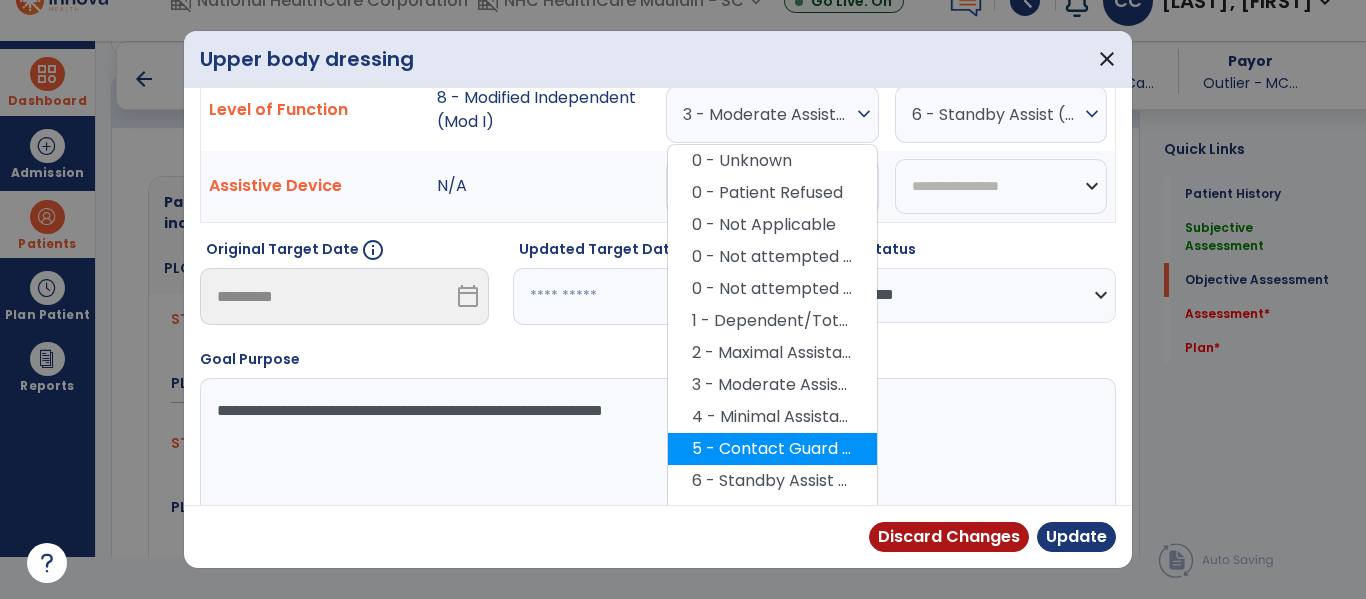 click on "5 - Contact Guard Assistance (CGA)" at bounding box center (772, 449) 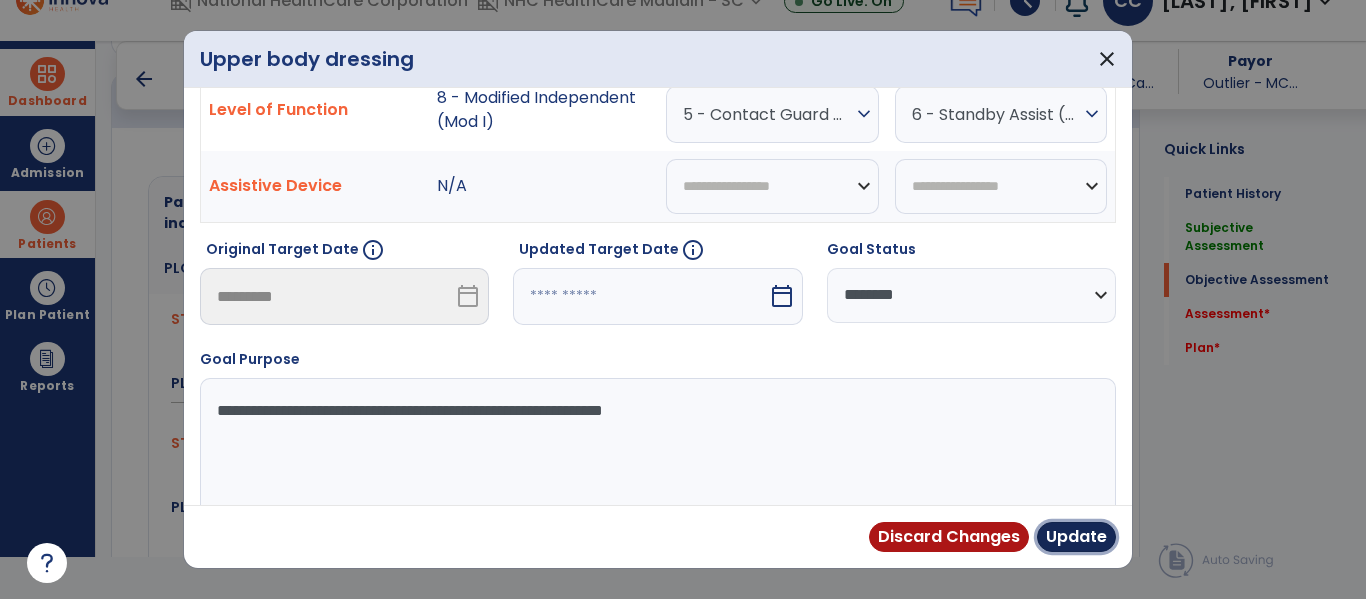 click on "Update" at bounding box center [1076, 537] 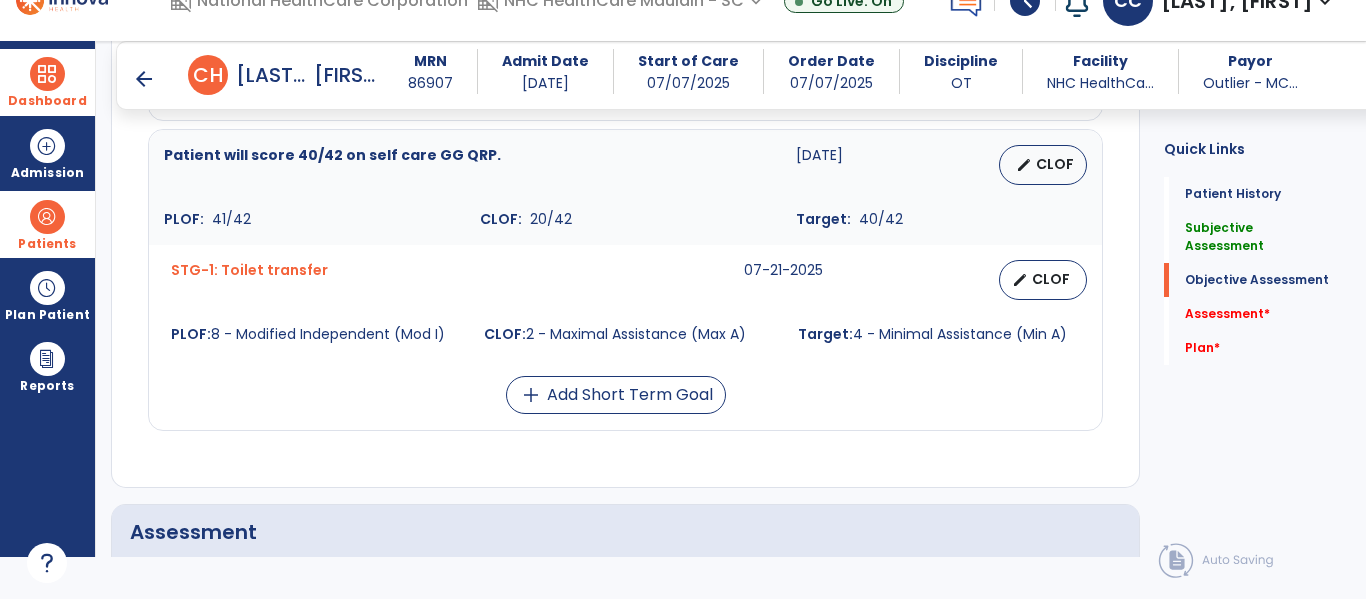 scroll, scrollTop: 1321, scrollLeft: 0, axis: vertical 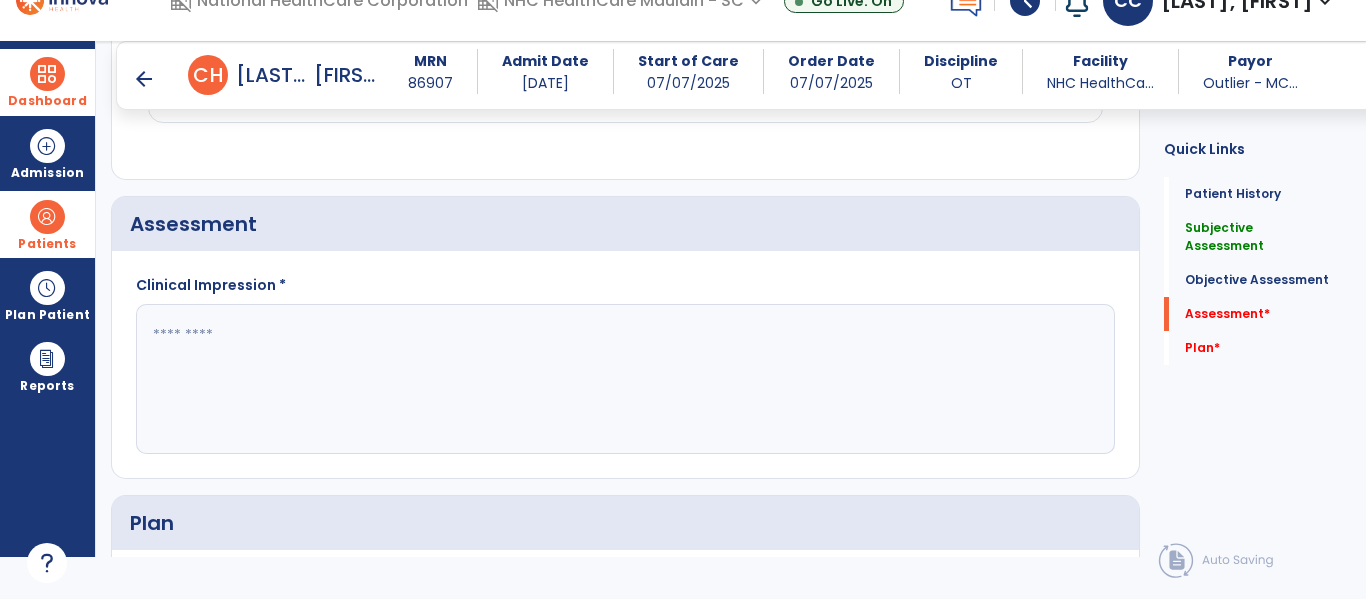 click 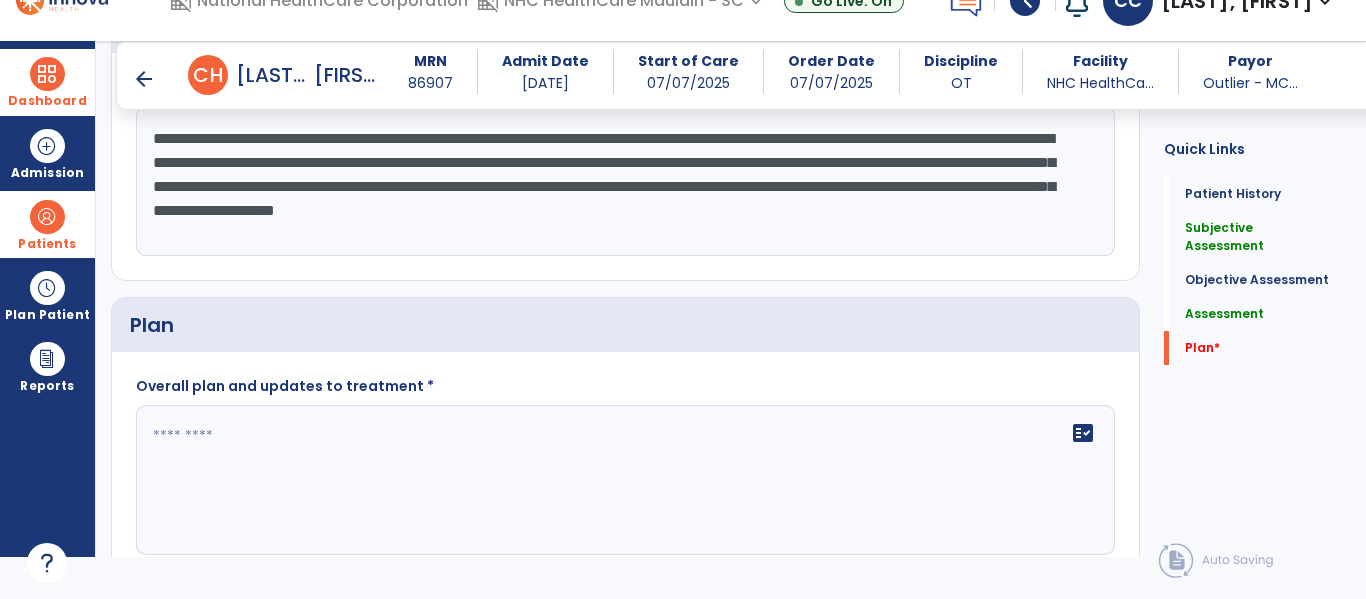 scroll, scrollTop: 1866, scrollLeft: 0, axis: vertical 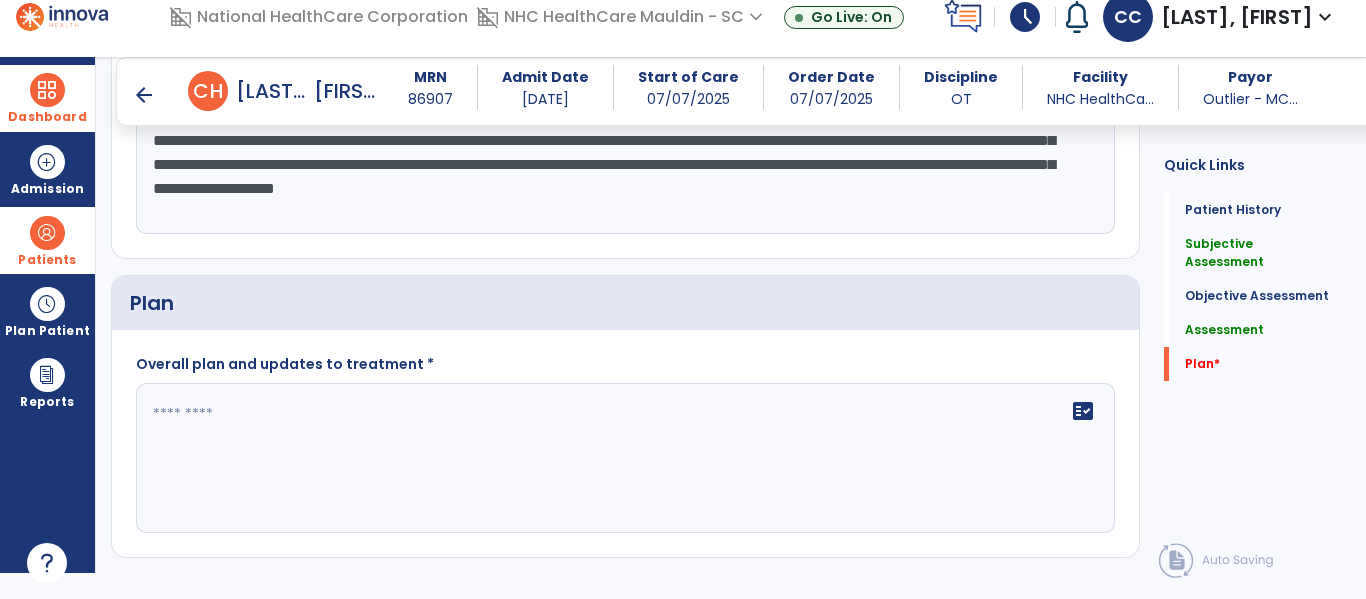 type on "**********" 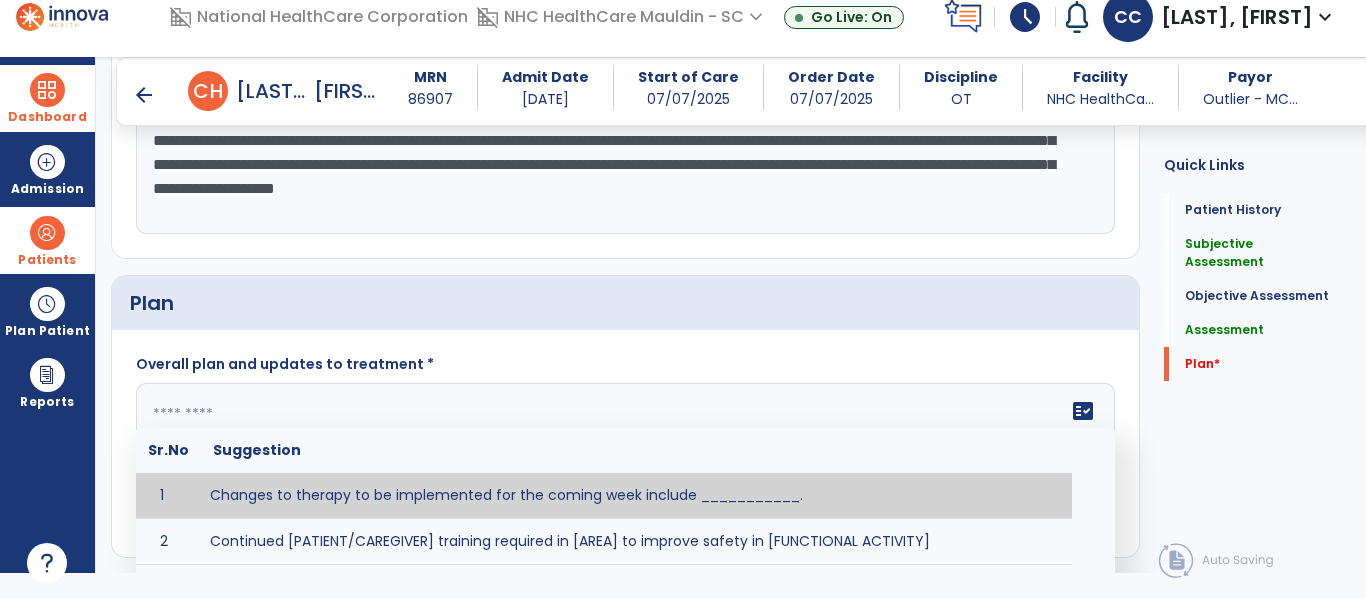 click on "fact_check  Sr.No Suggestion 1 Changes to therapy to be implemented for the coming week include ___________. 2 Continued [PATIENT/CAREGIVER] training required in [AREA] to improve safety in [FUNCTIONAL ACTIVITY] 3 Due to [STATUS CHANGE] the treatment plan will be modified to [ADD/DISCONTINUE] [SPECIFIC MODALITY/TREATMENT TECHNIQUE]. 4 Goals related to ___________ have been met.  Will add new STG's to address _______ in the upcoming week. 5 Updated precautions include ________. 6 Progress treatment to include ____________. 7 Requires further [PATIENT/CAREGIVER] training in ______ to improve safety in ________. 8 Short term goals related to _________ have been met and new short term goals to be added as appropriate for patient. 9 STGs have been met, will now focus on LTGs. 10 The plan for next week's visits include [INTERVENTIONS] with the objective of improving [IMPAIRMENTS] to continue to progress toward long term goal(s). 11 12 13 Changes to therapy to be implemented for the coming week include ___________." 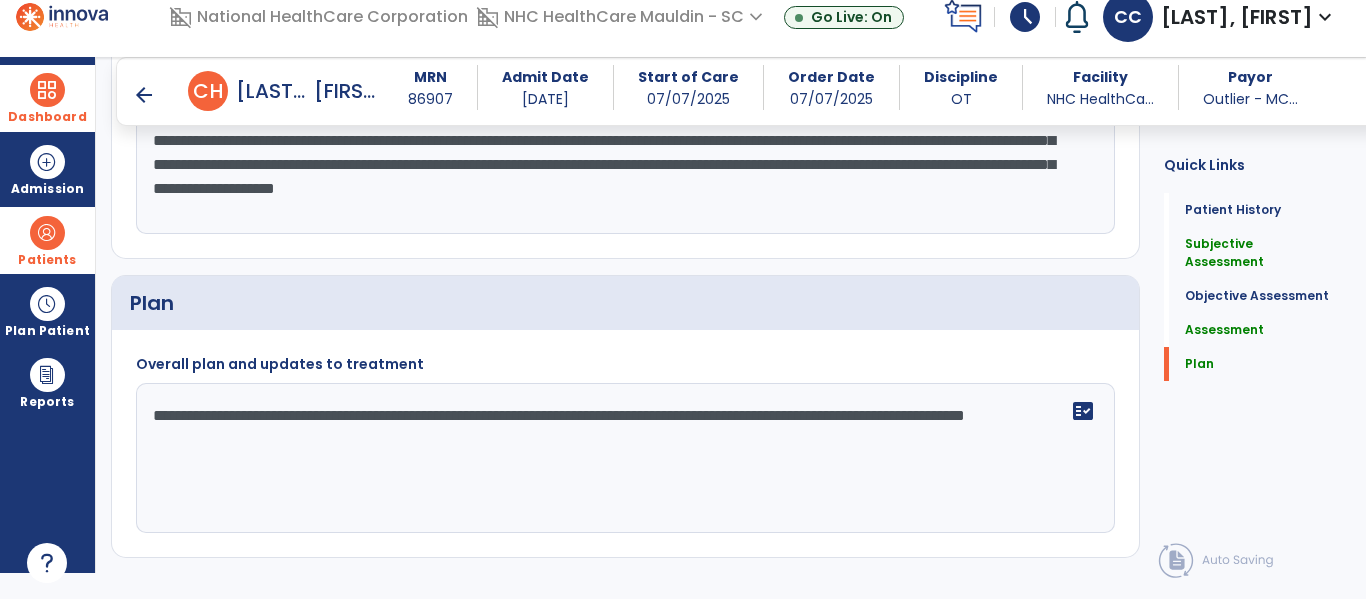 type on "**********" 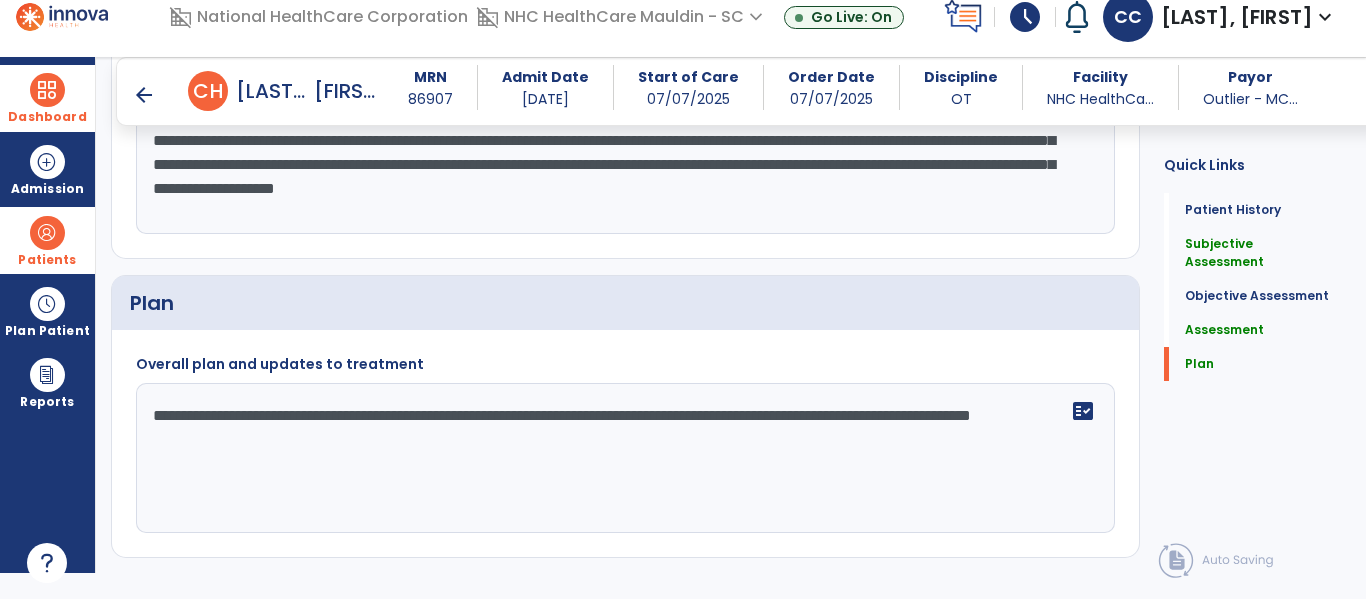 drag, startPoint x: 389, startPoint y: 443, endPoint x: 150, endPoint y: 417, distance: 240.41006 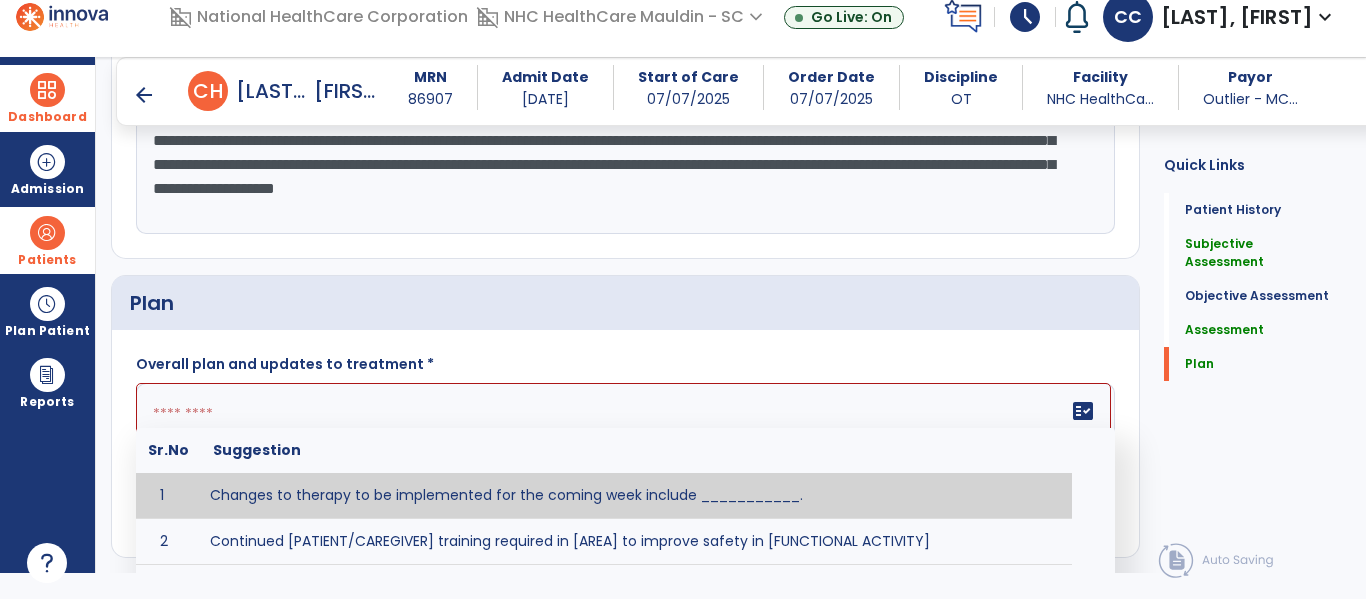 click 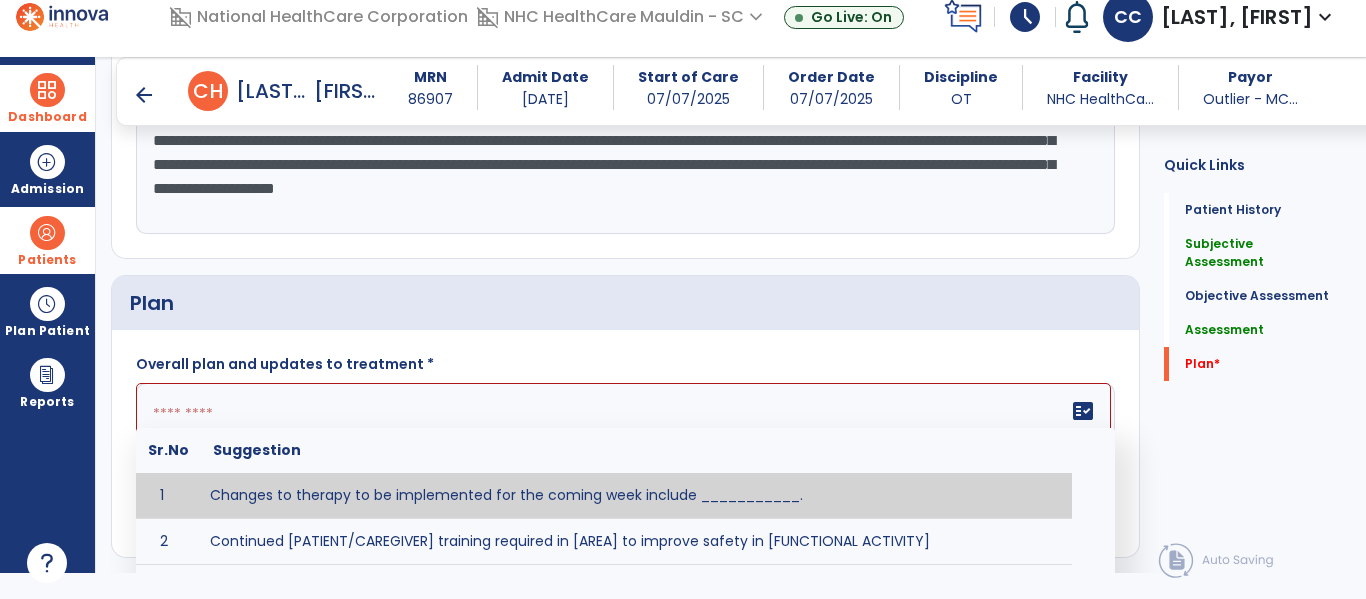 click 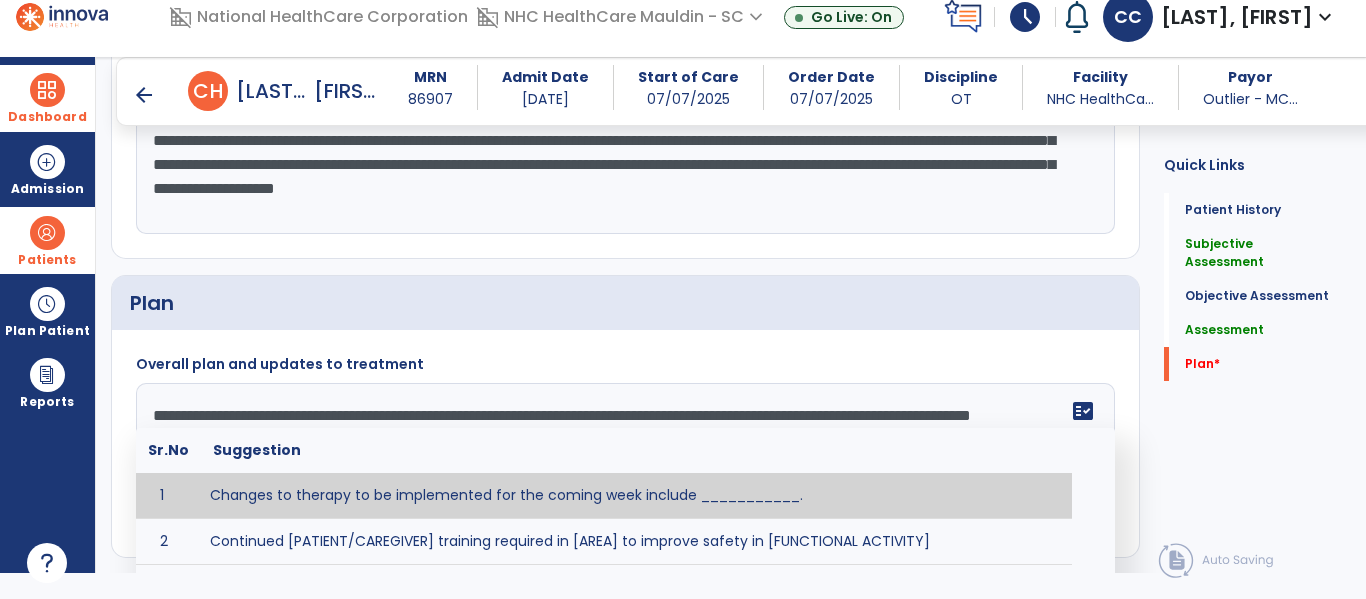 type on "**********" 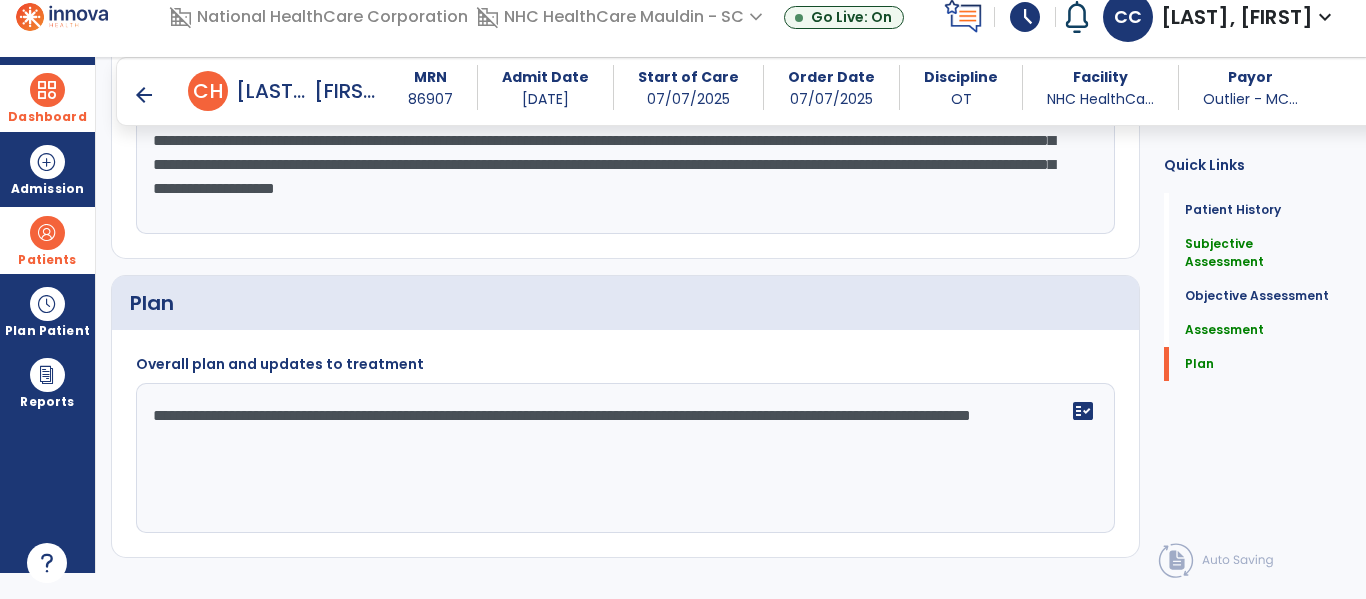 click on "**********" 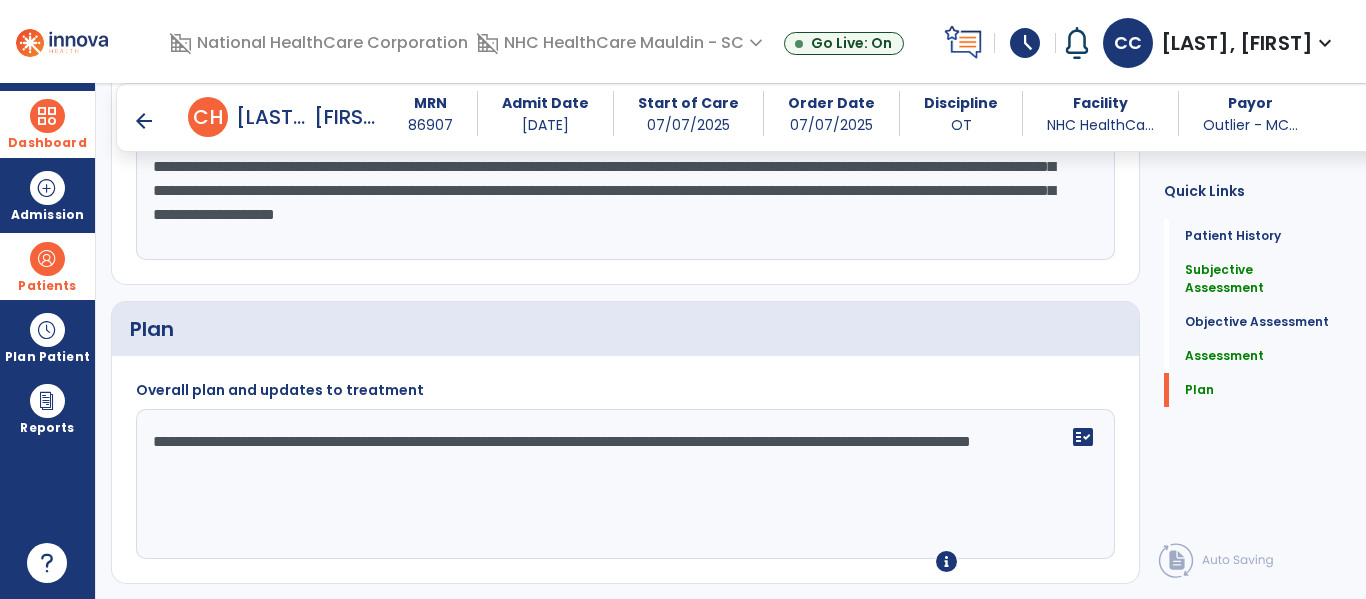 scroll, scrollTop: 1929, scrollLeft: 0, axis: vertical 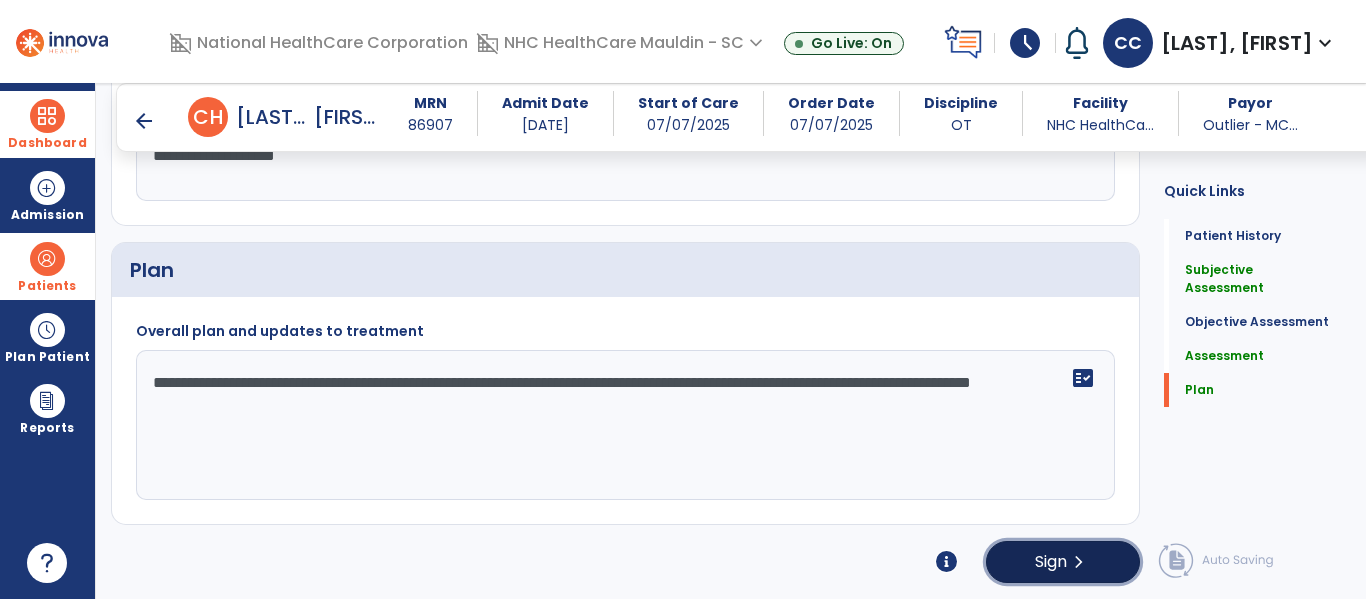 click on "chevron_right" 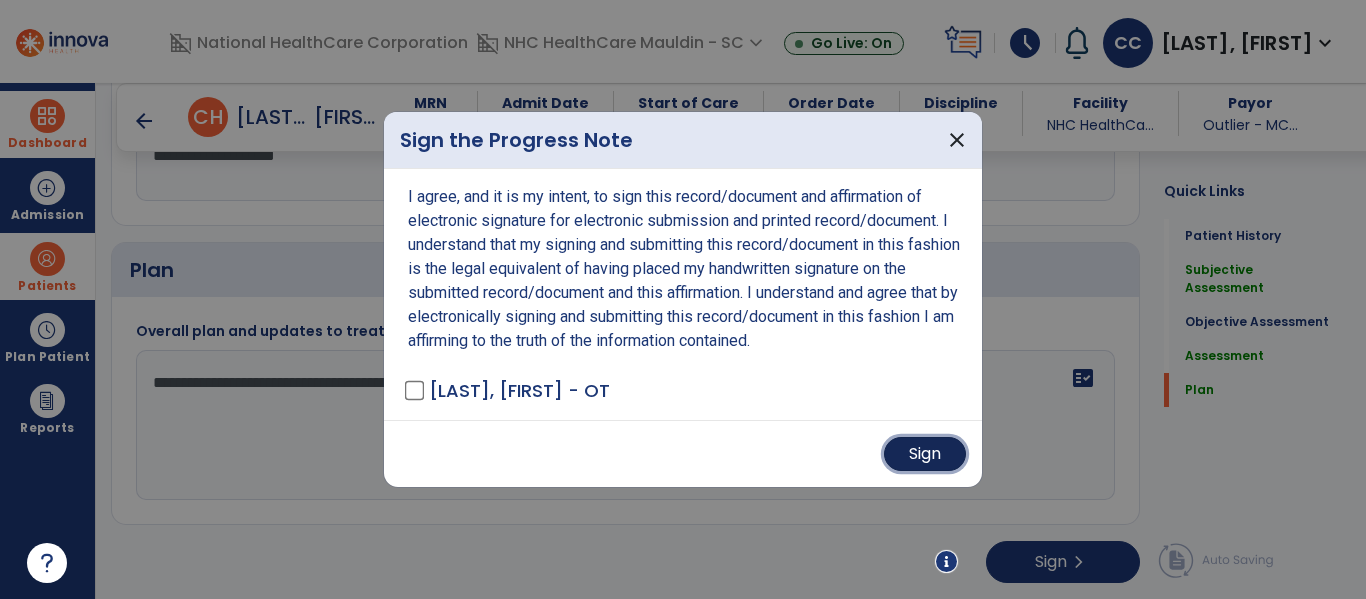 click on "Sign" at bounding box center (925, 454) 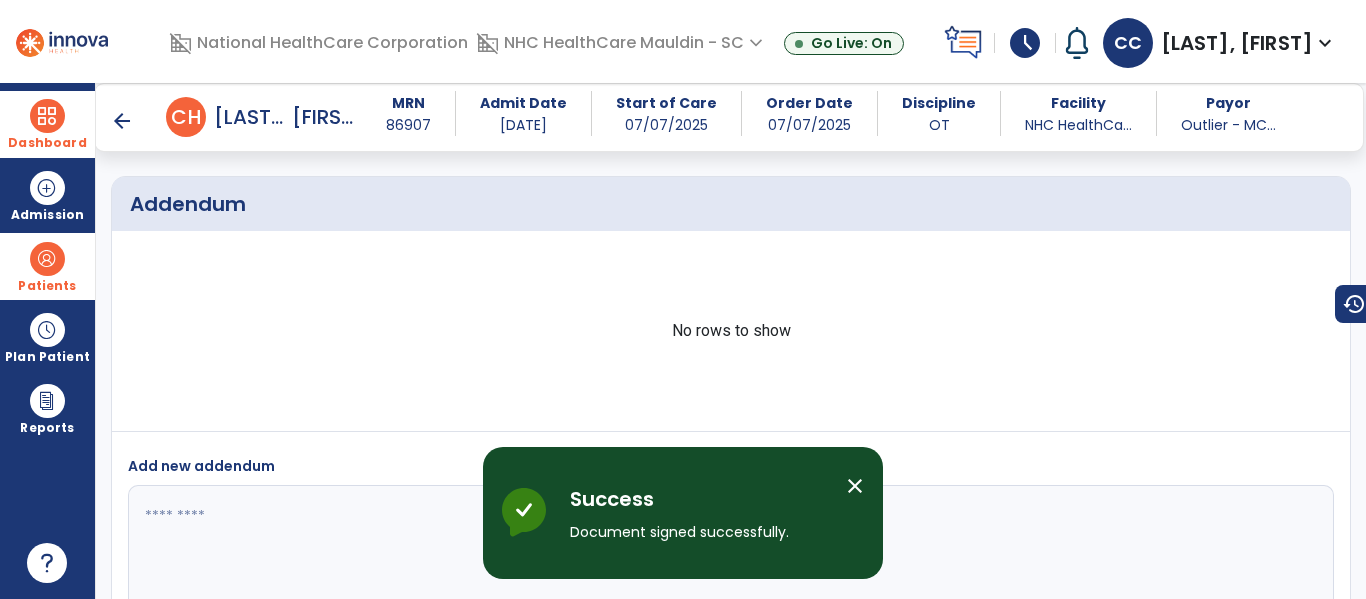 scroll, scrollTop: 2565, scrollLeft: 0, axis: vertical 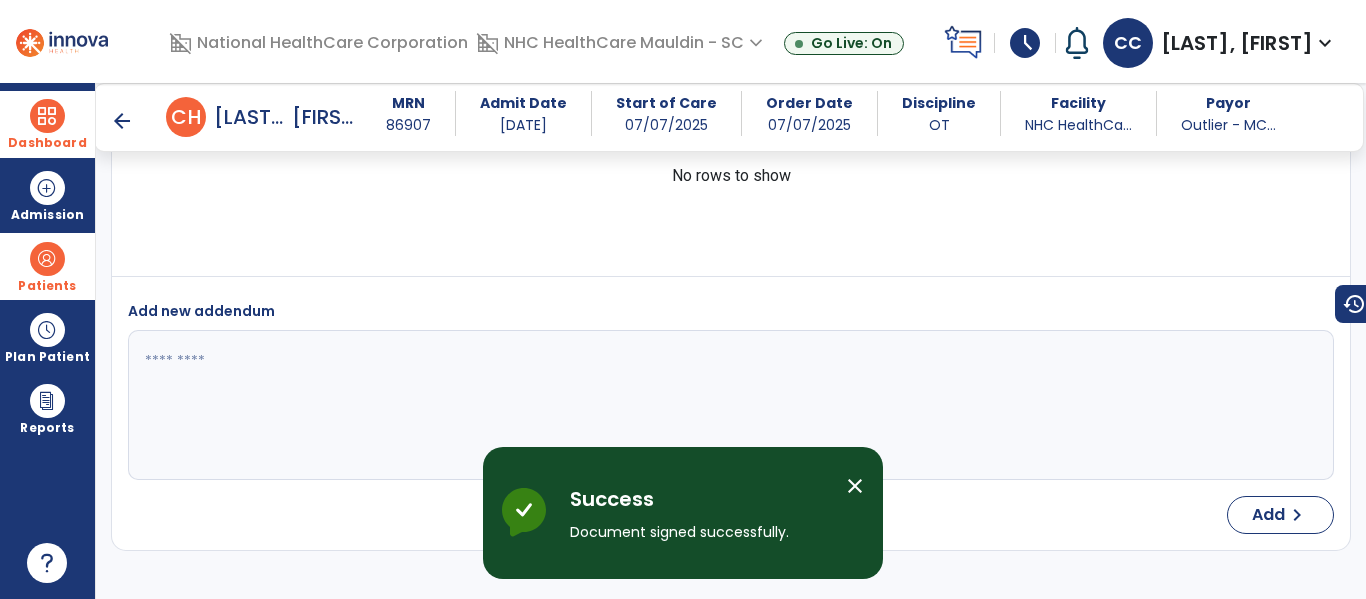 click at bounding box center [47, 116] 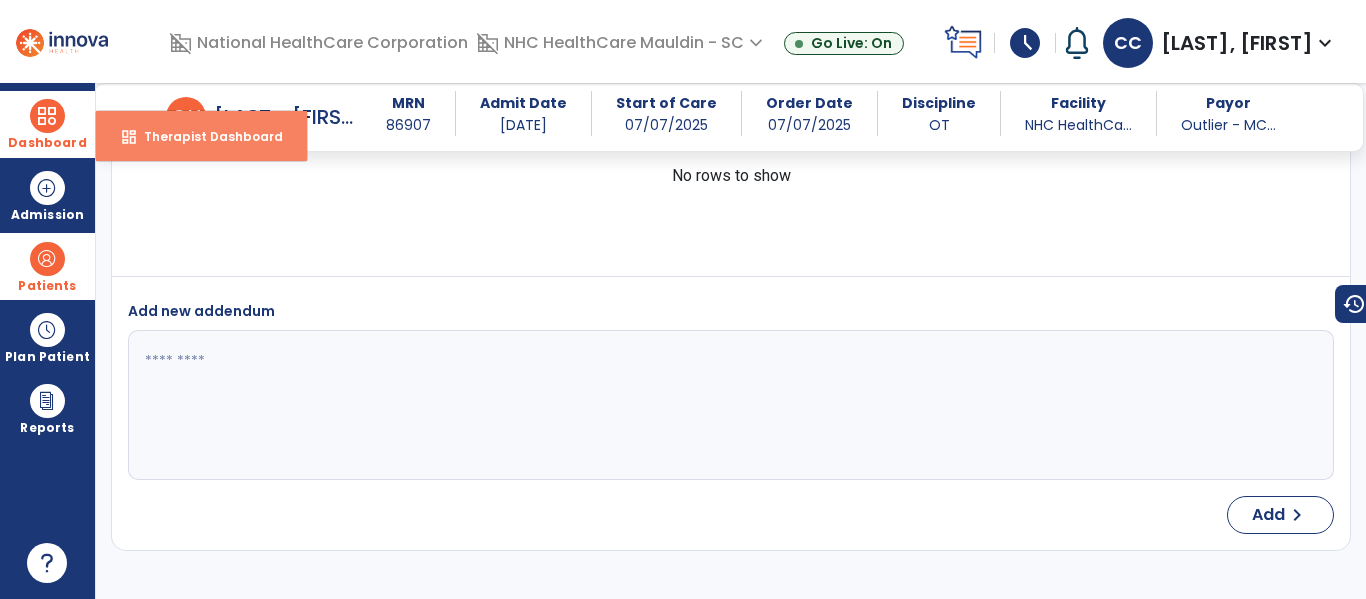 click on "Therapist Dashboard" at bounding box center [205, 136] 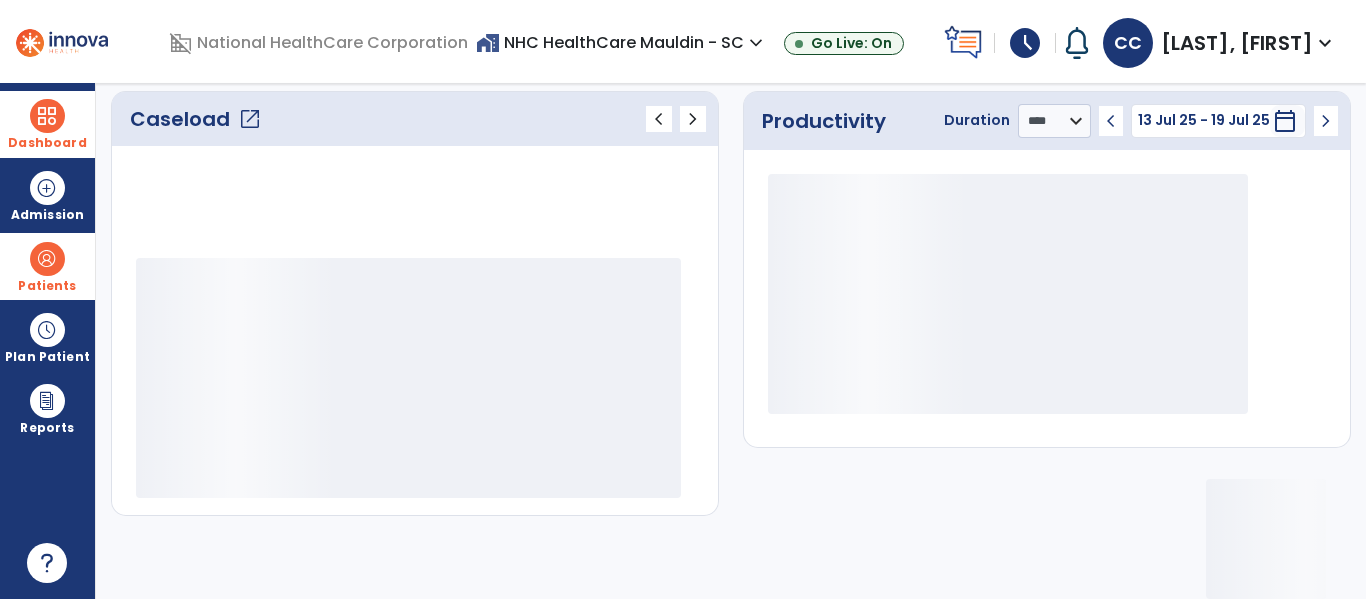 scroll, scrollTop: 277, scrollLeft: 0, axis: vertical 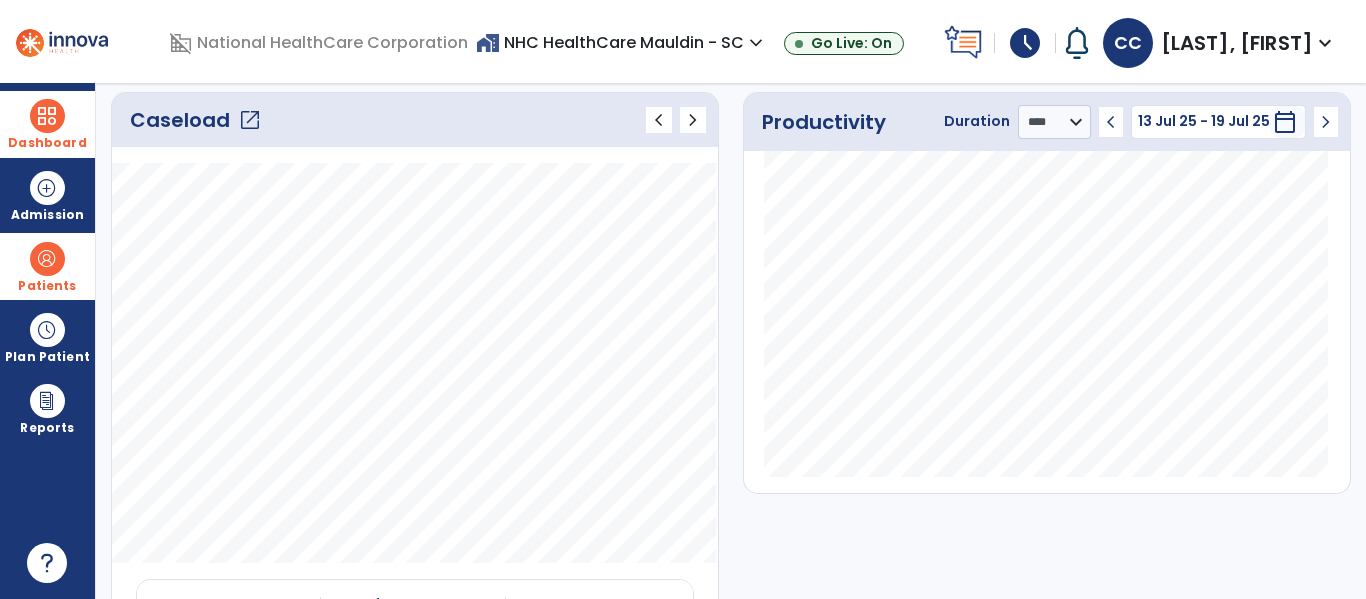 click on "Caseload   open_in_new" 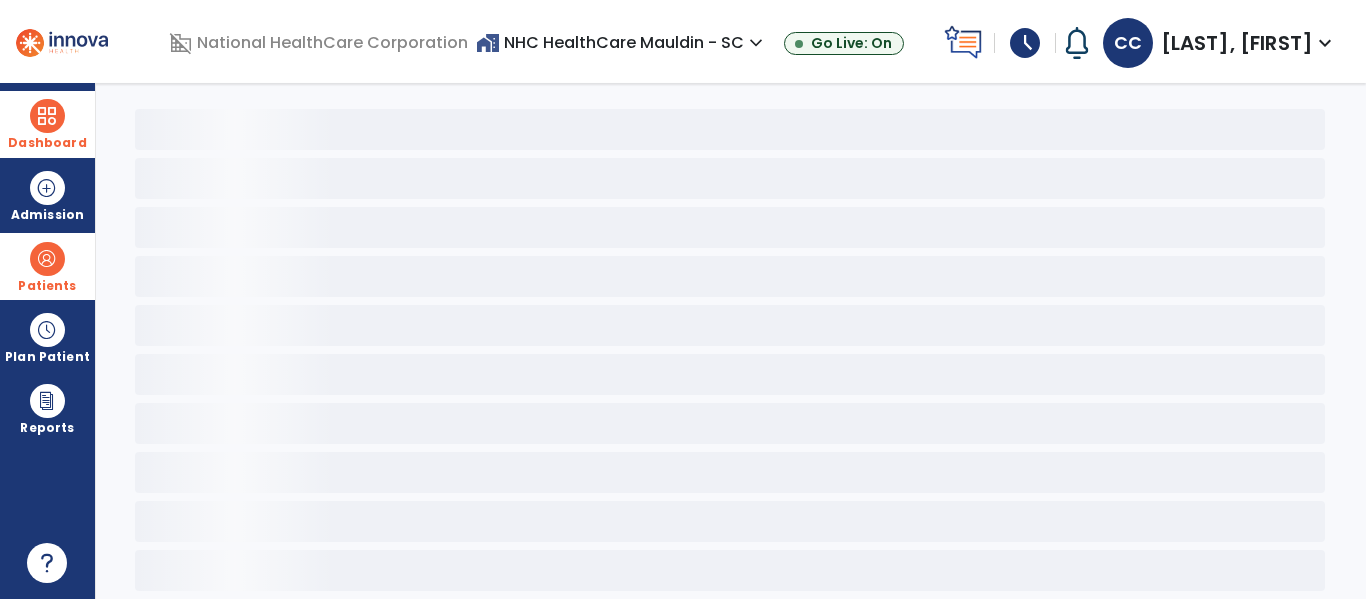 scroll, scrollTop: 68, scrollLeft: 0, axis: vertical 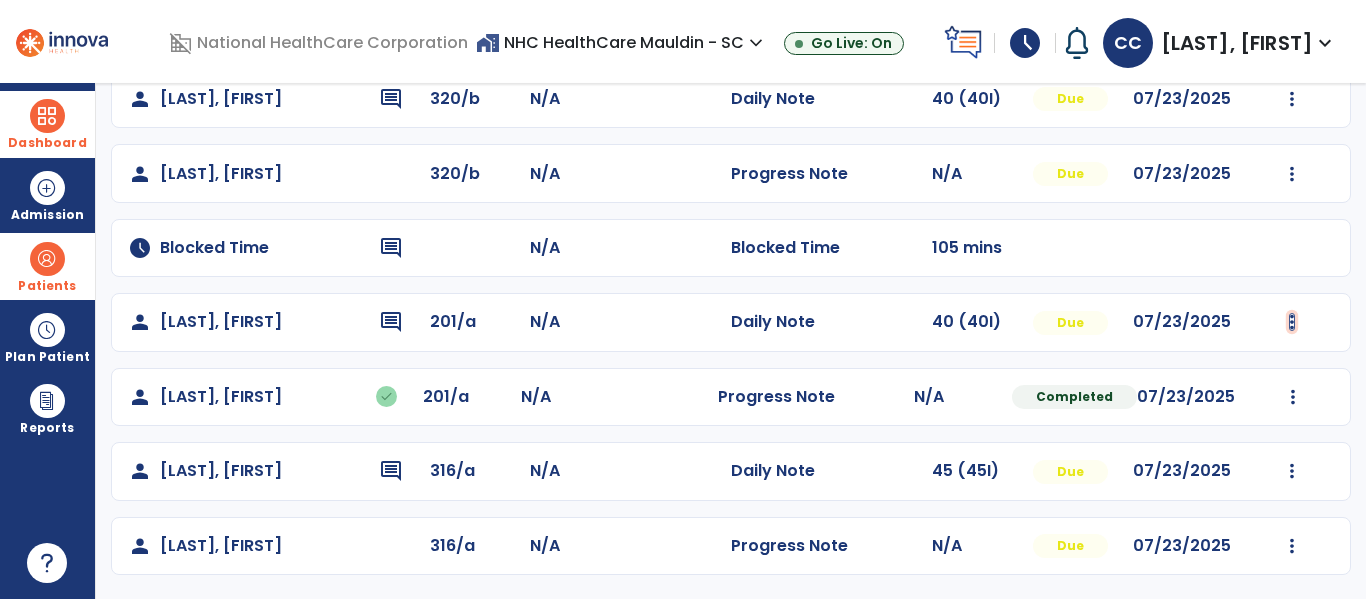click at bounding box center (1292, -50) 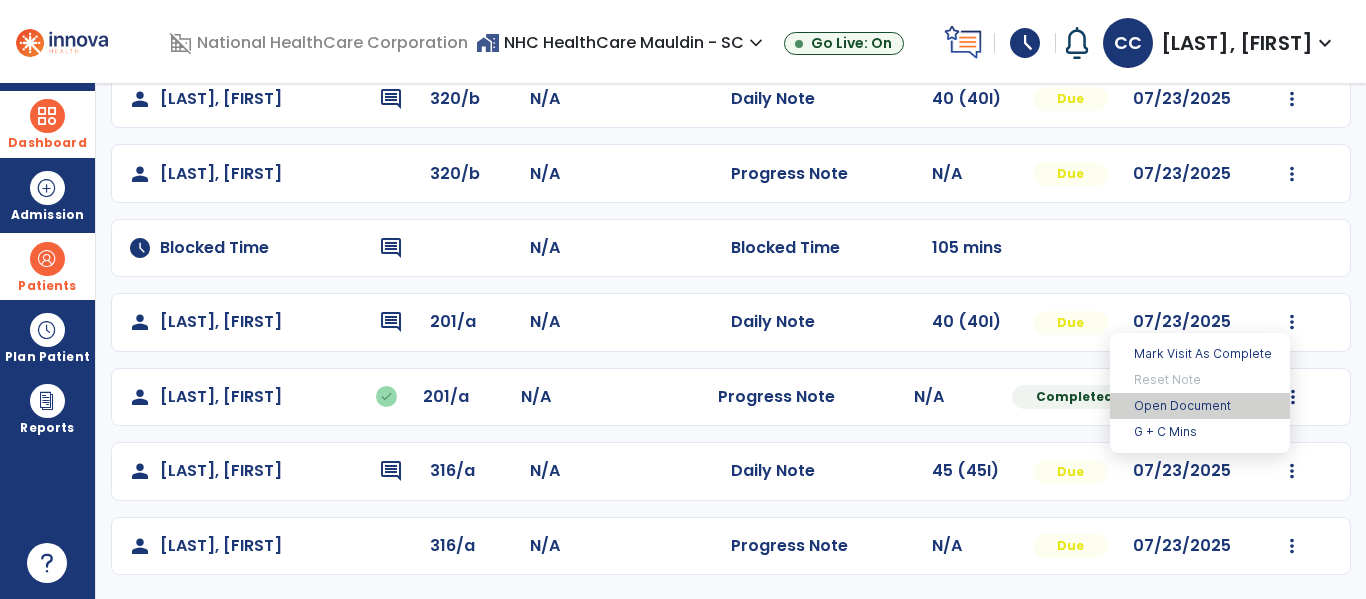 click on "Open Document" at bounding box center [1200, 406] 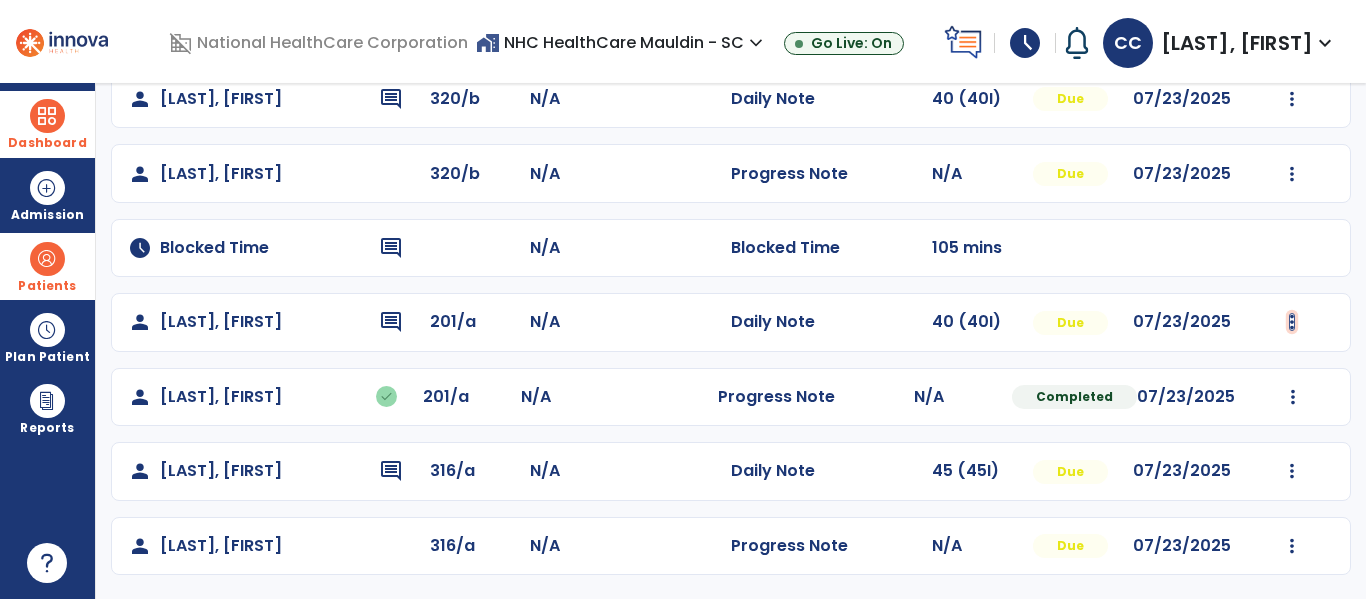 click at bounding box center [1292, -50] 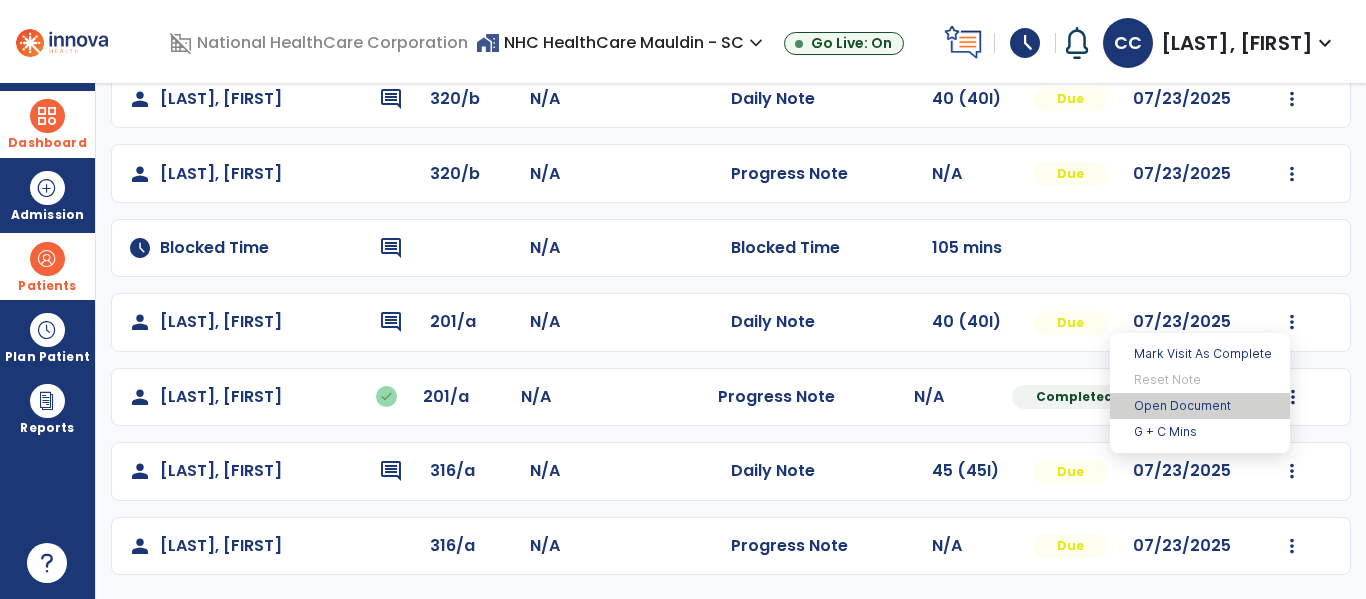 click on "Open Document" at bounding box center [1200, 406] 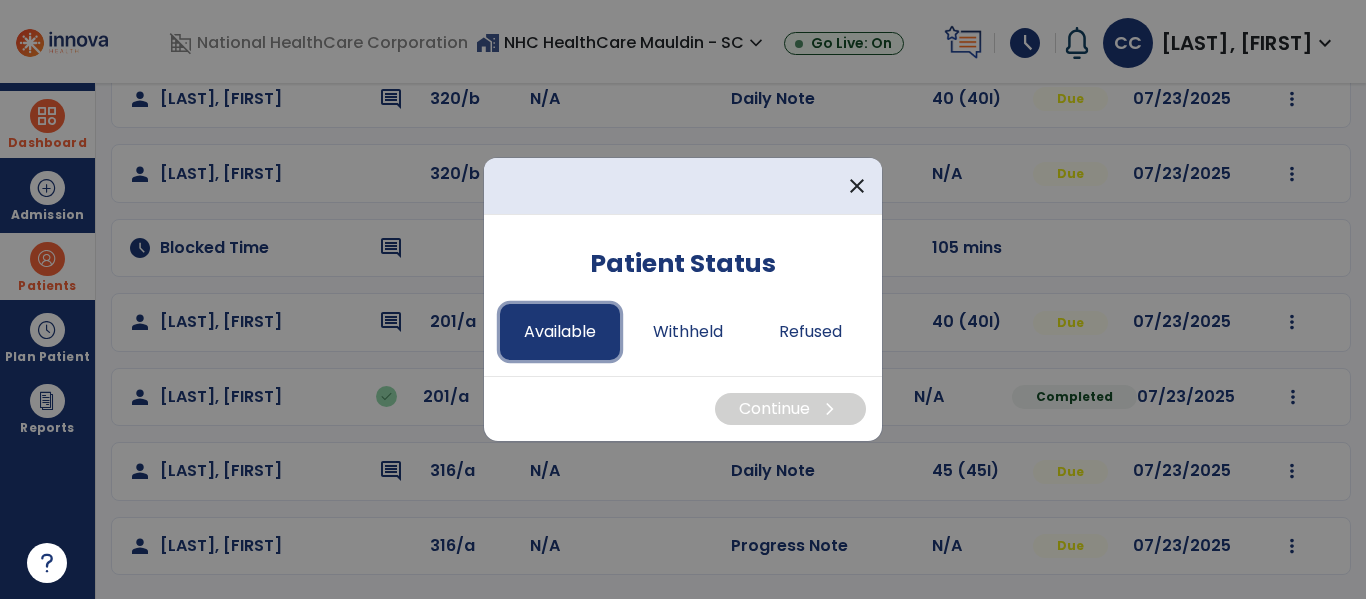 click on "Available" at bounding box center [560, 332] 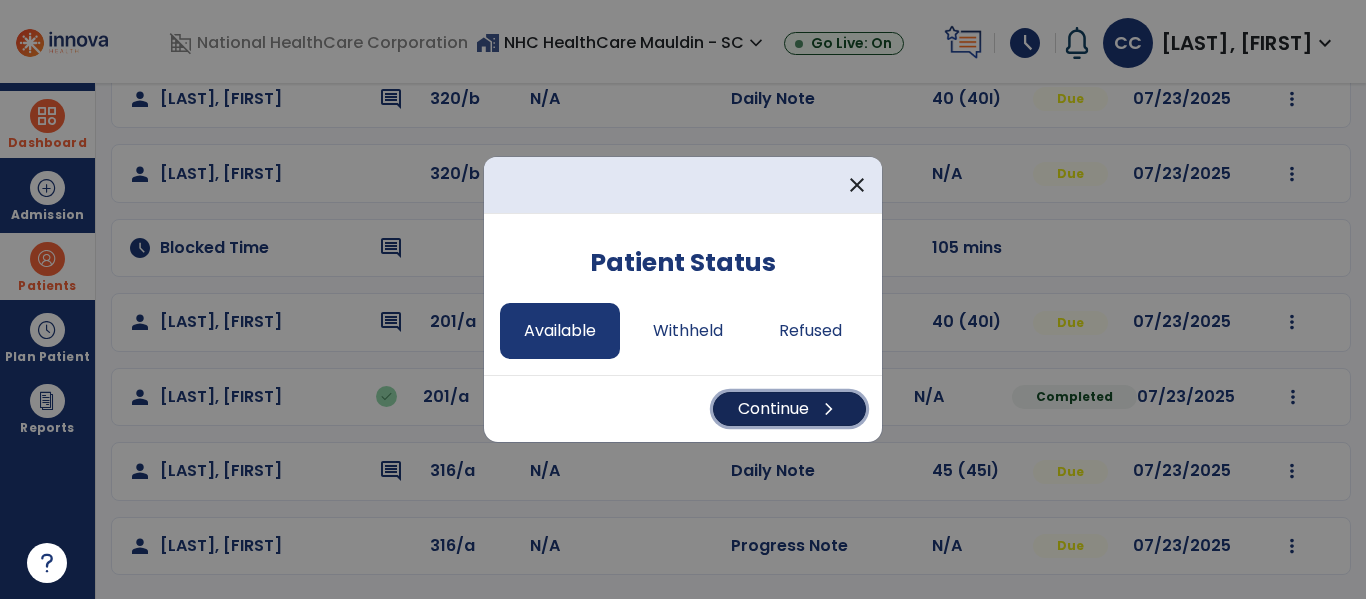 click on "Continue   chevron_right" at bounding box center (789, 409) 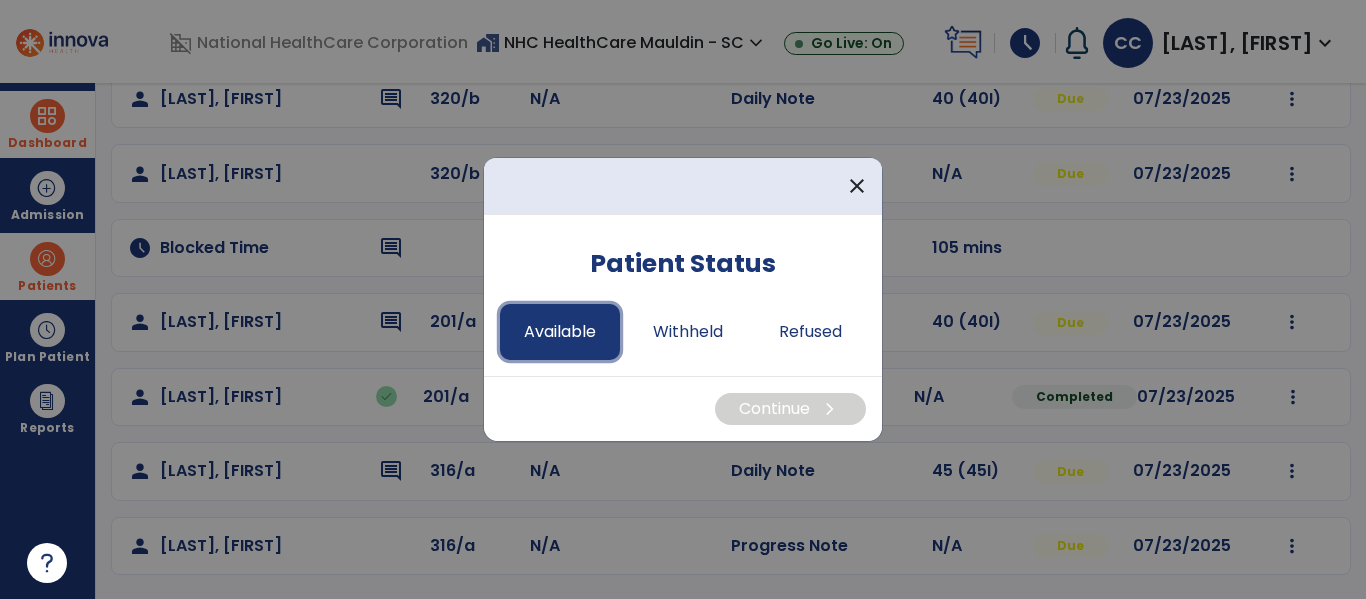 click on "Available" at bounding box center [560, 332] 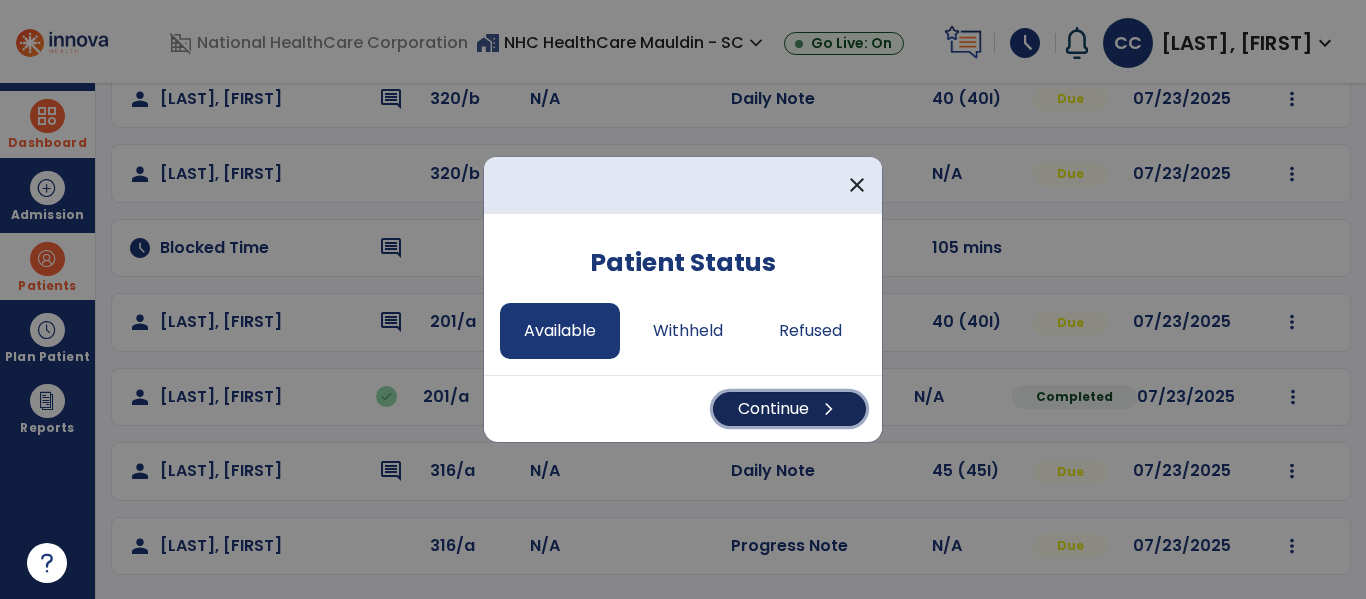 click on "Continue   chevron_right" at bounding box center [789, 409] 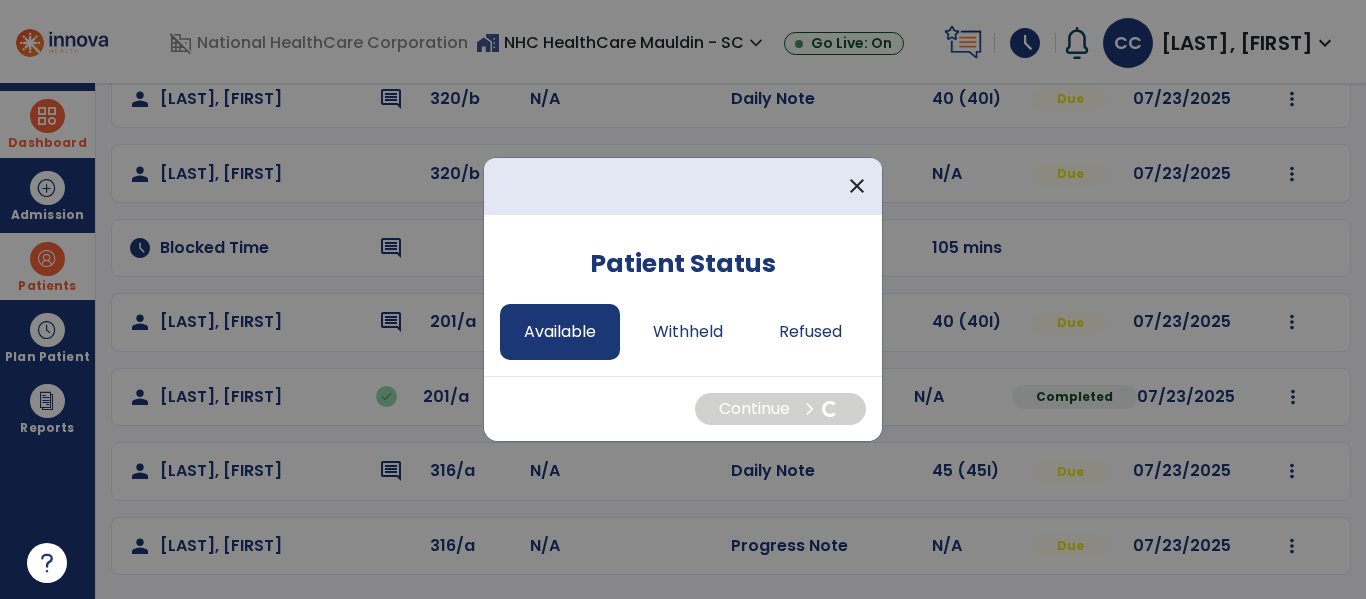 select on "*" 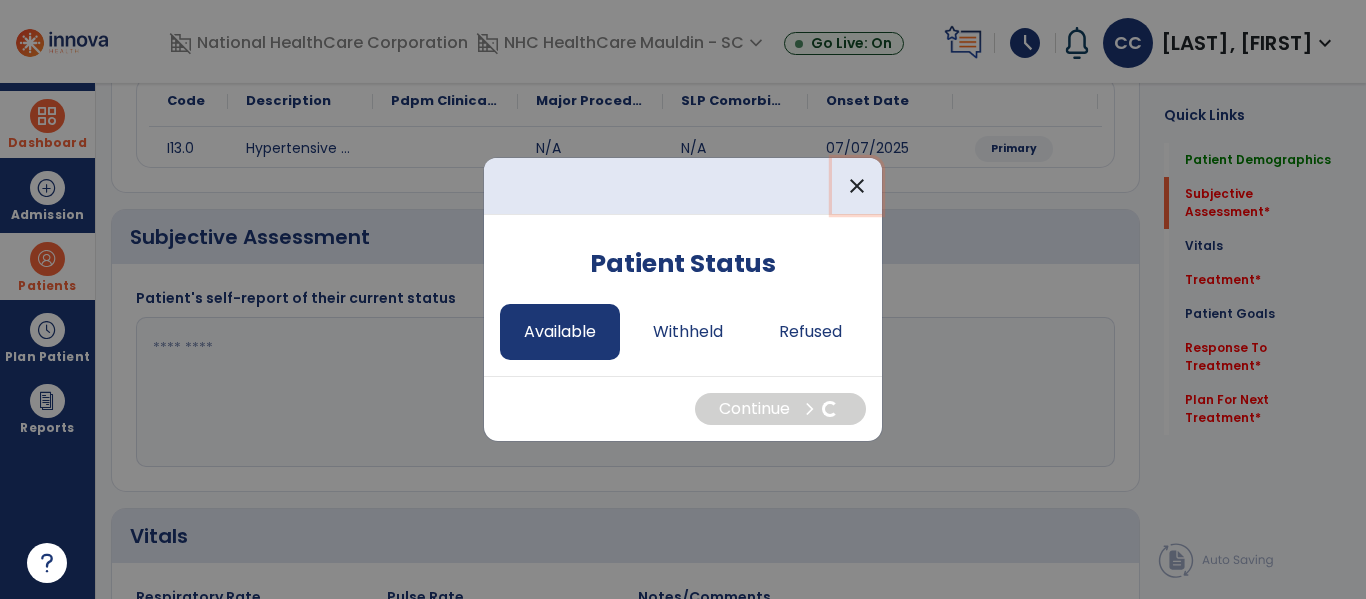 drag, startPoint x: 873, startPoint y: 183, endPoint x: 861, endPoint y: 188, distance: 13 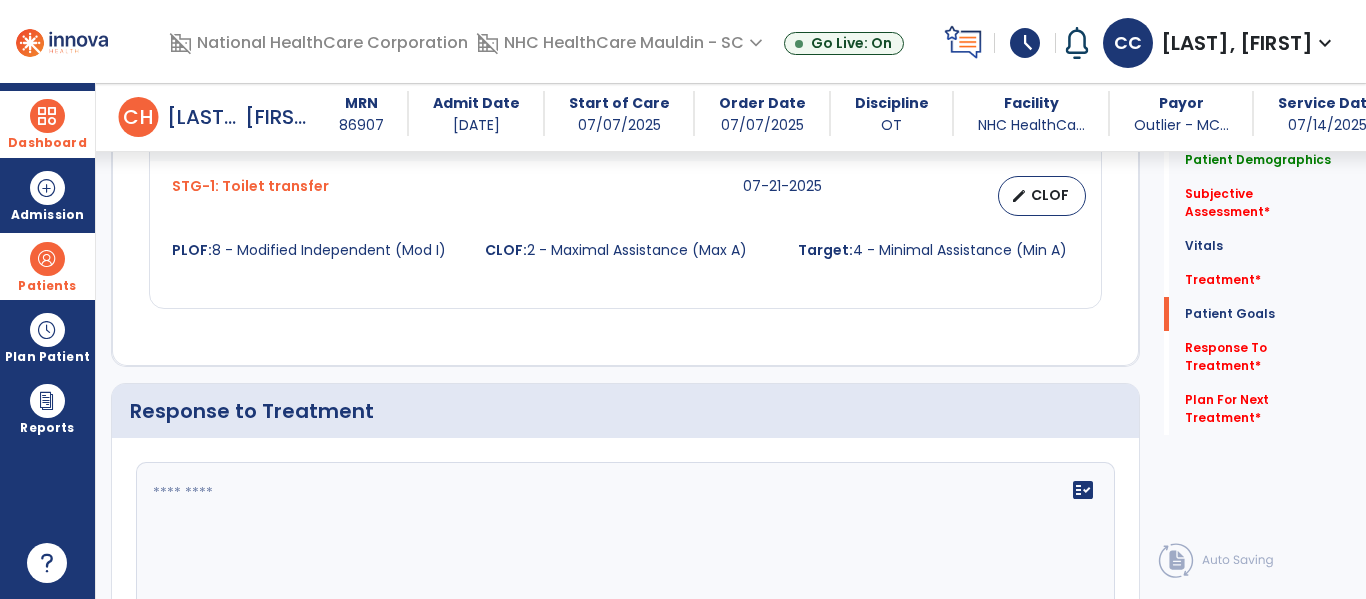 scroll, scrollTop: 2374, scrollLeft: 0, axis: vertical 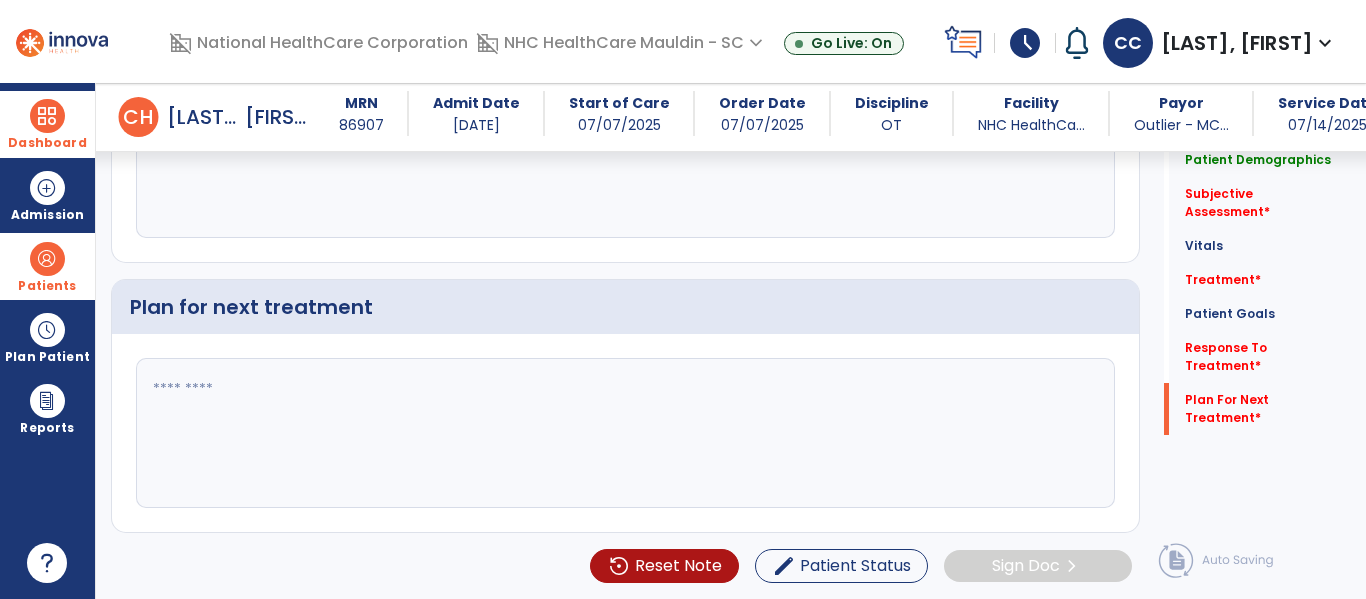 click 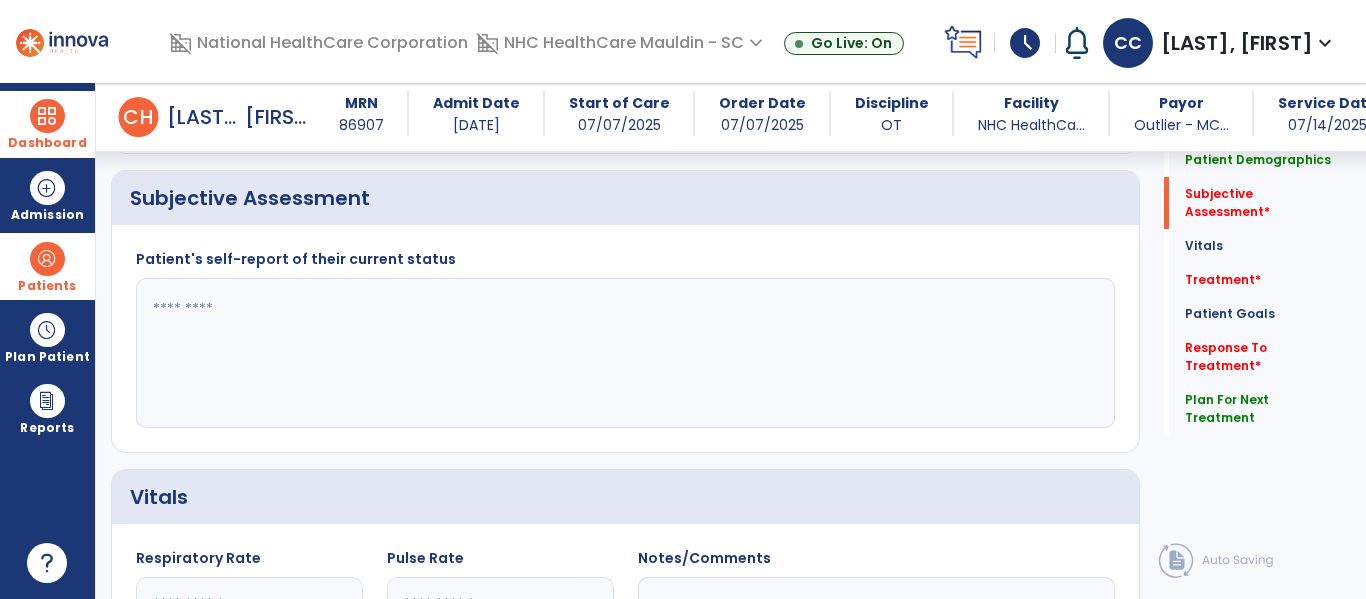 scroll, scrollTop: 0, scrollLeft: 0, axis: both 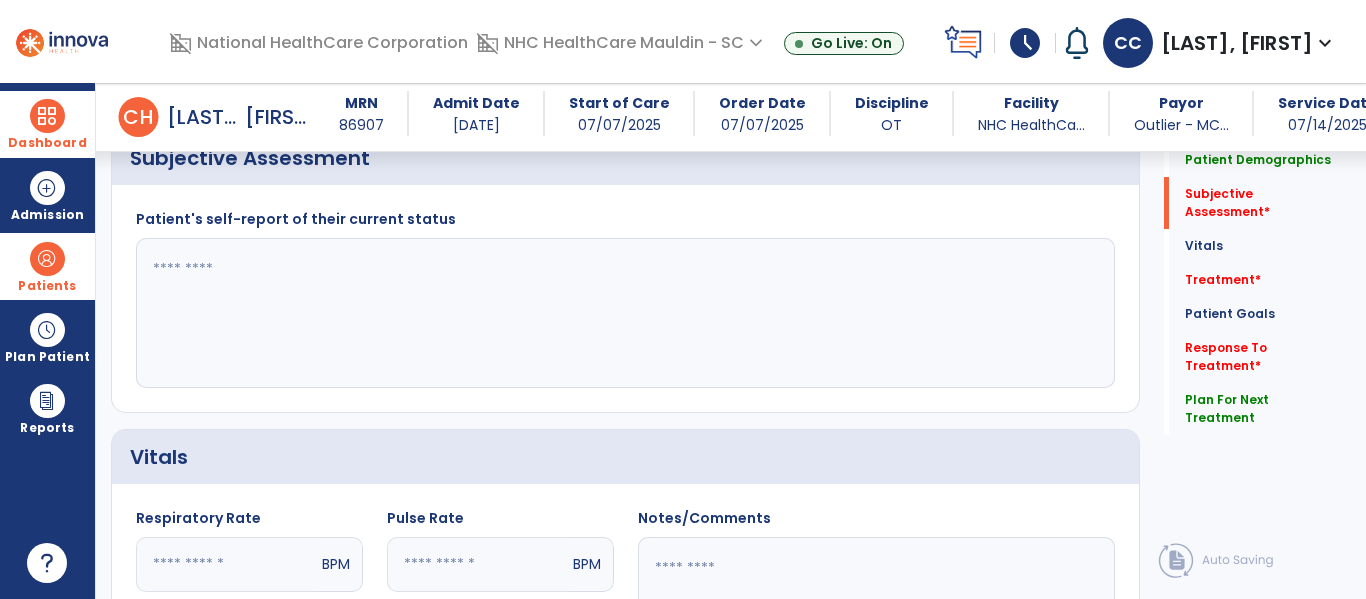 type on "**********" 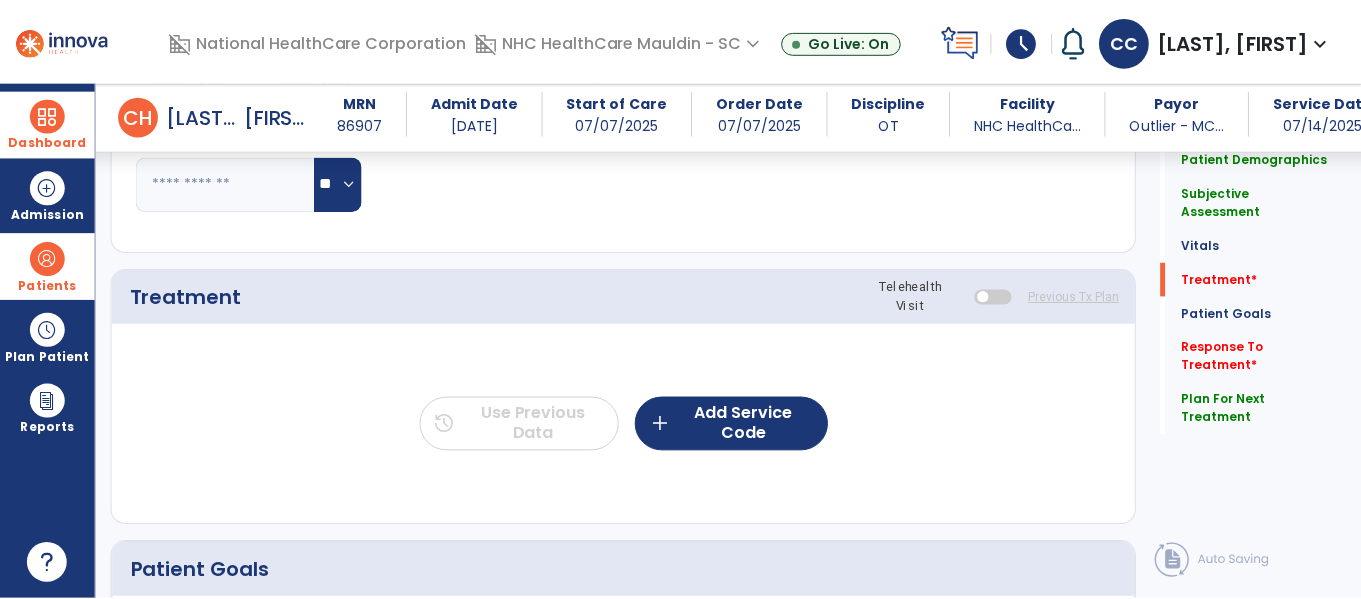 scroll, scrollTop: 1120, scrollLeft: 0, axis: vertical 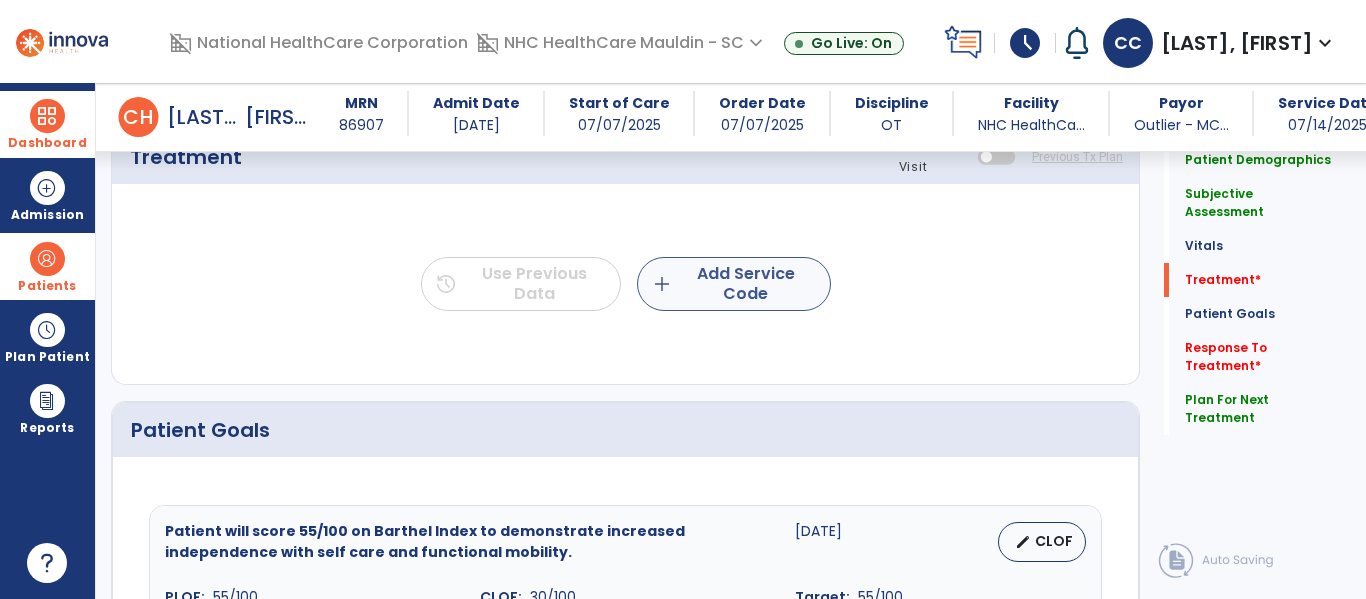 type on "**********" 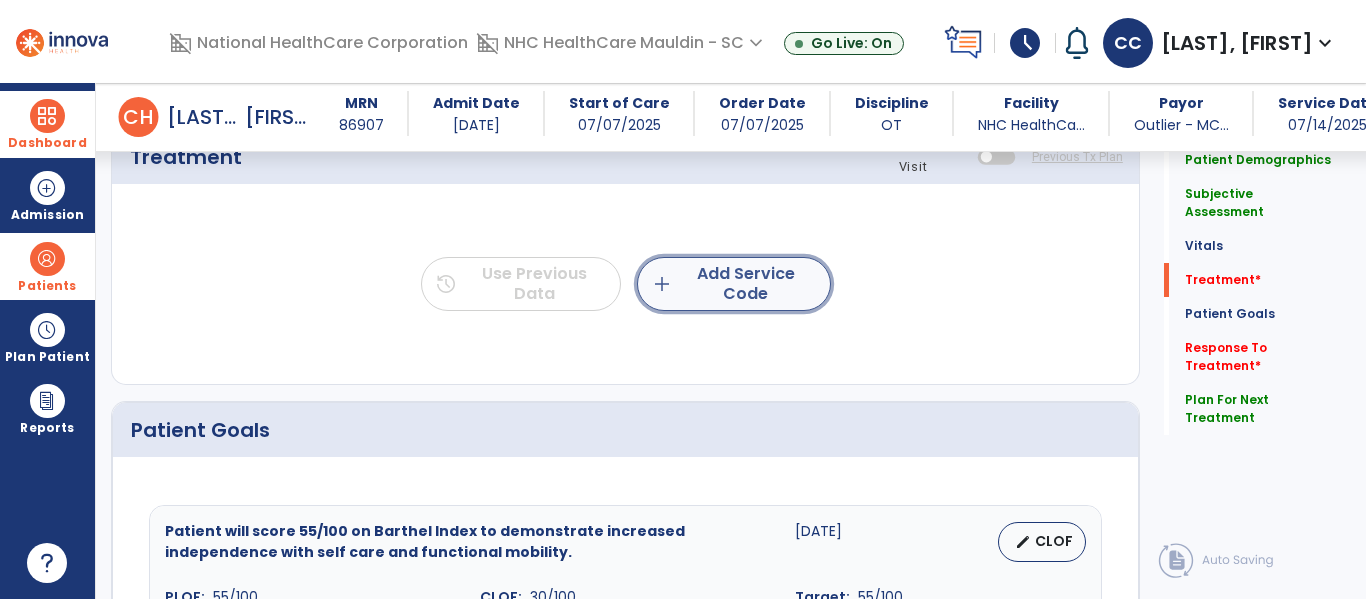 click on "add  Add Service Code" 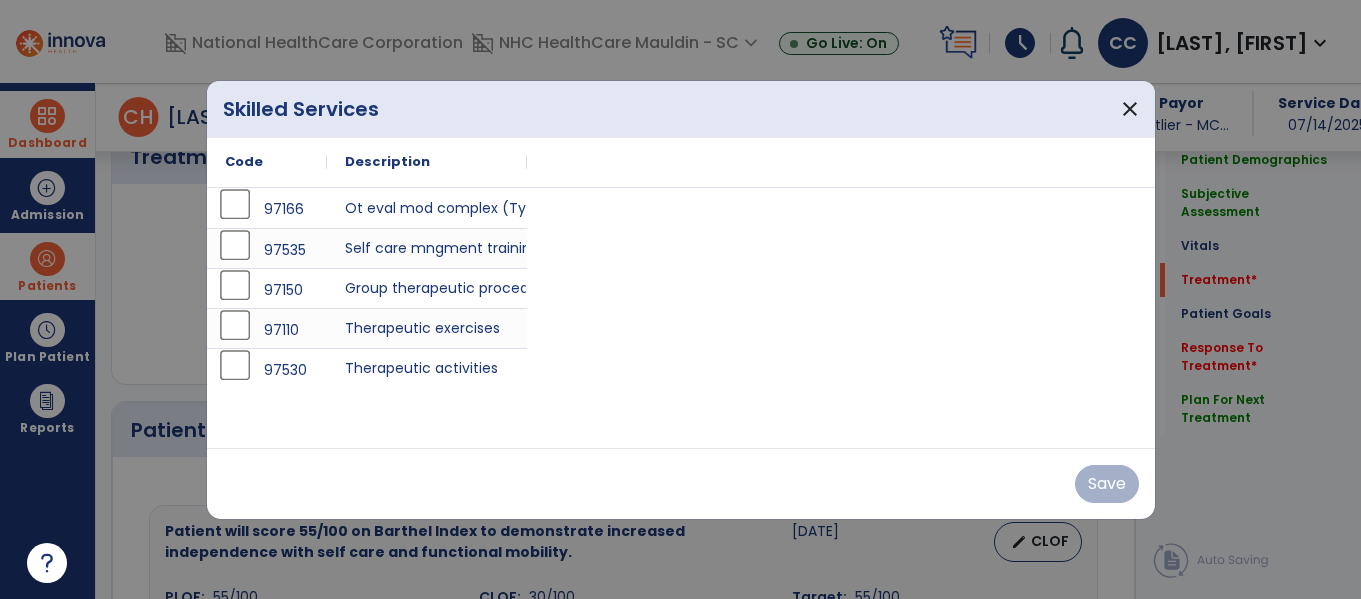 scroll, scrollTop: 1120, scrollLeft: 0, axis: vertical 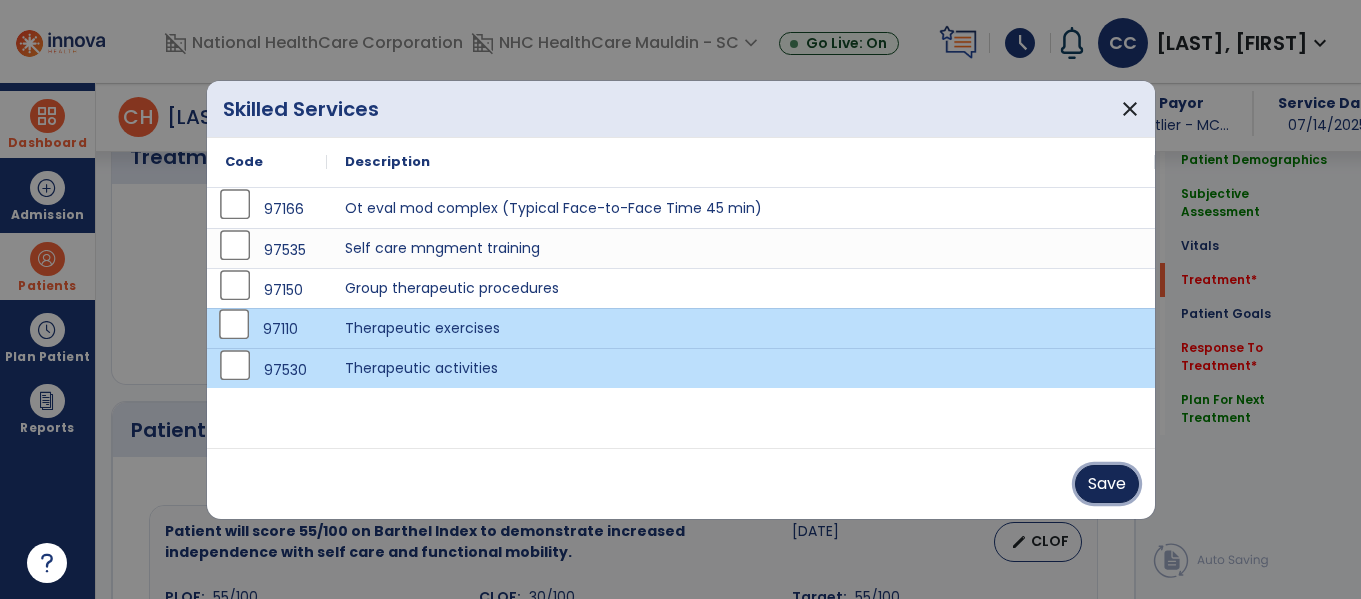 click on "Save" at bounding box center [1107, 484] 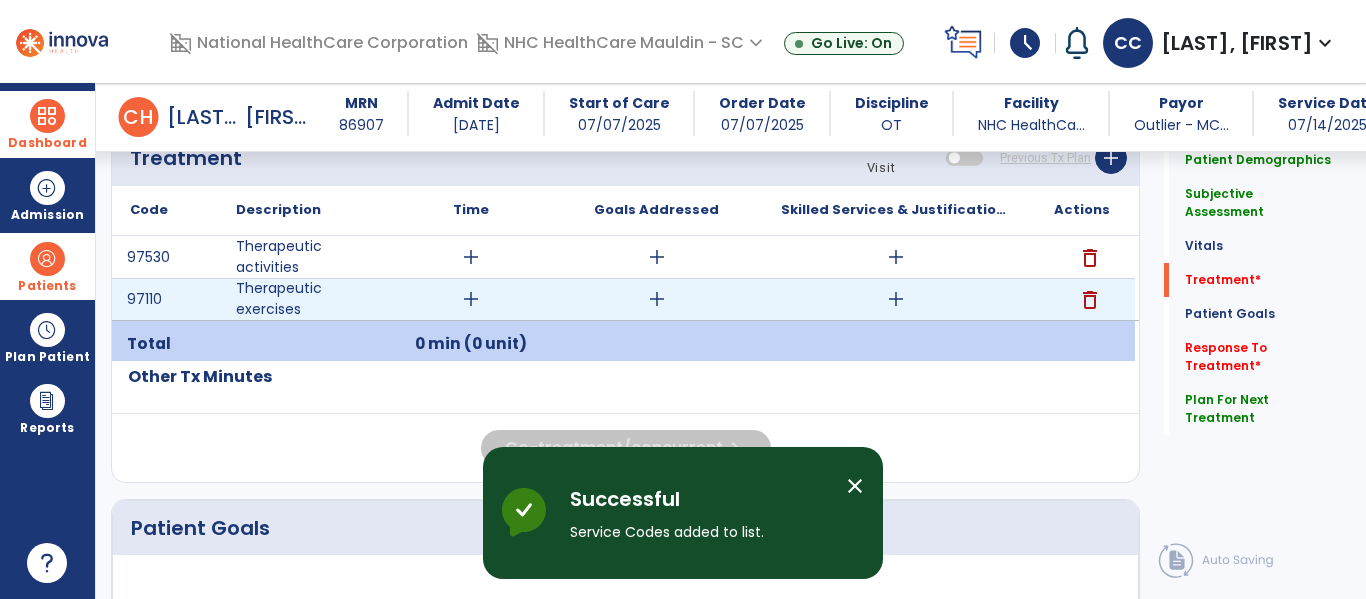 click on "add" at bounding box center (471, 299) 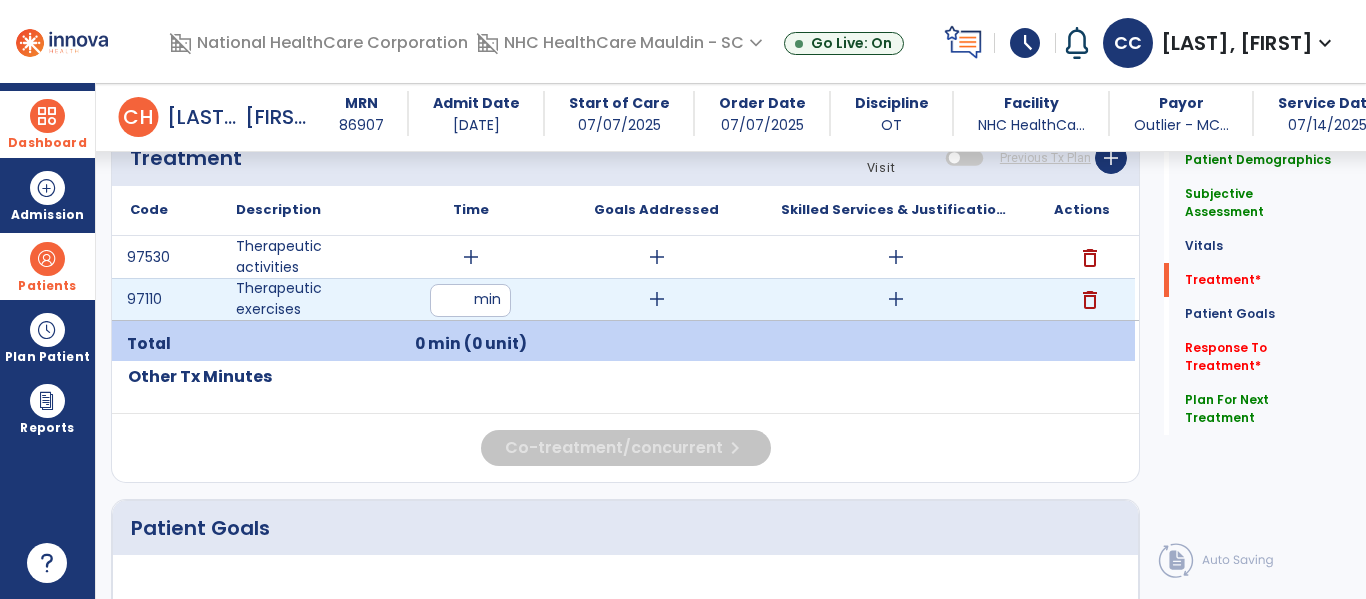 click at bounding box center (470, 300) 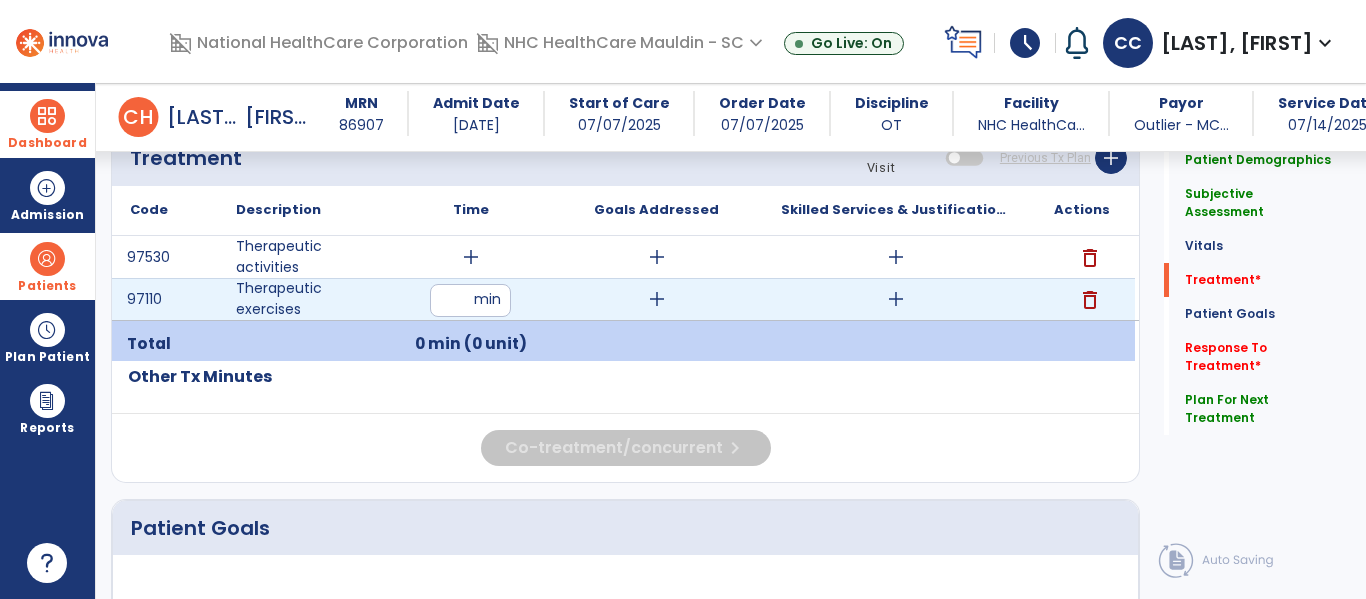 type on "**" 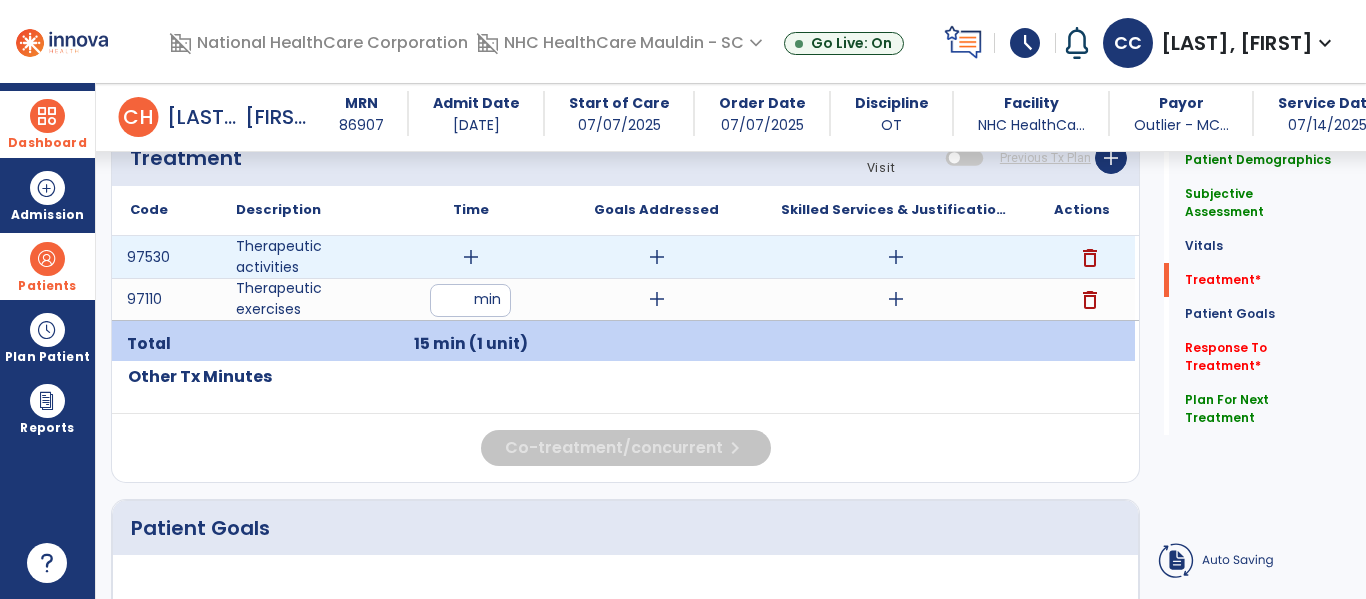 click on "add" at bounding box center [471, 257] 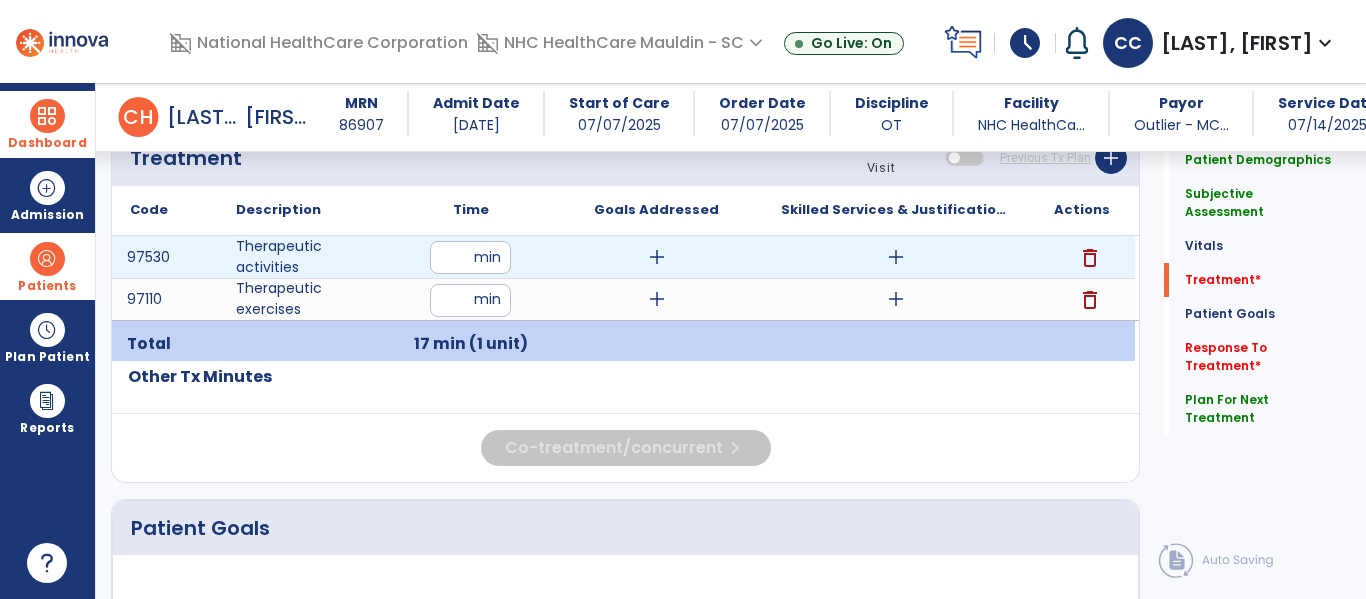 click on "*" at bounding box center (470, 257) 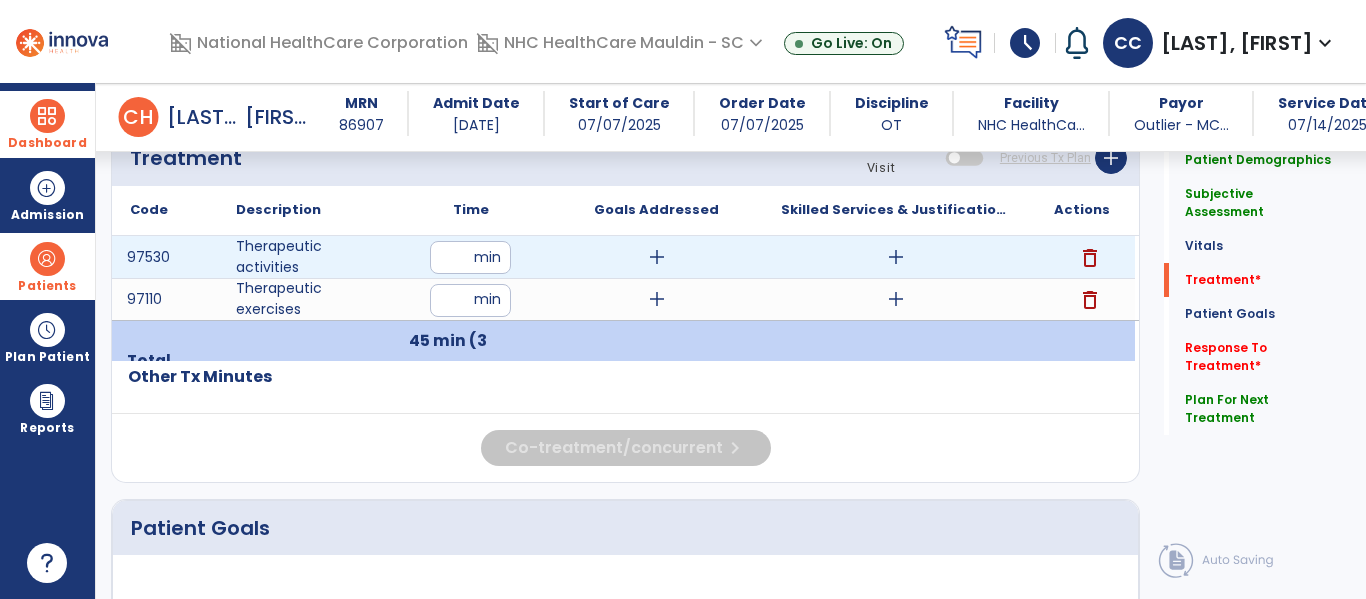 click on "add" at bounding box center [657, 257] 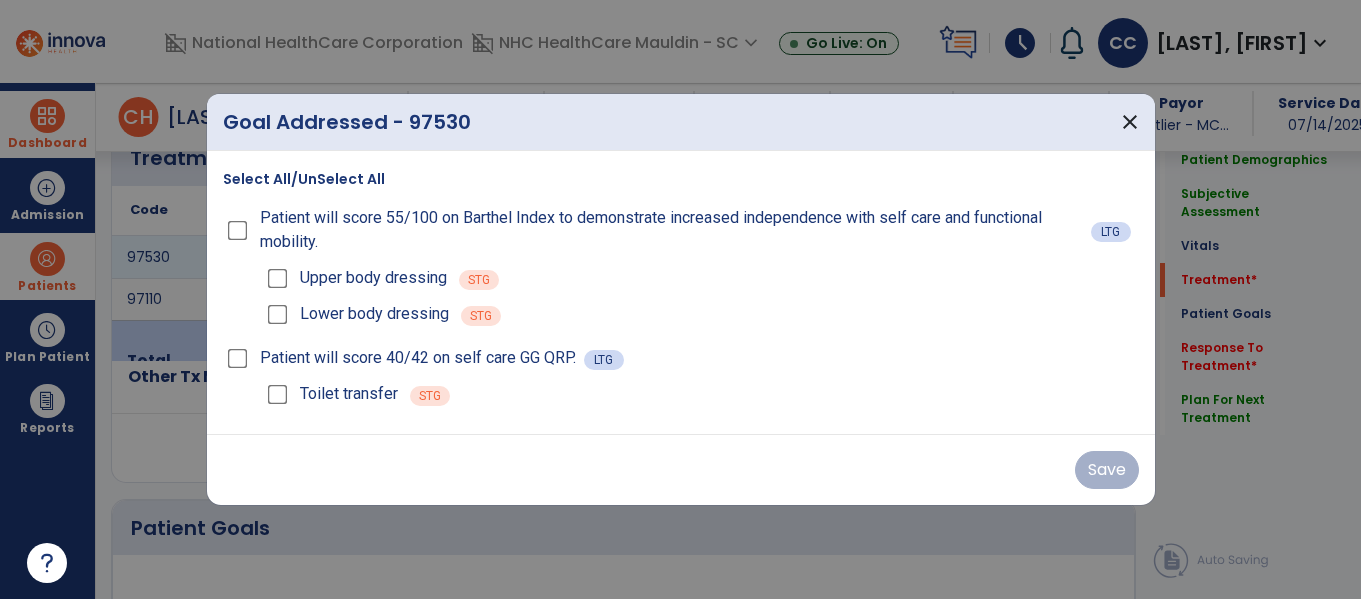 scroll, scrollTop: 1120, scrollLeft: 0, axis: vertical 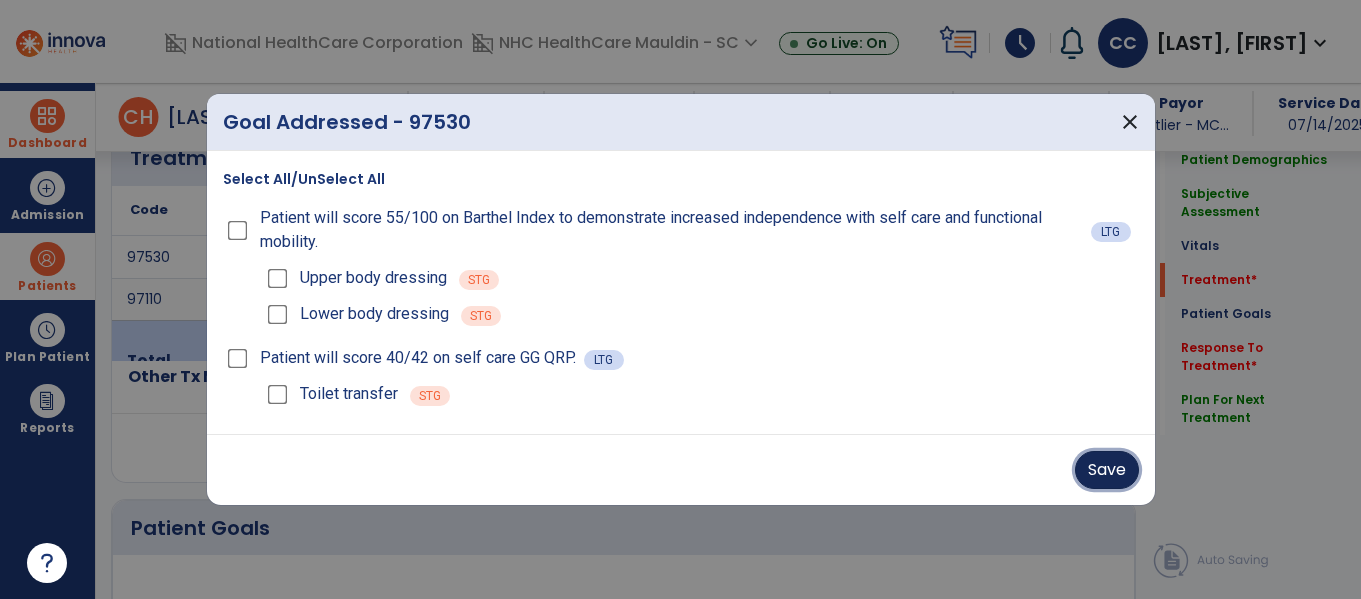 click on "Save" at bounding box center [1107, 470] 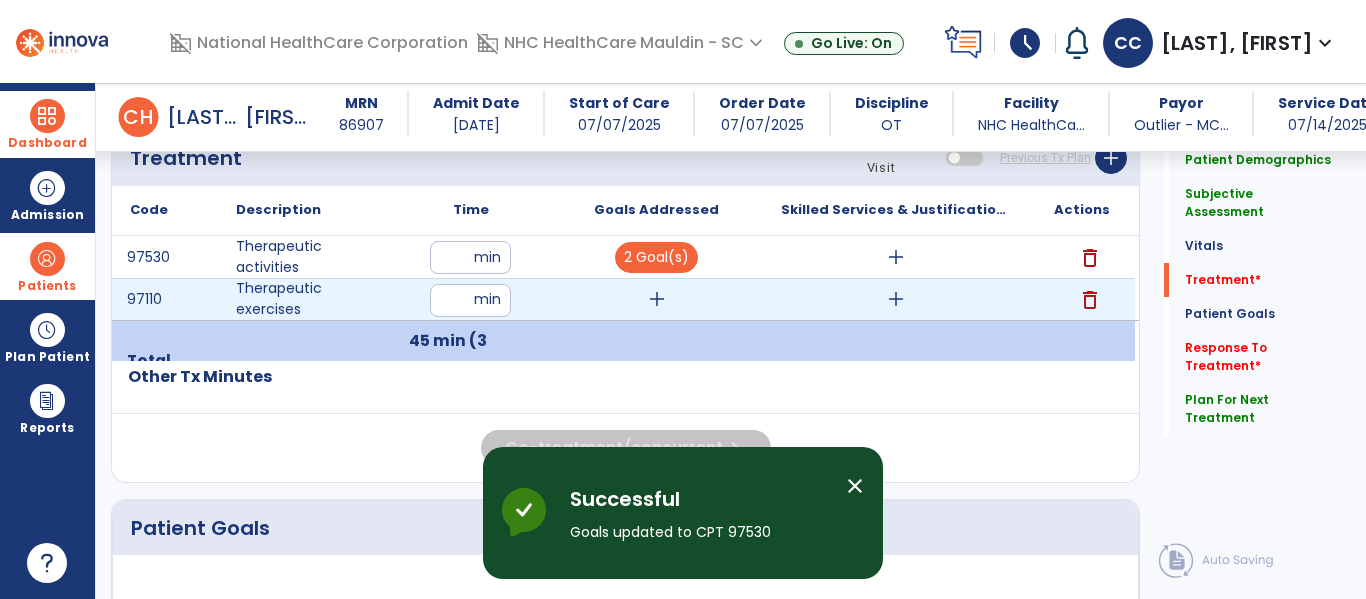 click on "add" at bounding box center [657, 299] 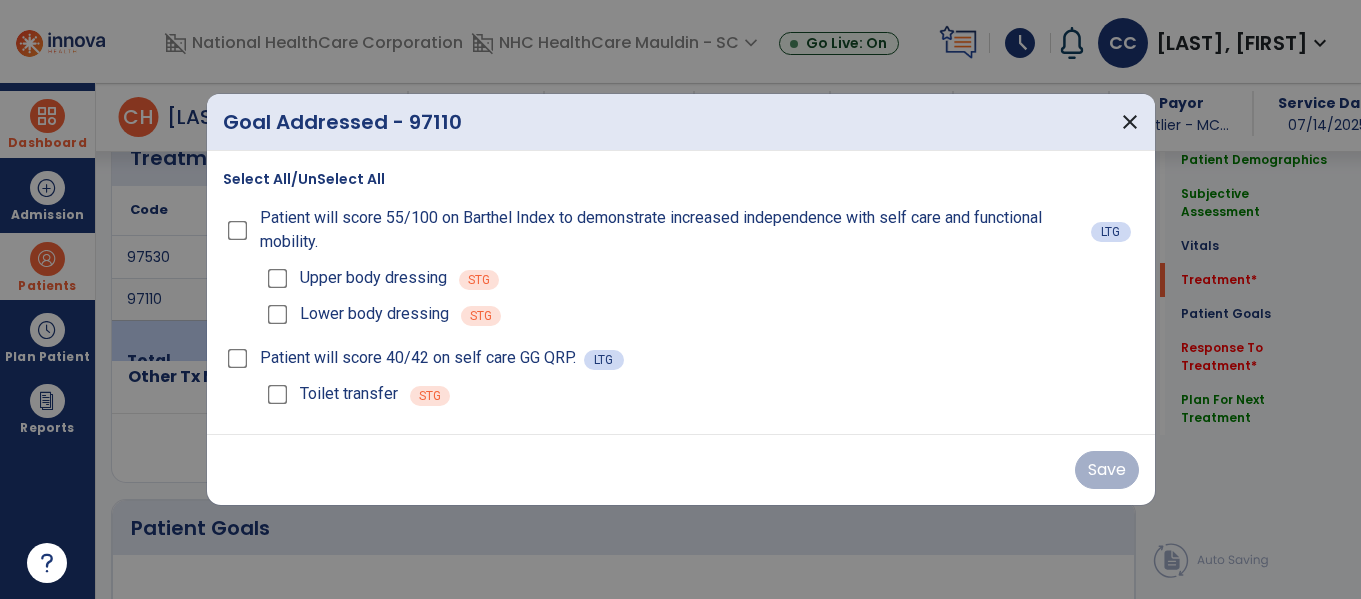scroll, scrollTop: 1120, scrollLeft: 0, axis: vertical 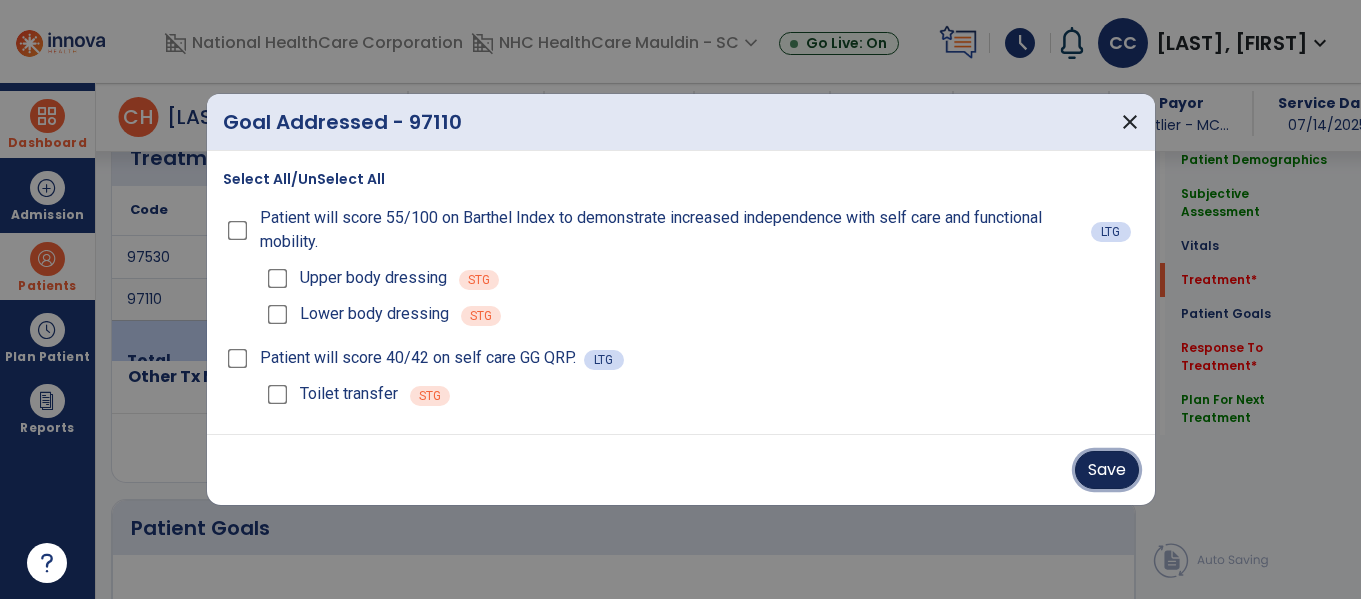 click on "Save" at bounding box center [1107, 470] 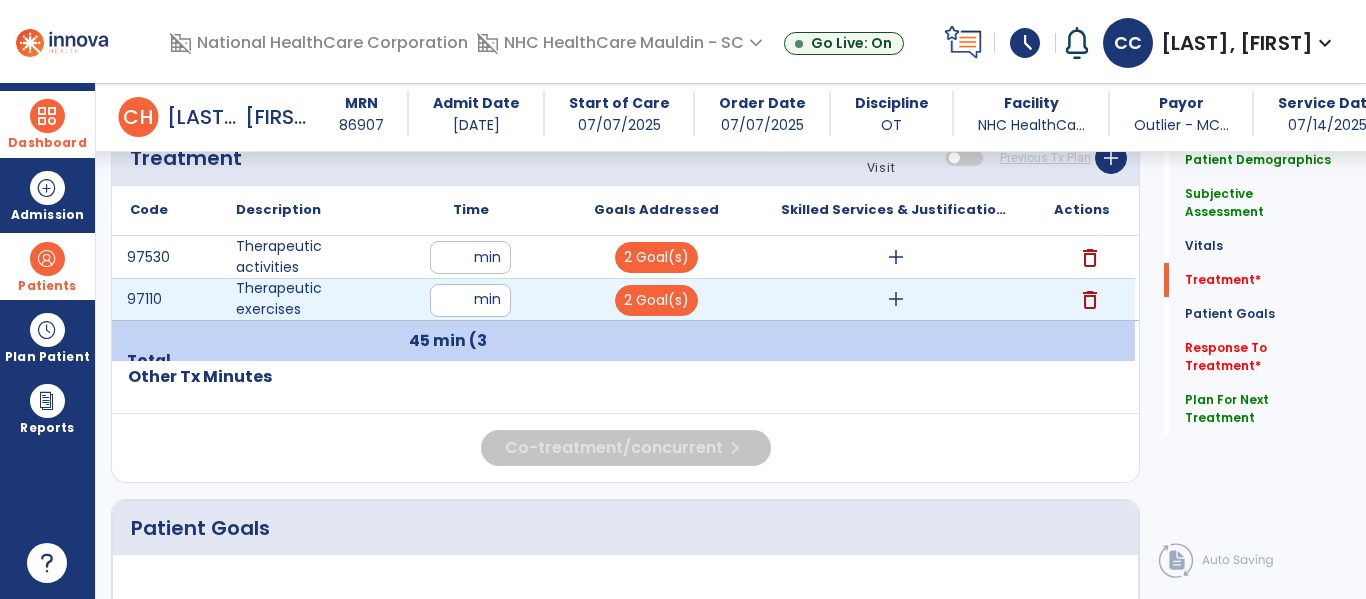 click on "add" at bounding box center [896, 299] 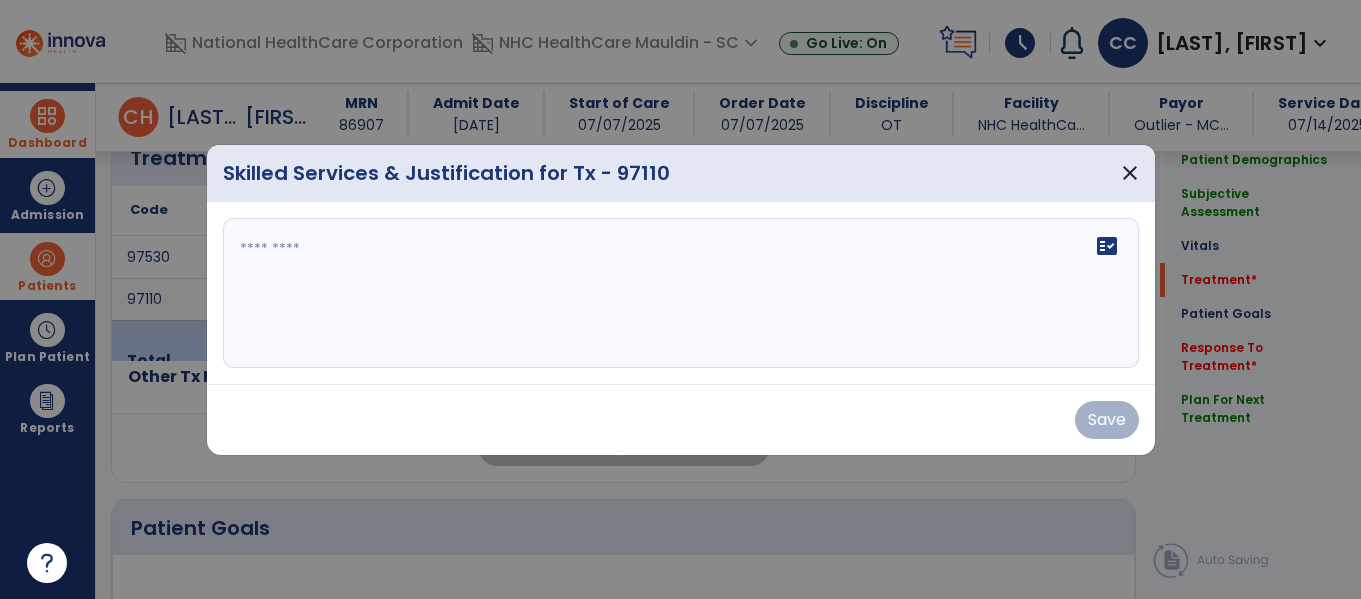 scroll, scrollTop: 1120, scrollLeft: 0, axis: vertical 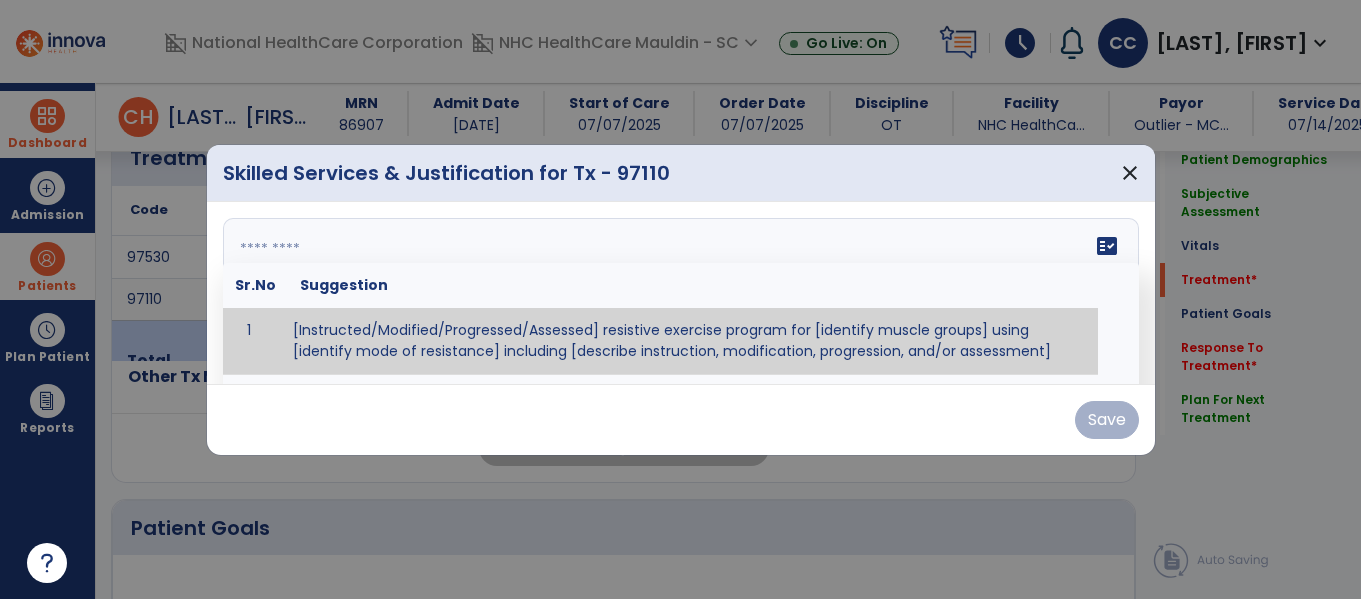 click on "fact_check  Sr.No Suggestion 1 [Instructed/Modified/Progressed/Assessed] resistive exercise program for [identify muscle groups] using [identify mode of resistance] including [describe instruction, modification, progression, and/or assessment] 2 [Instructed/Modified/Progressed/Assessed] aerobic exercise program using [identify equipment/mode] including [describe instruction, modification,progression, and/or assessment] 3 [Instructed/Modified/Progressed/Assessed] [PROM/A/AROM/AROM] program for [identify joint movements] using [contract-relax, over-pressure, inhibitory techniques, other] 4 [Assessed/Tested] aerobic capacity with administration of [aerobic capacity test]" at bounding box center [681, 293] 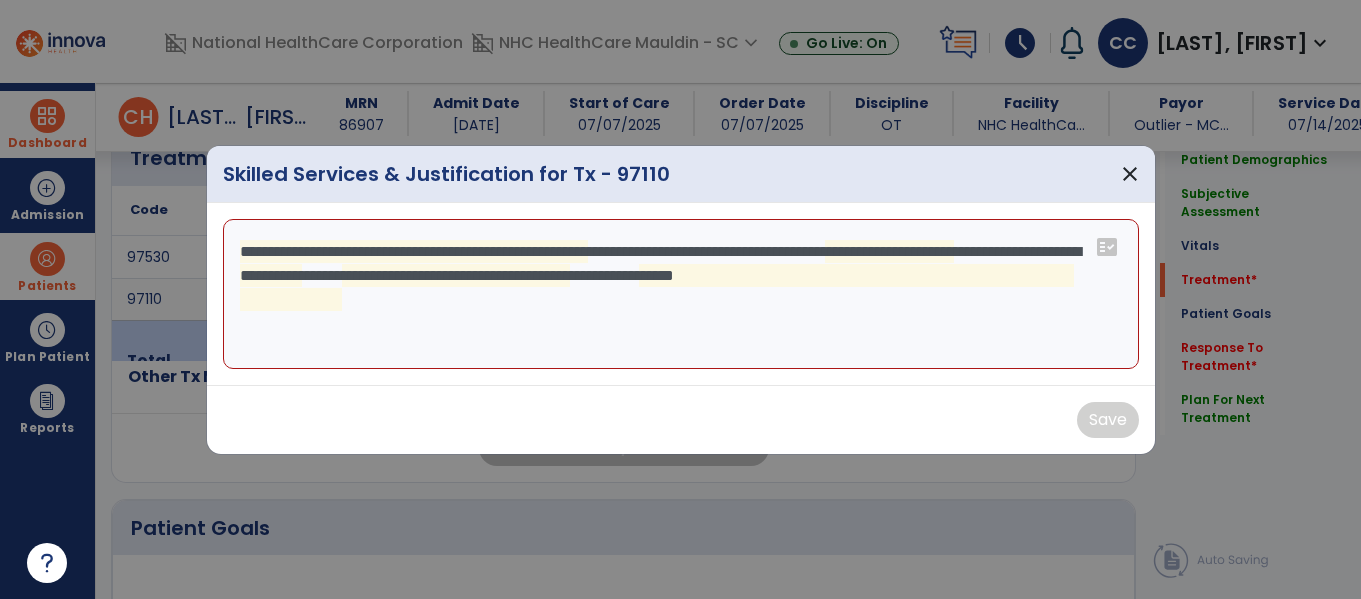 click on "**********" at bounding box center (681, 294) 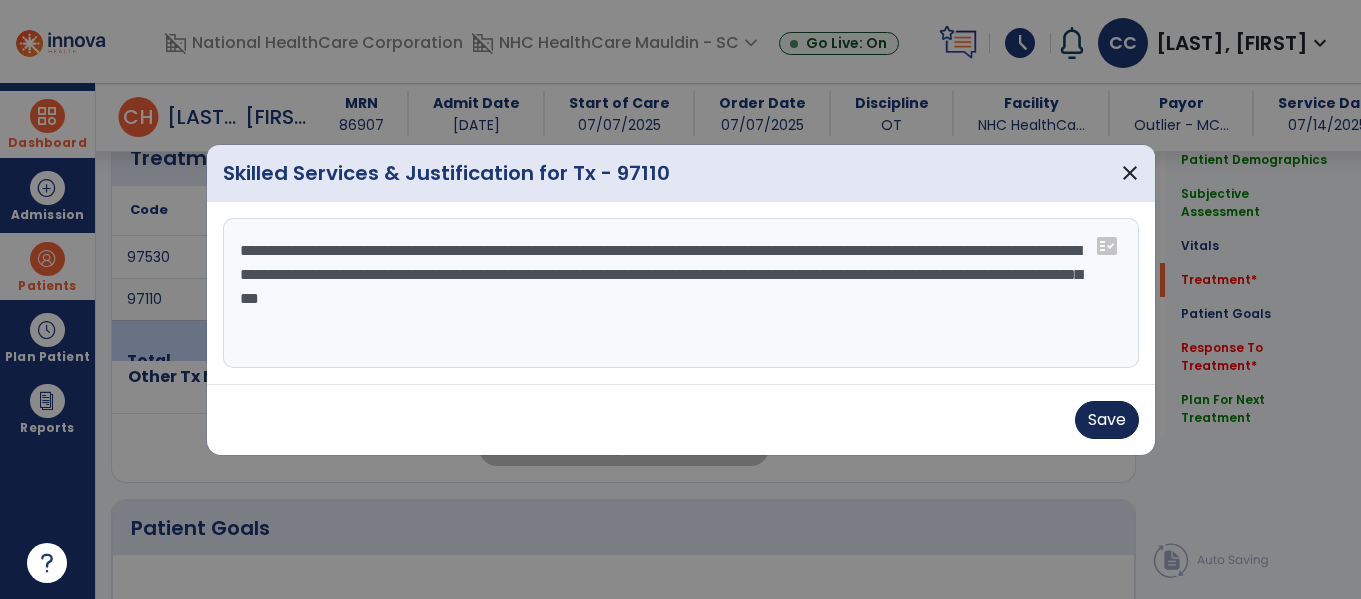type on "**********" 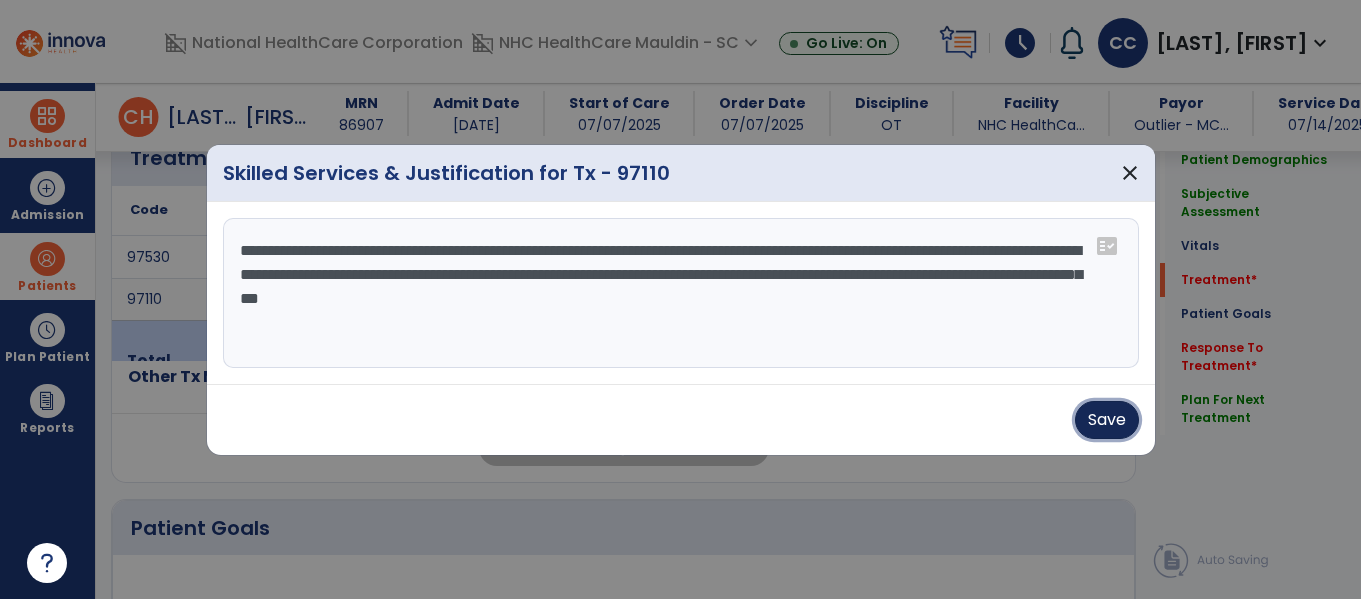 click on "Save" at bounding box center (1107, 420) 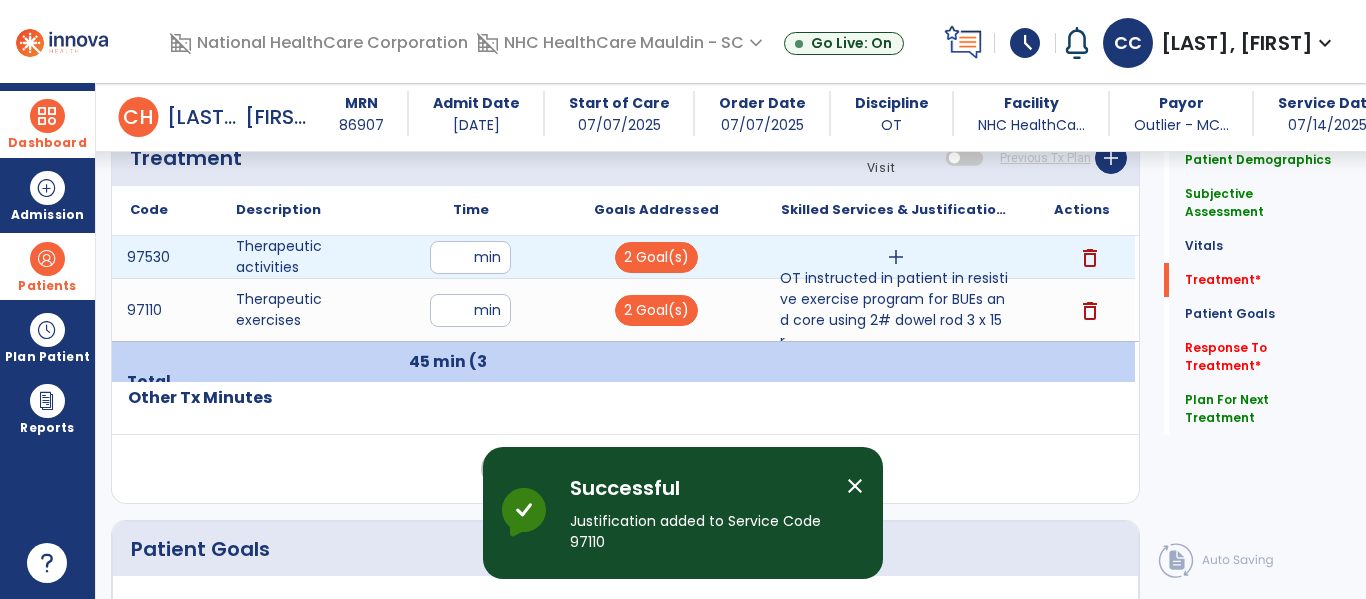 click on "add" at bounding box center (896, 257) 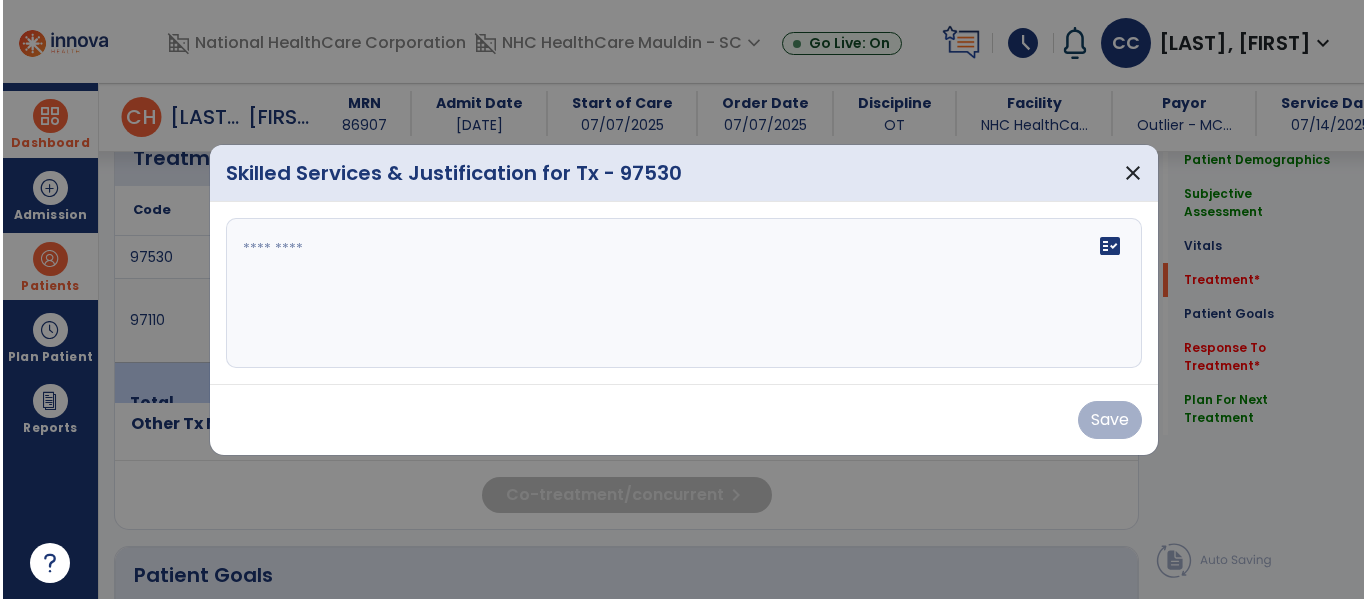 scroll, scrollTop: 1120, scrollLeft: 0, axis: vertical 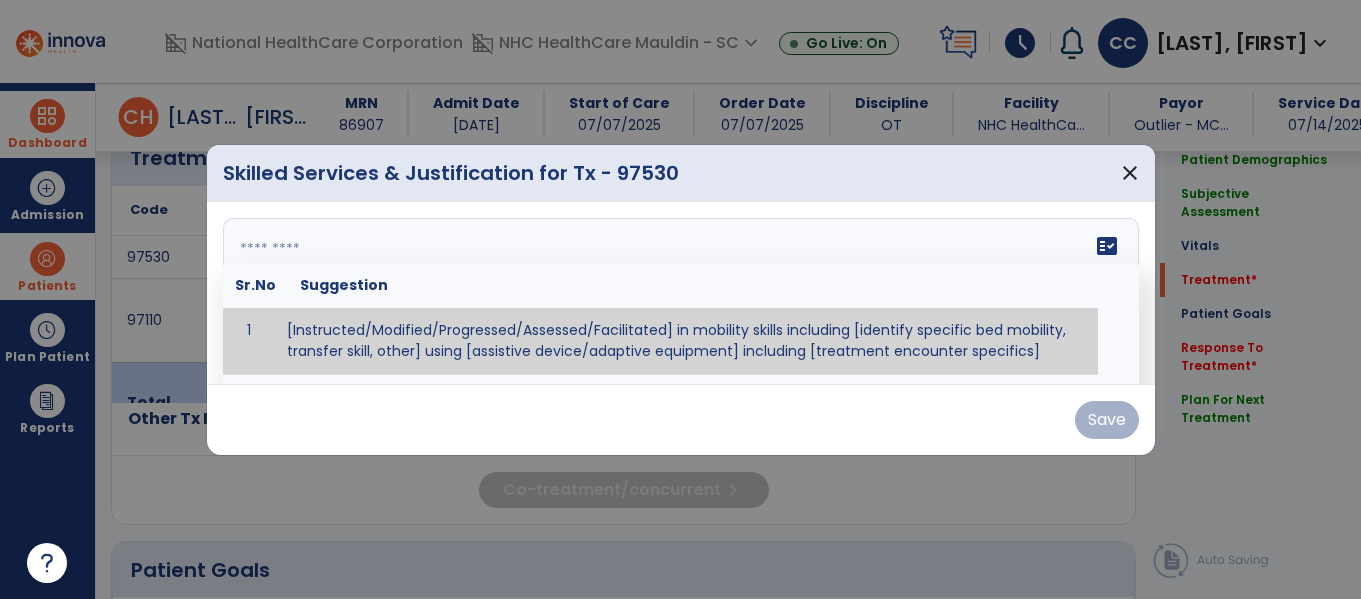 click on "fact_check  Sr.No Suggestion 1 [Instructed/Modified/Progressed/Assessed/Facilitated] in mobility skills including [identify specific bed mobility, transfer skill, other] using [assistive device/adaptive equipment] including [treatment encounter specifics]" at bounding box center (681, 293) 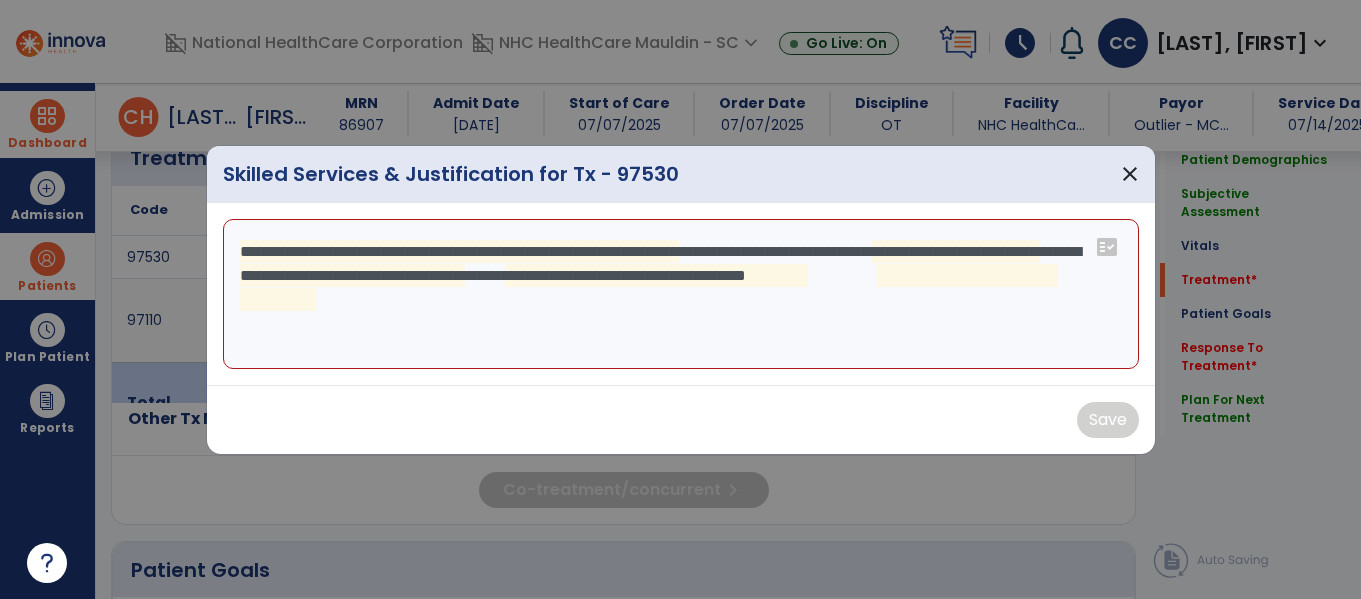 click on "**********" at bounding box center (681, 294) 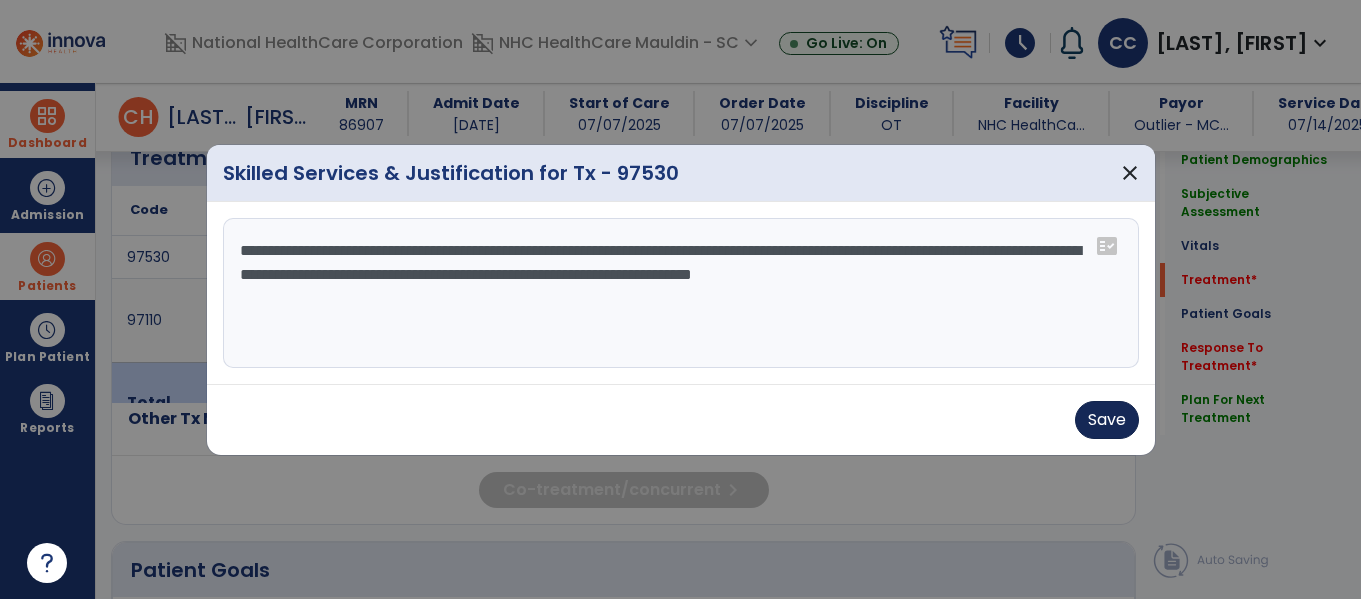 type on "**********" 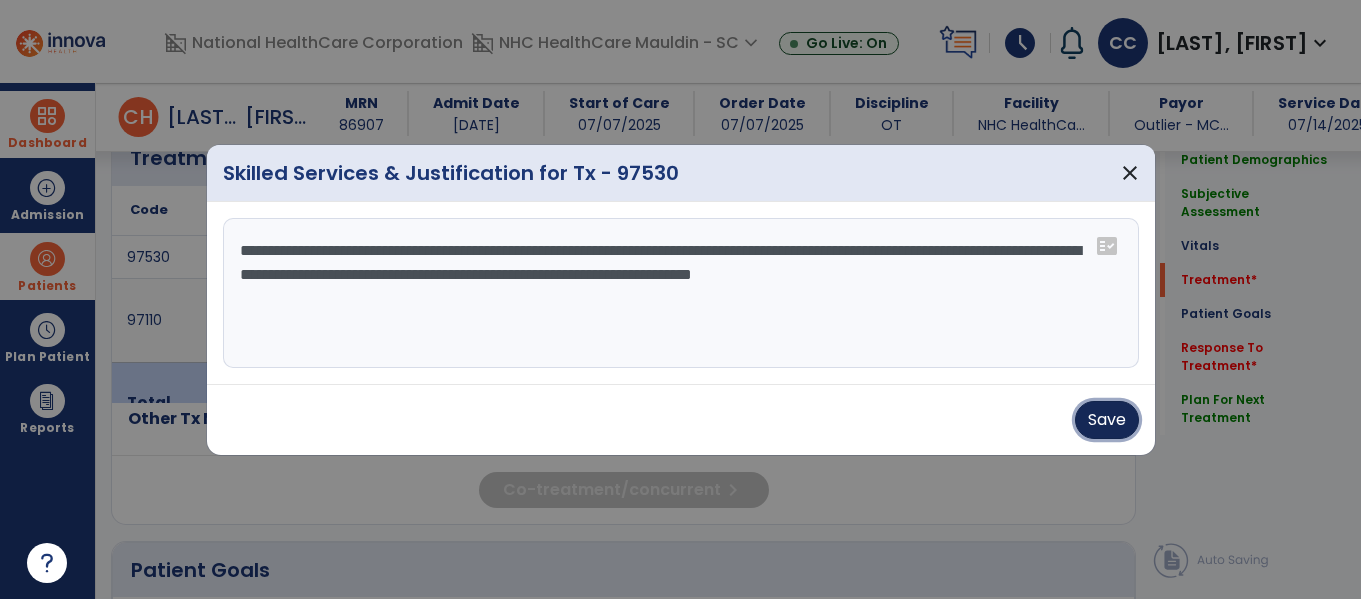 click on "Save" at bounding box center (1107, 420) 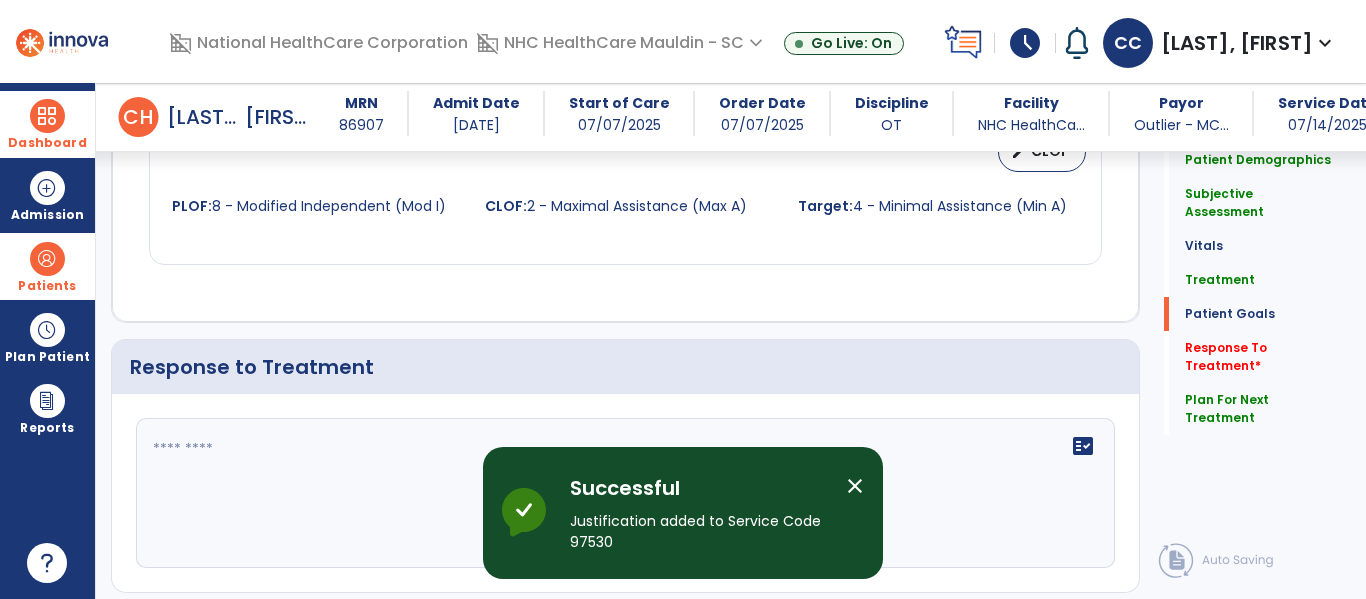 scroll, scrollTop: 2299, scrollLeft: 0, axis: vertical 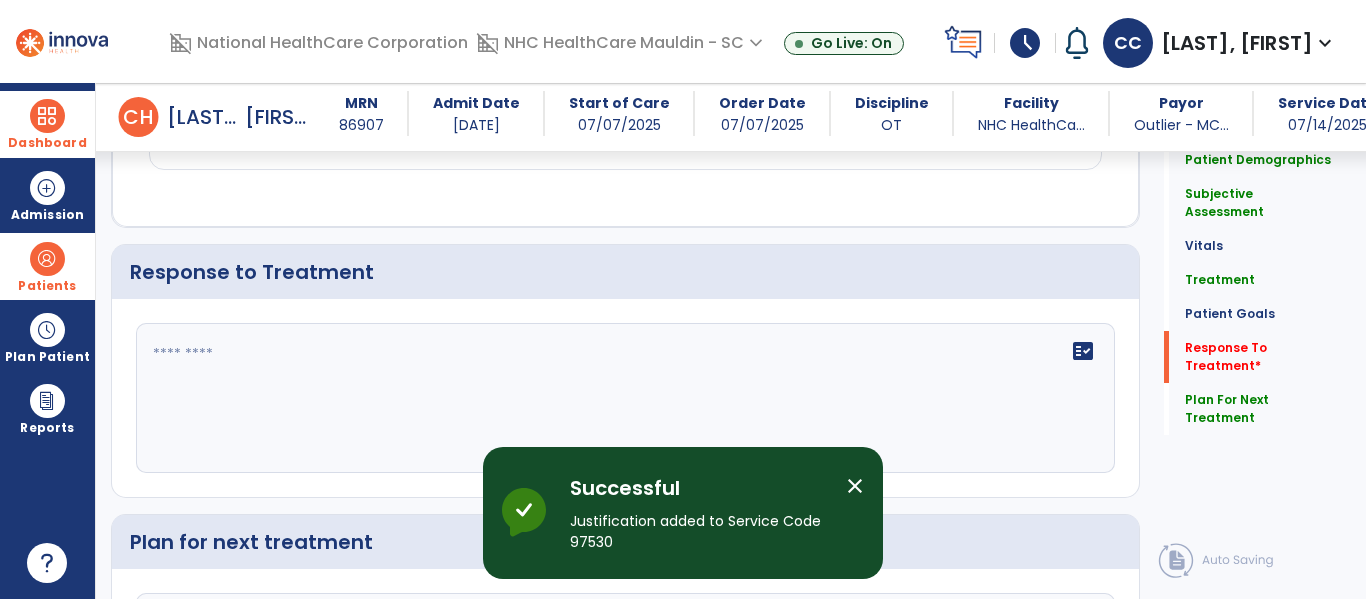 click 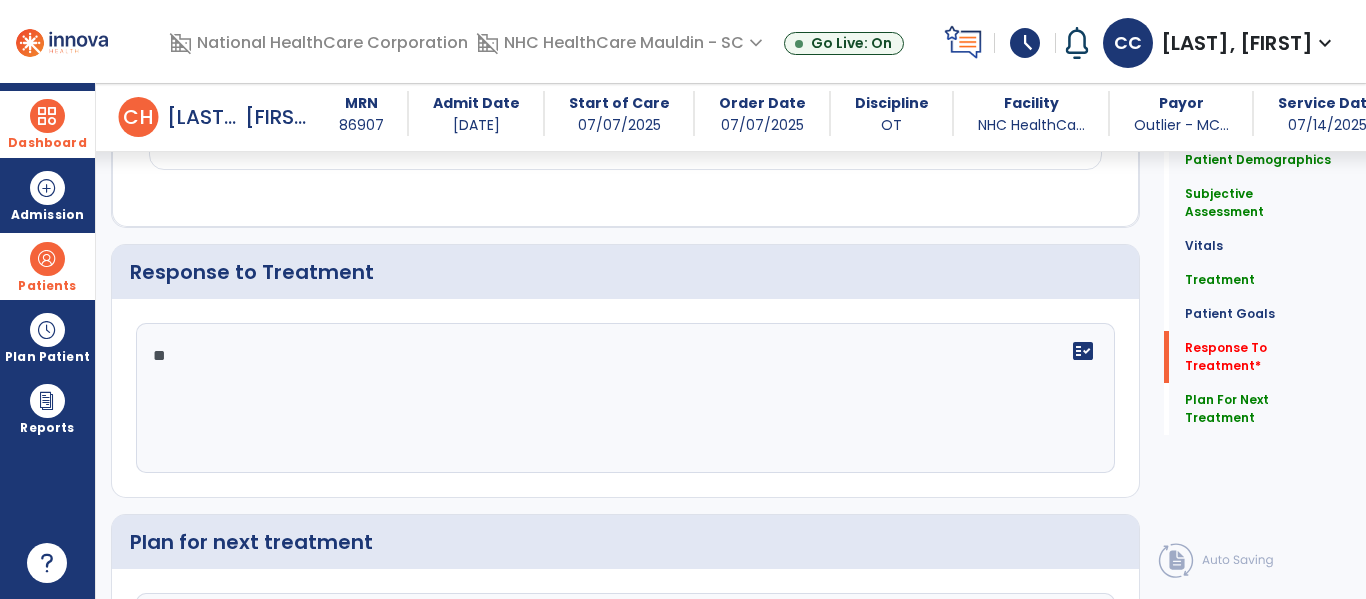 type on "*" 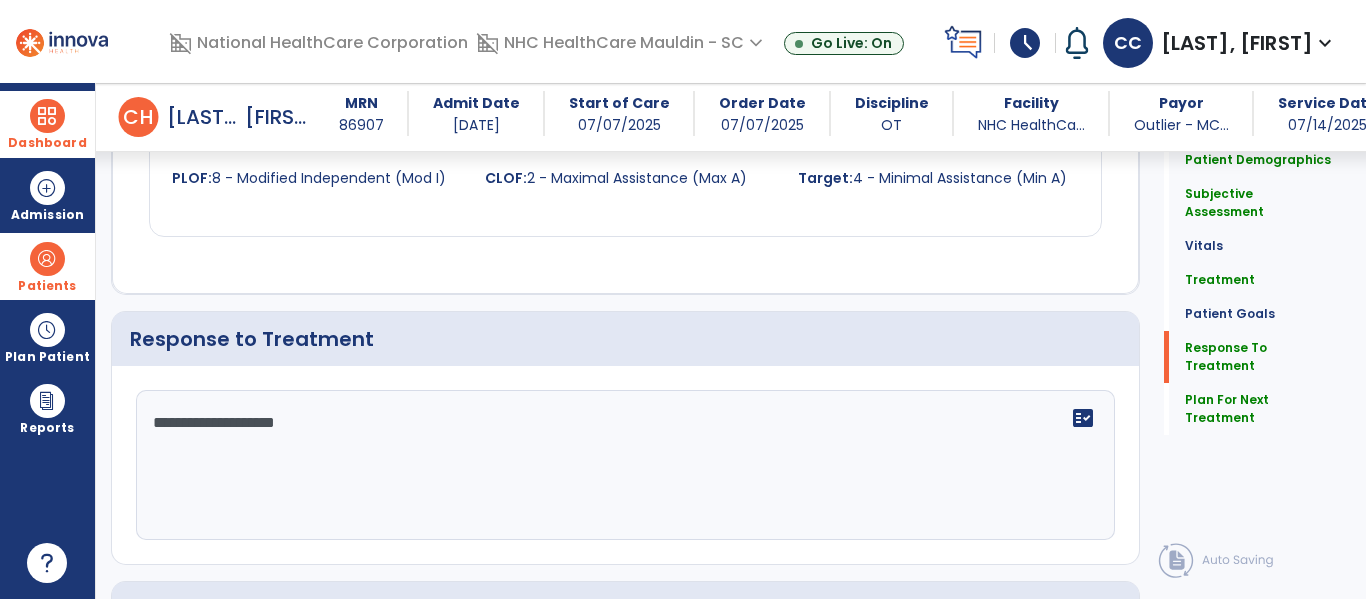 scroll, scrollTop: 2299, scrollLeft: 0, axis: vertical 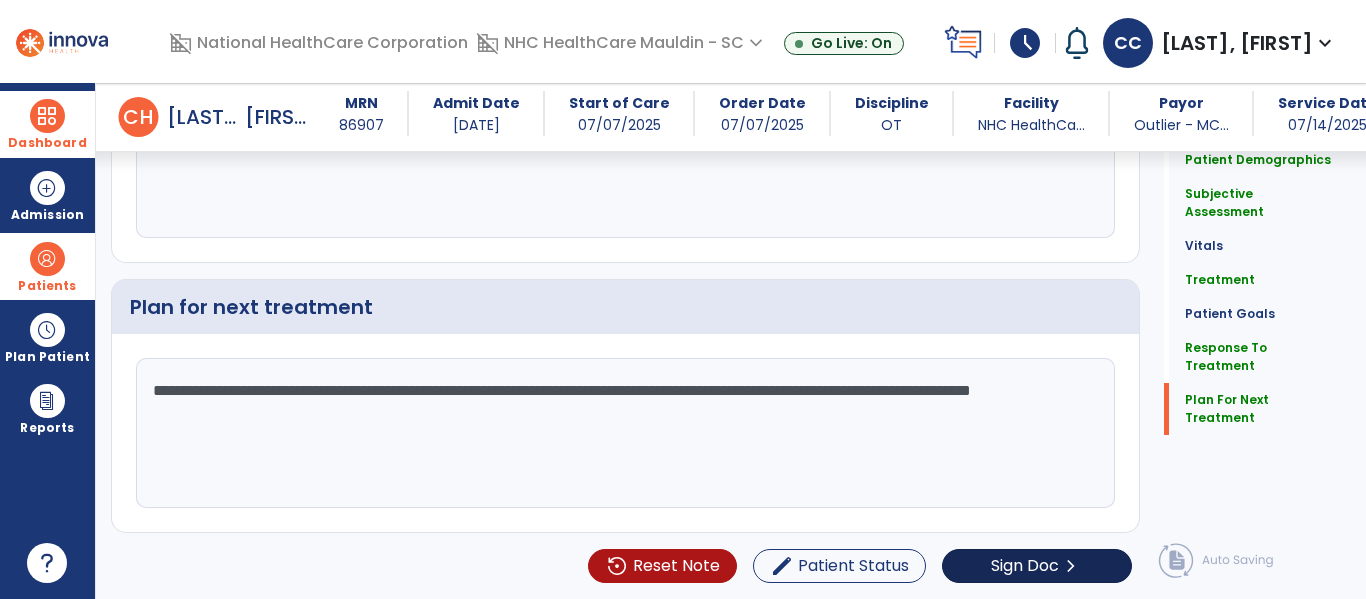 type on "**********" 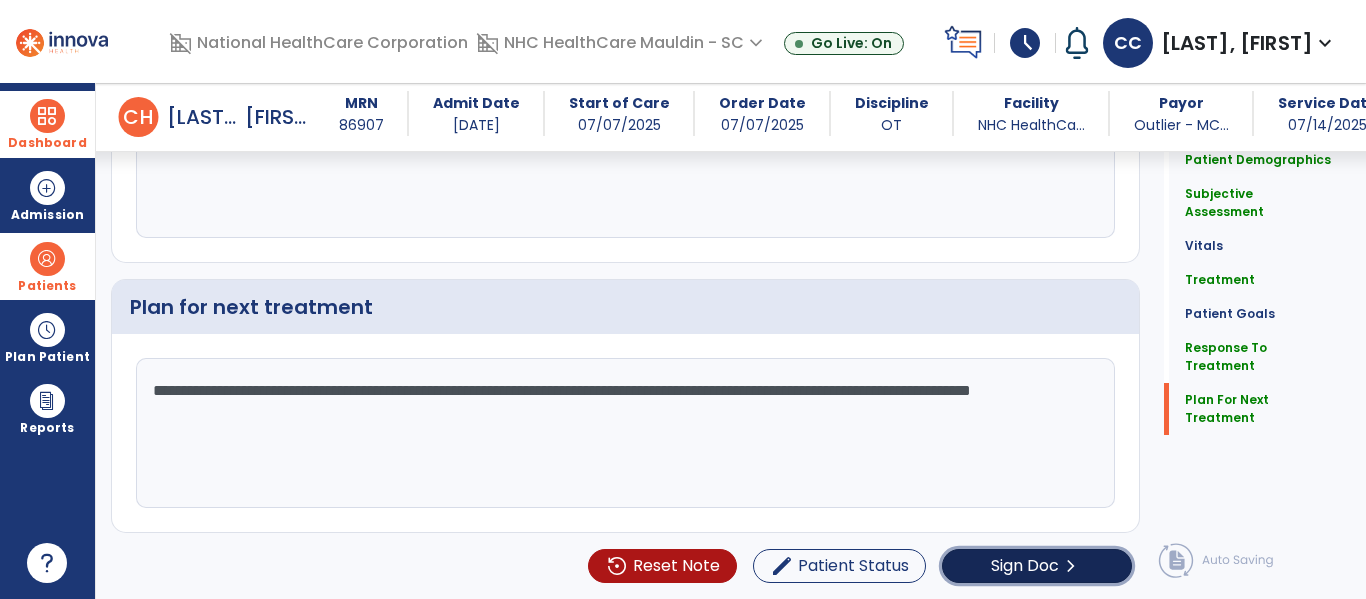 click on "Sign Doc" 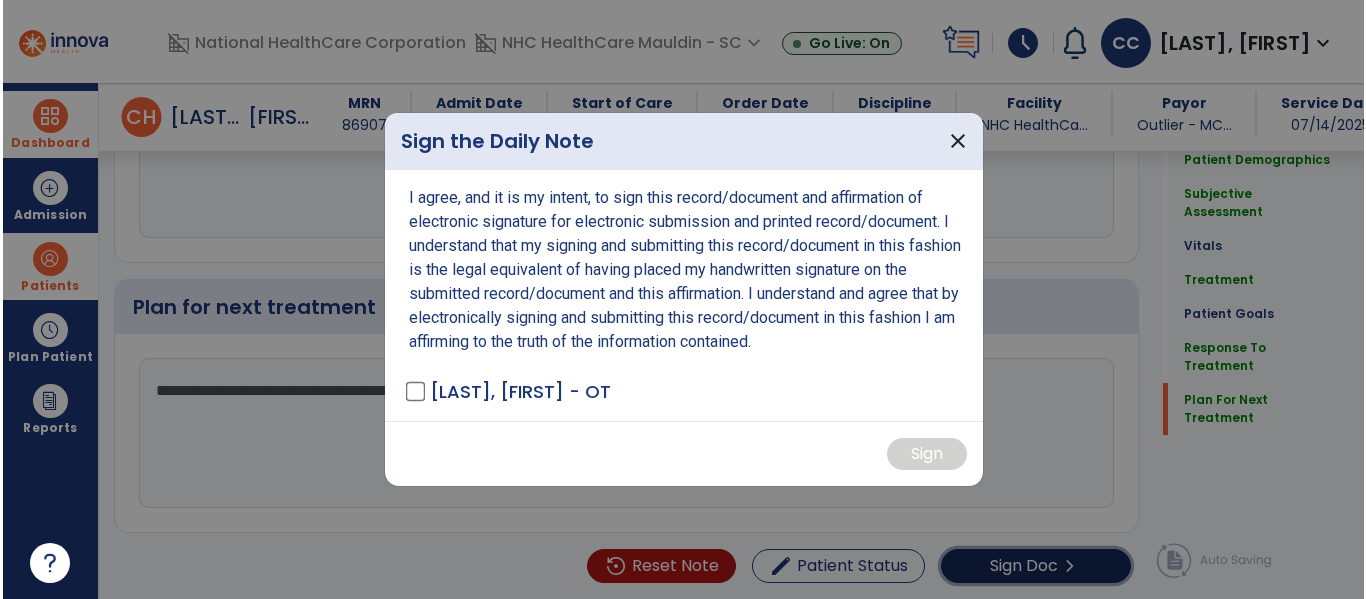 scroll, scrollTop: 2535, scrollLeft: 0, axis: vertical 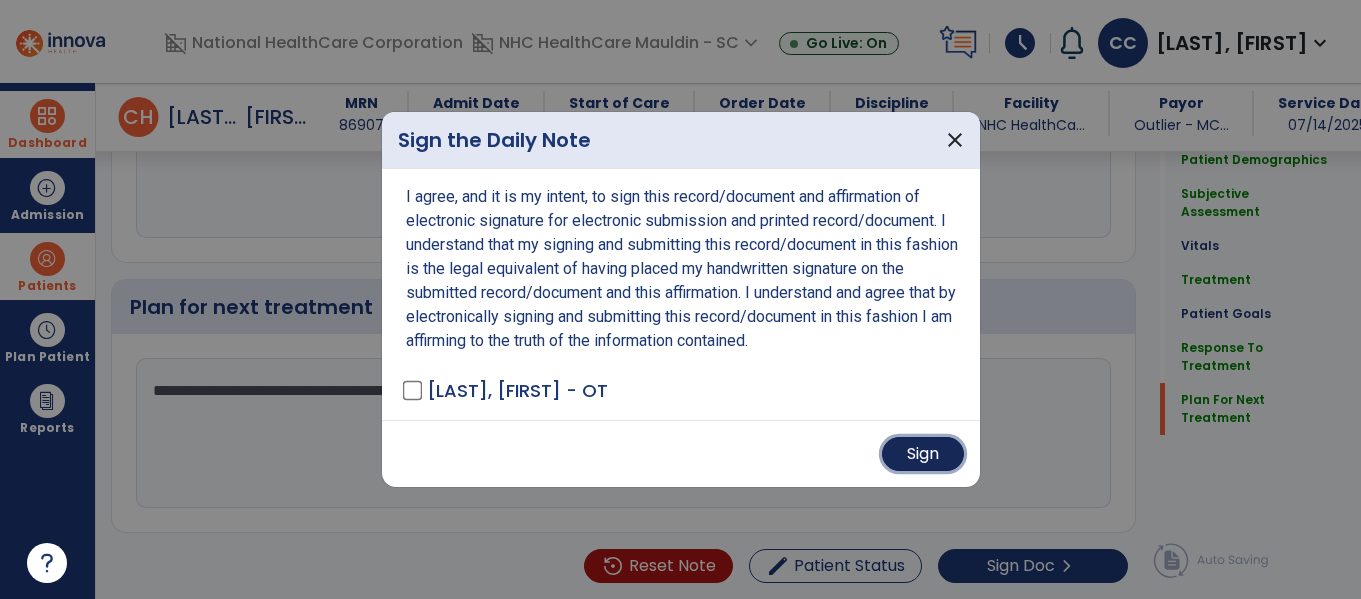 click on "Sign" at bounding box center (923, 454) 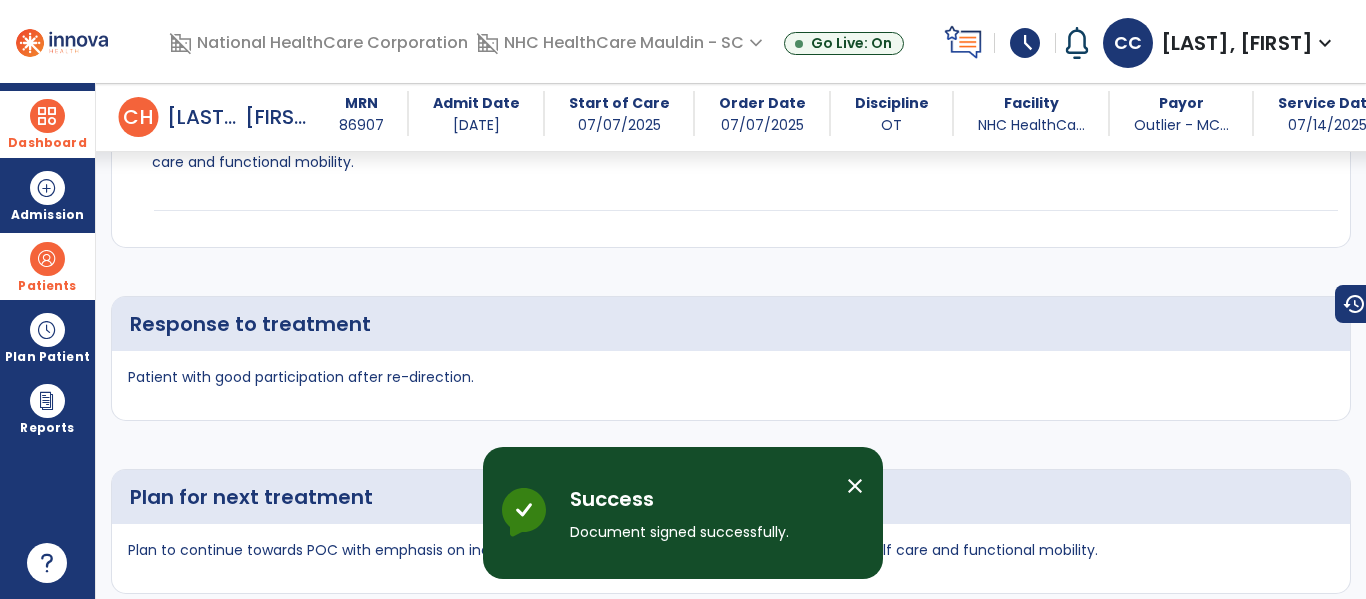 scroll, scrollTop: 3835, scrollLeft: 0, axis: vertical 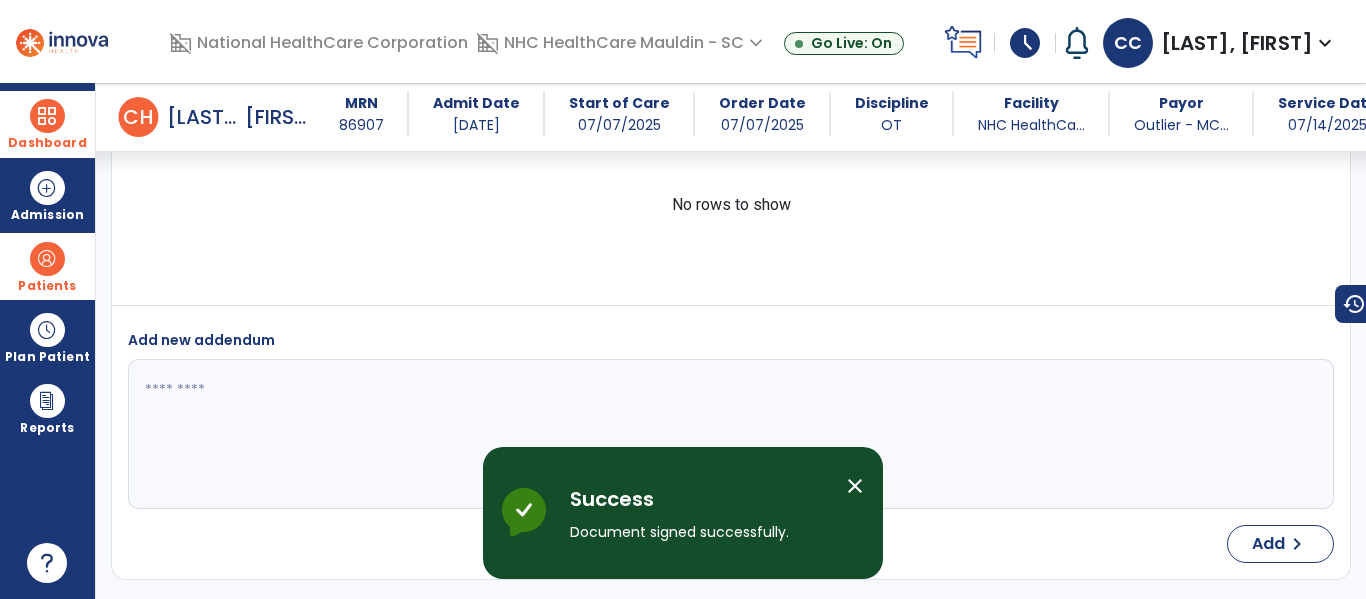 click at bounding box center (47, 116) 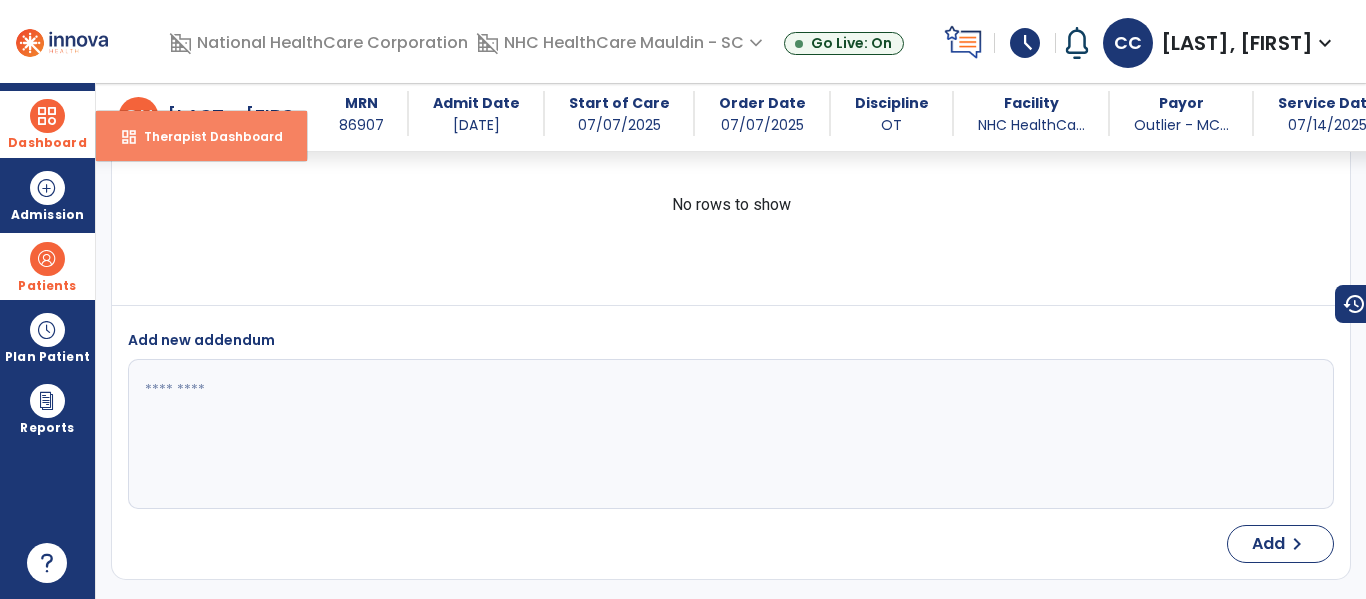 click on "dashboard" at bounding box center [129, 137] 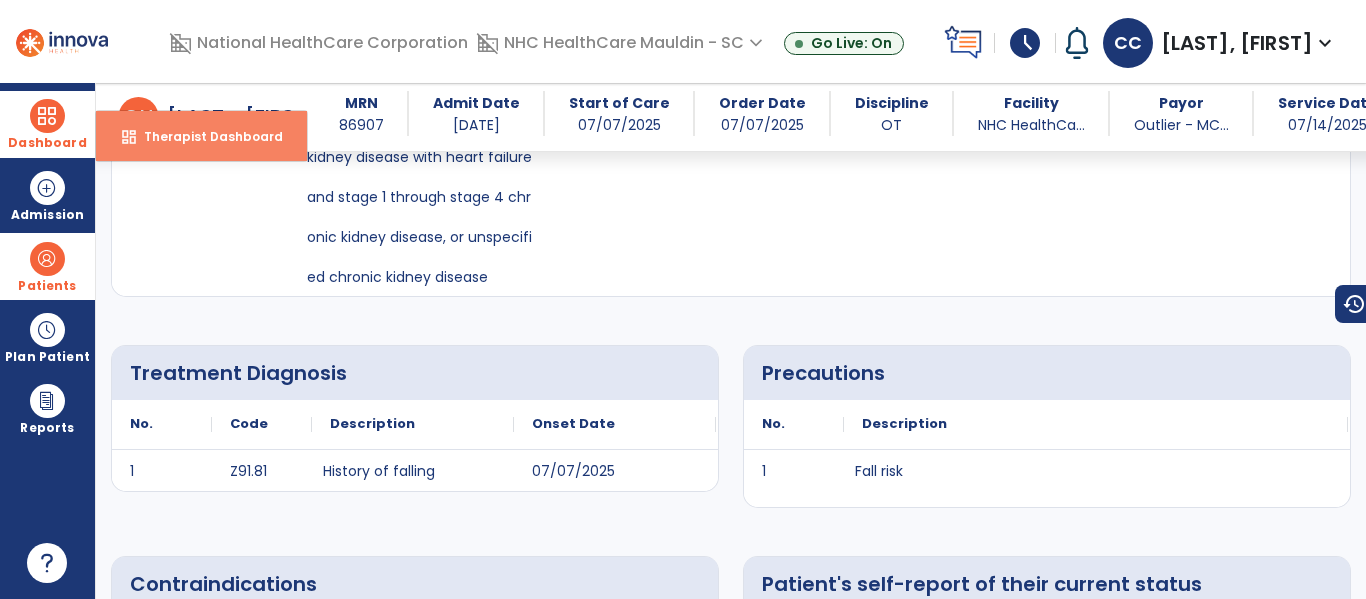select on "****" 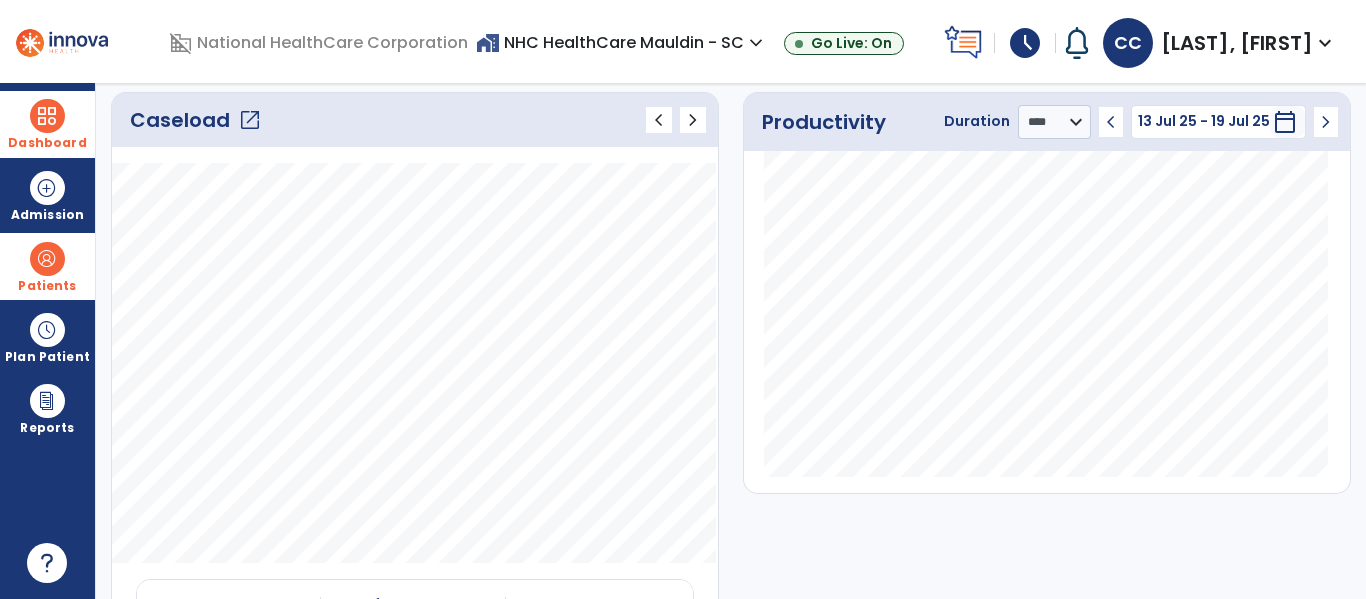 click on "Caseload   open_in_new" 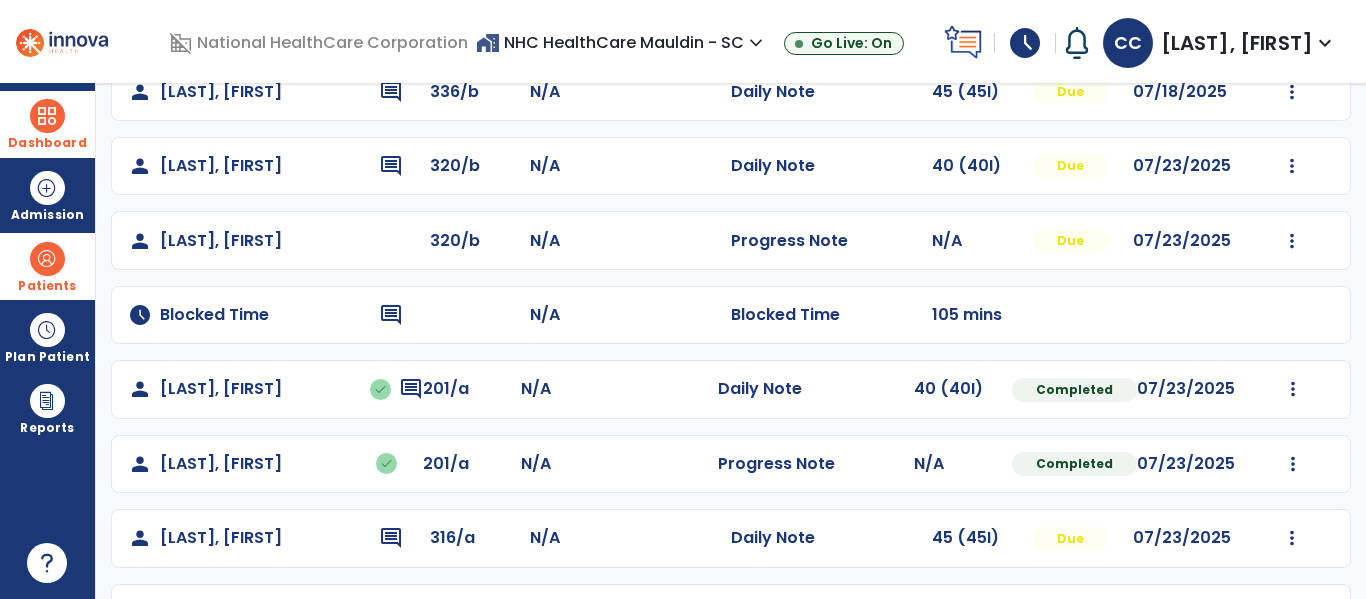 scroll, scrollTop: 338, scrollLeft: 0, axis: vertical 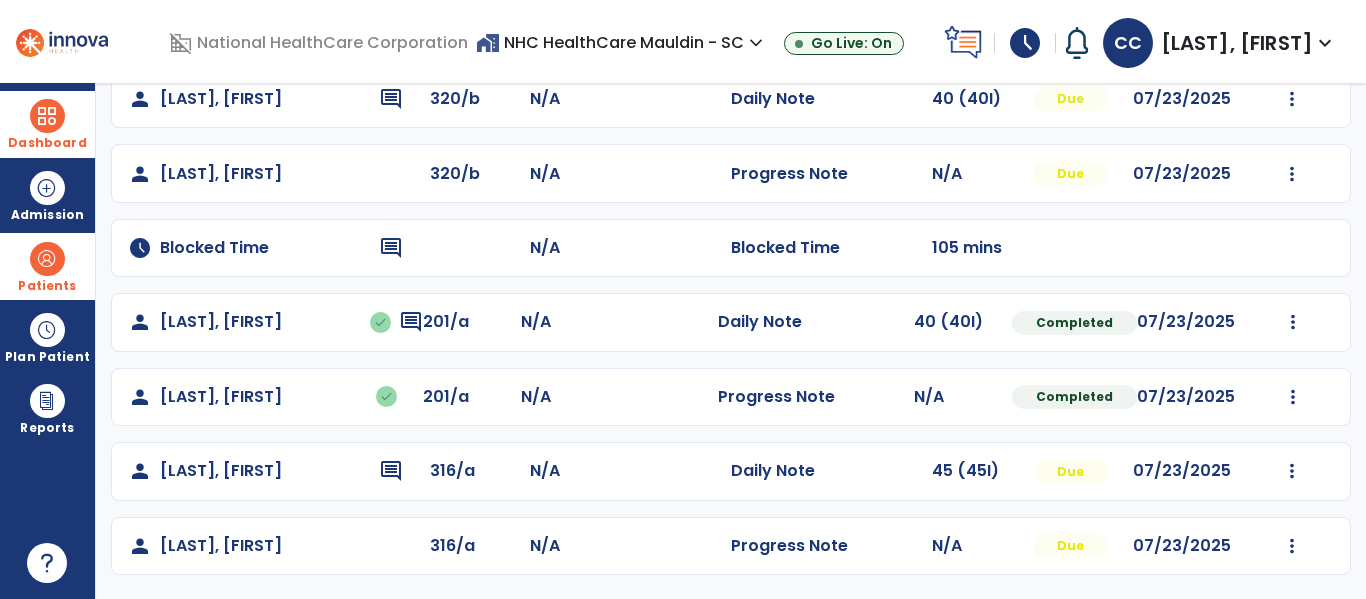 click on "Patients" at bounding box center [47, 286] 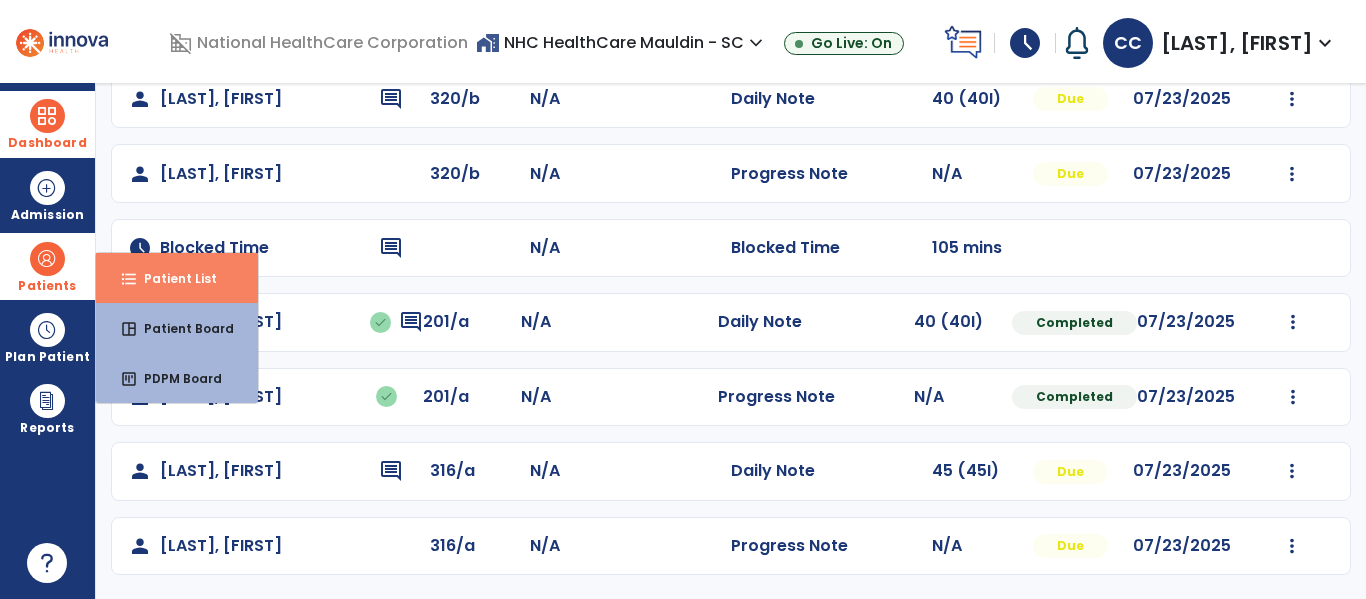 click on "Patient List" at bounding box center (172, 278) 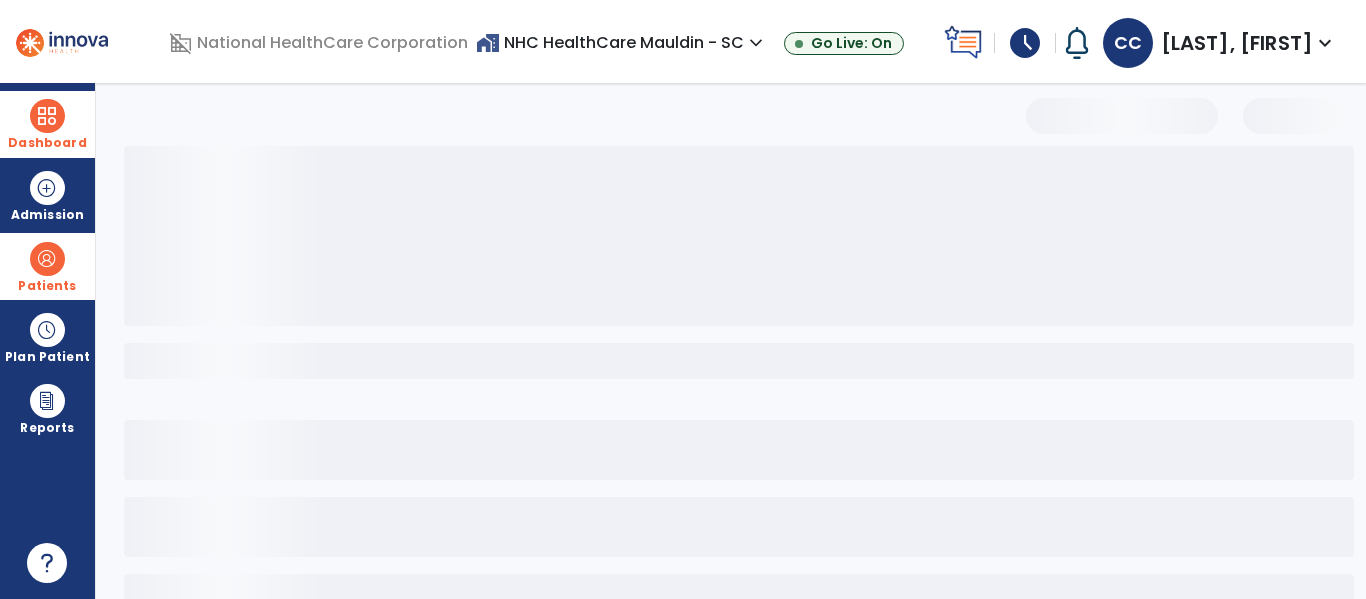 scroll, scrollTop: 144, scrollLeft: 0, axis: vertical 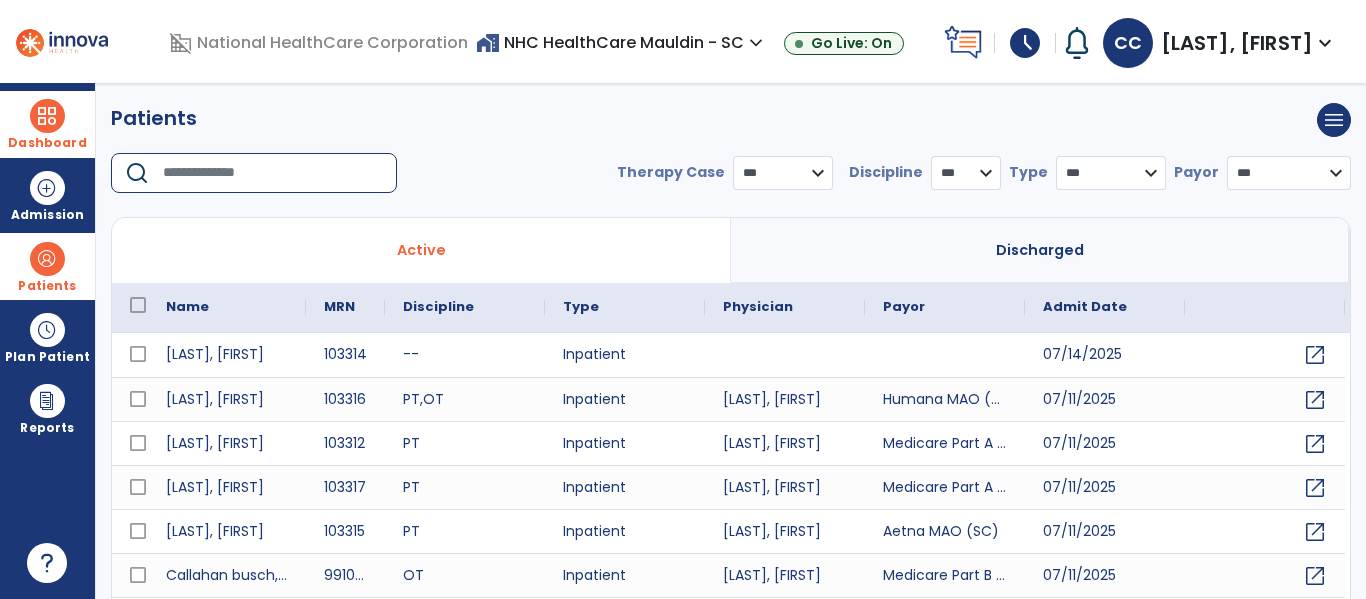 click at bounding box center (273, 173) 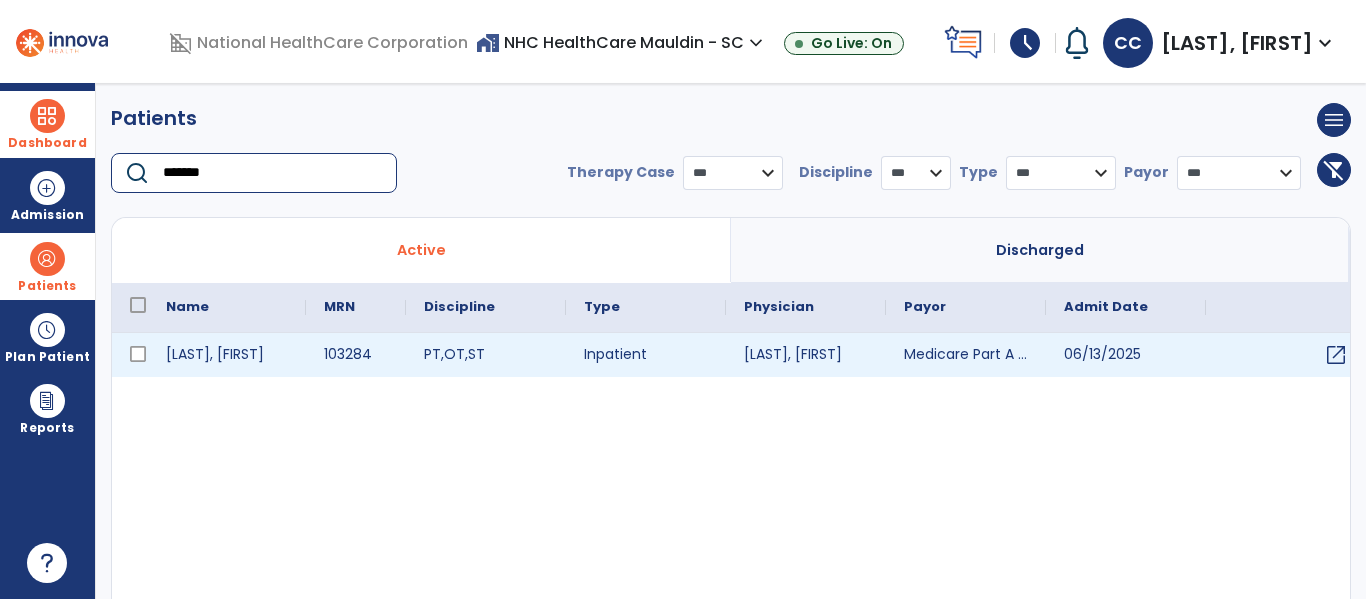 type on "*******" 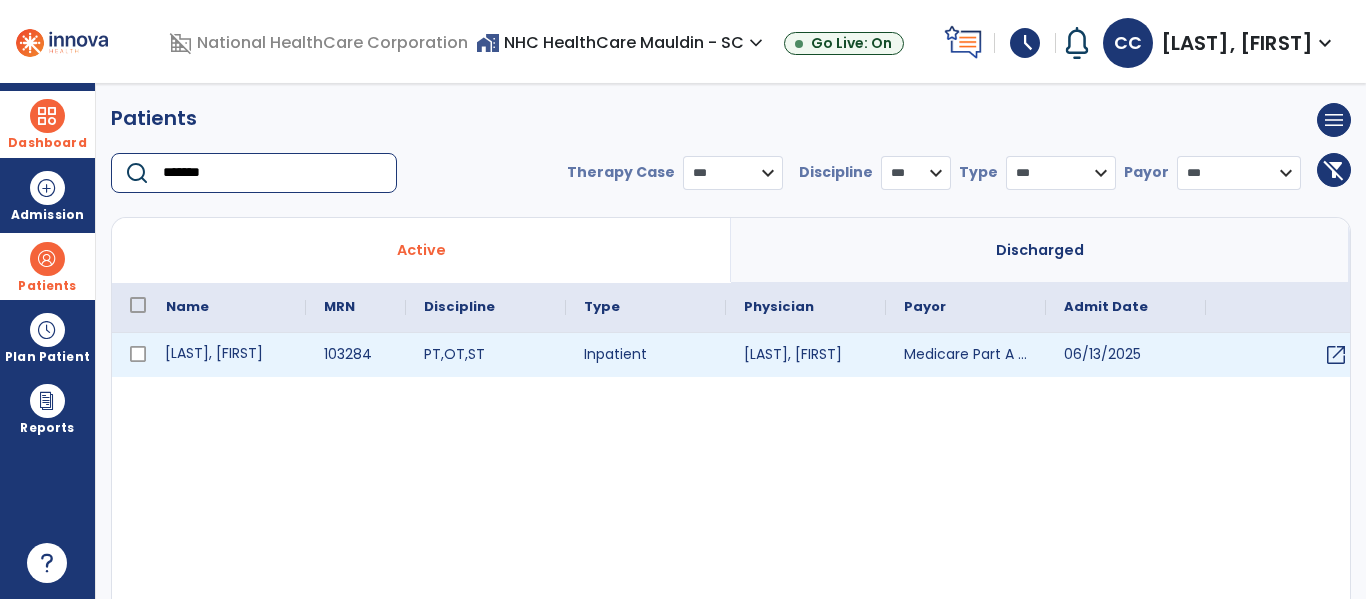 click on "[LAST], [FIRST]" at bounding box center (227, 355) 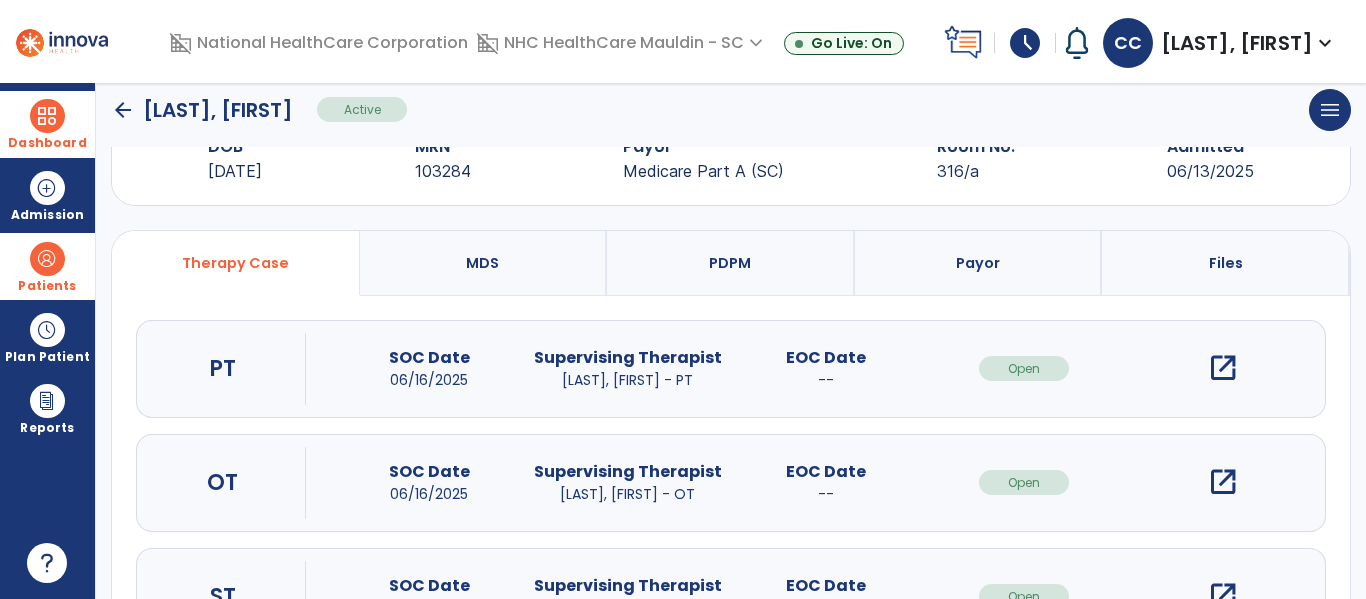 scroll, scrollTop: 87, scrollLeft: 0, axis: vertical 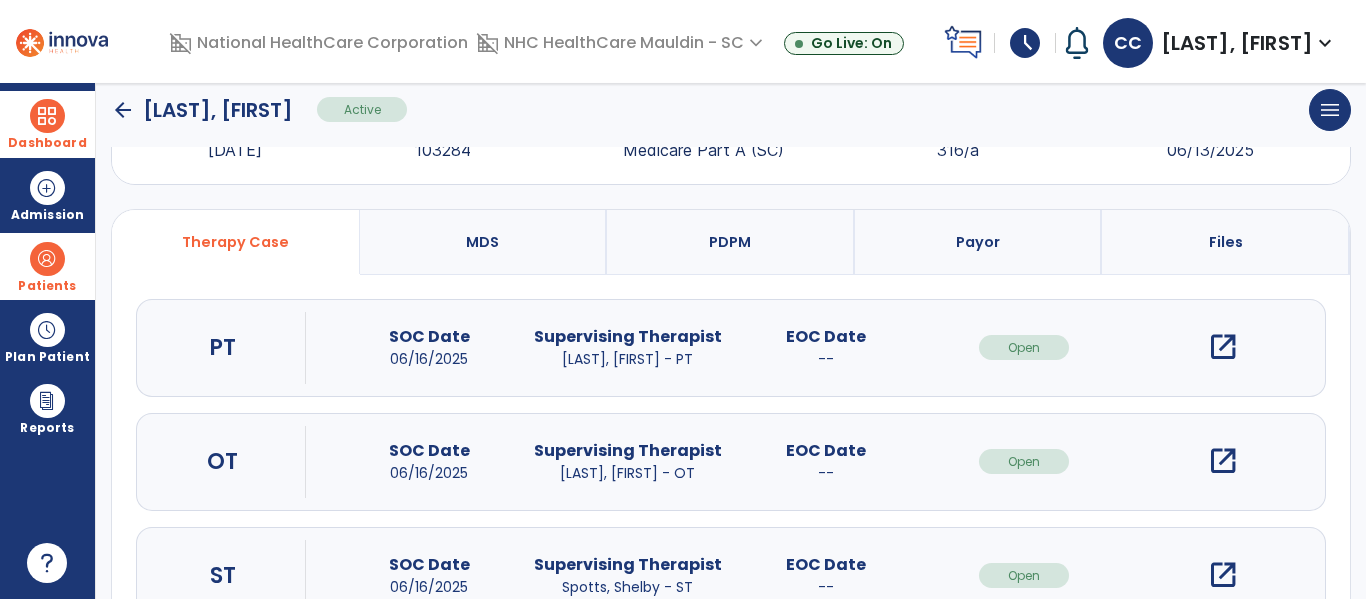 click on "open_in_new" at bounding box center (1223, 461) 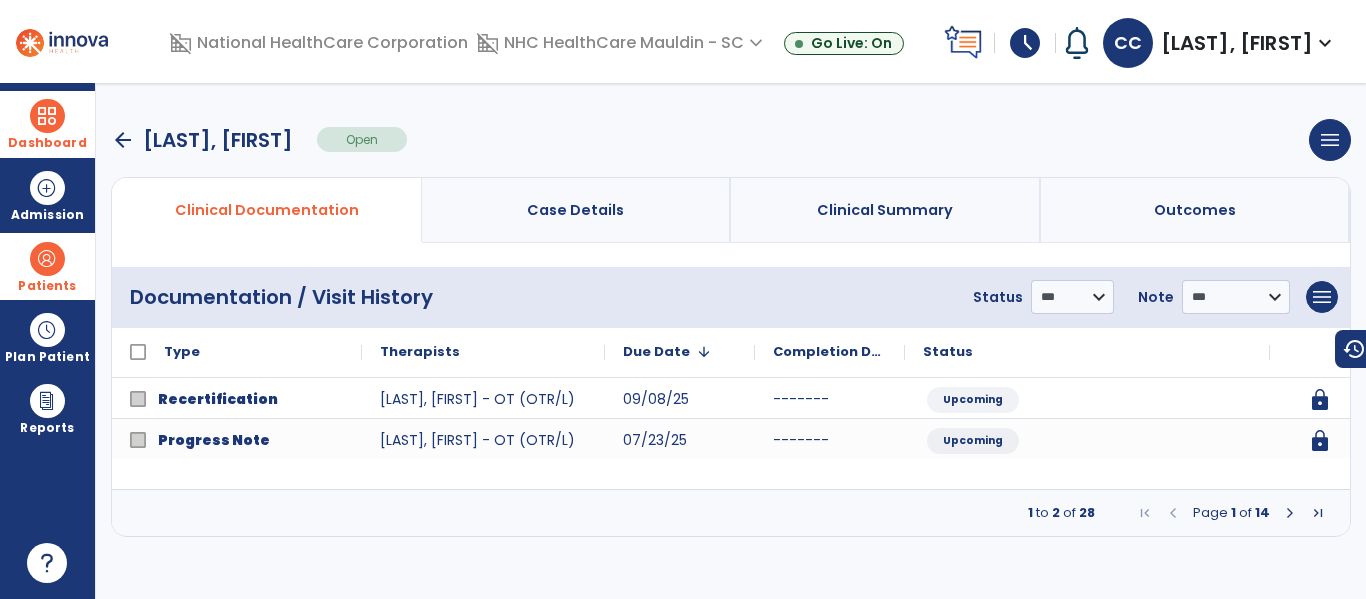 scroll, scrollTop: 0, scrollLeft: 0, axis: both 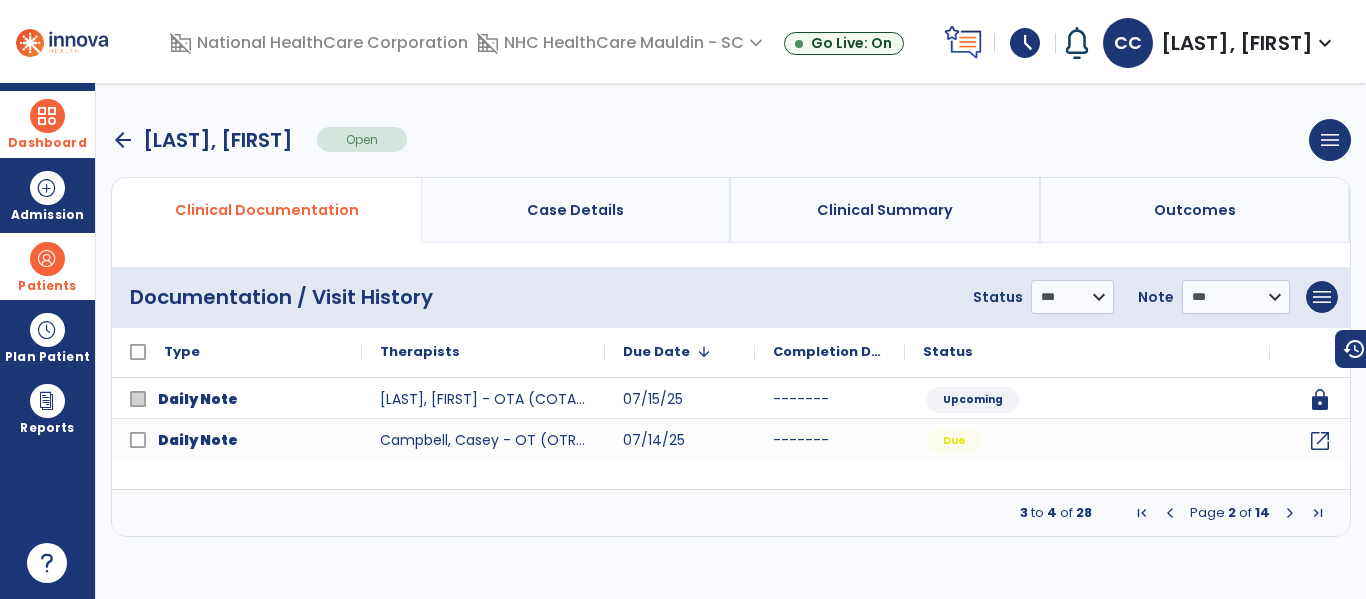click at bounding box center [1290, 513] 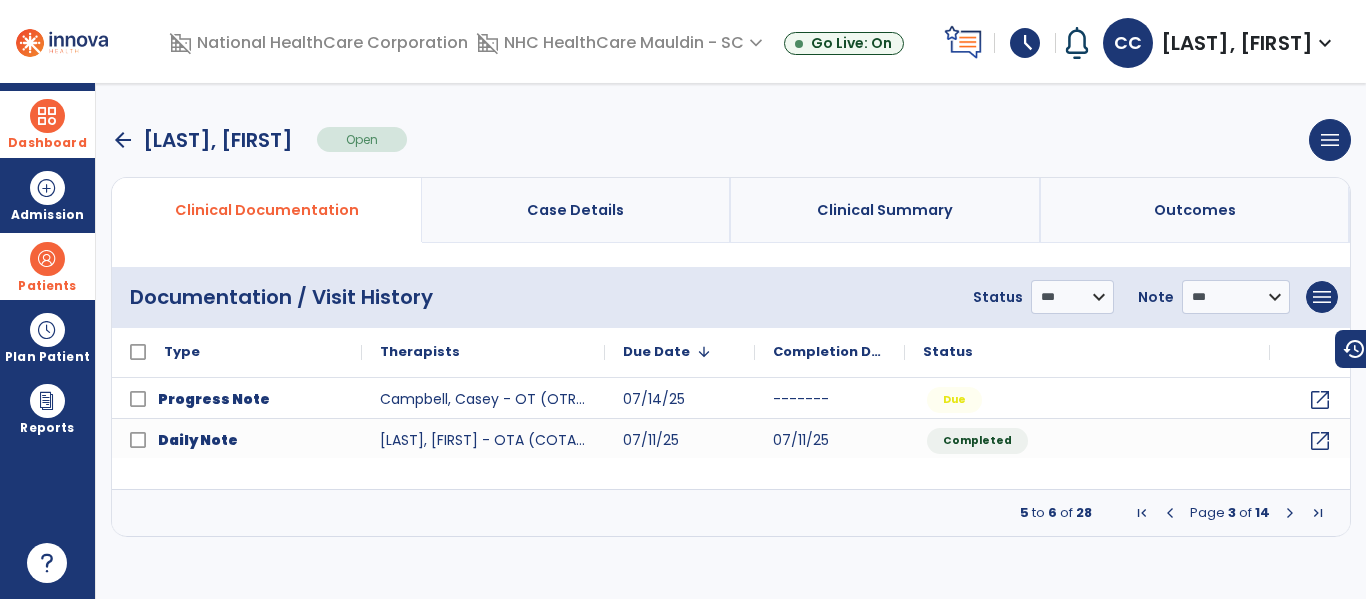 click at bounding box center [1290, 513] 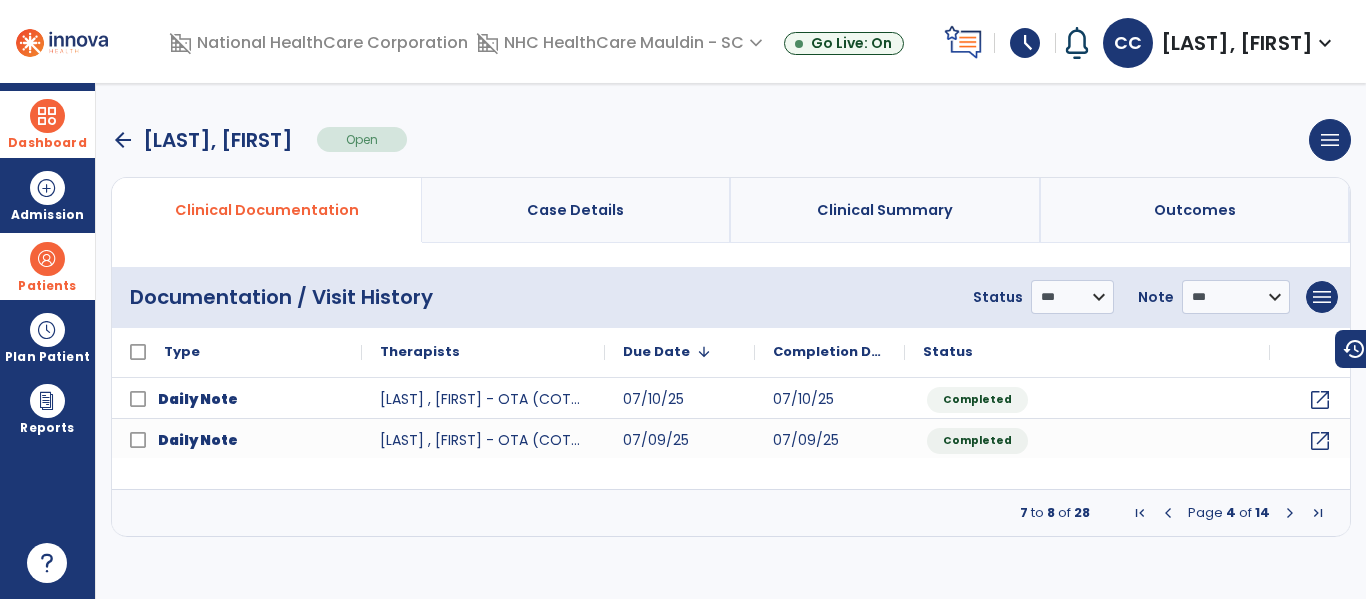 click at bounding box center (1168, 513) 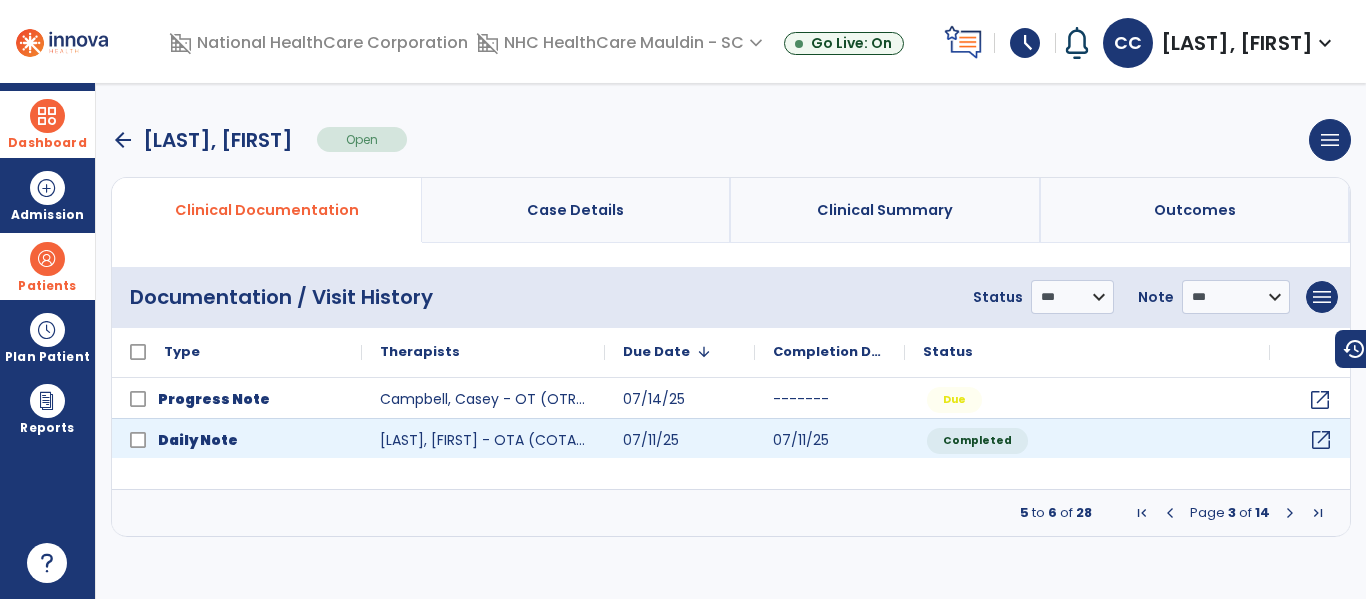 click on "open_in_new" 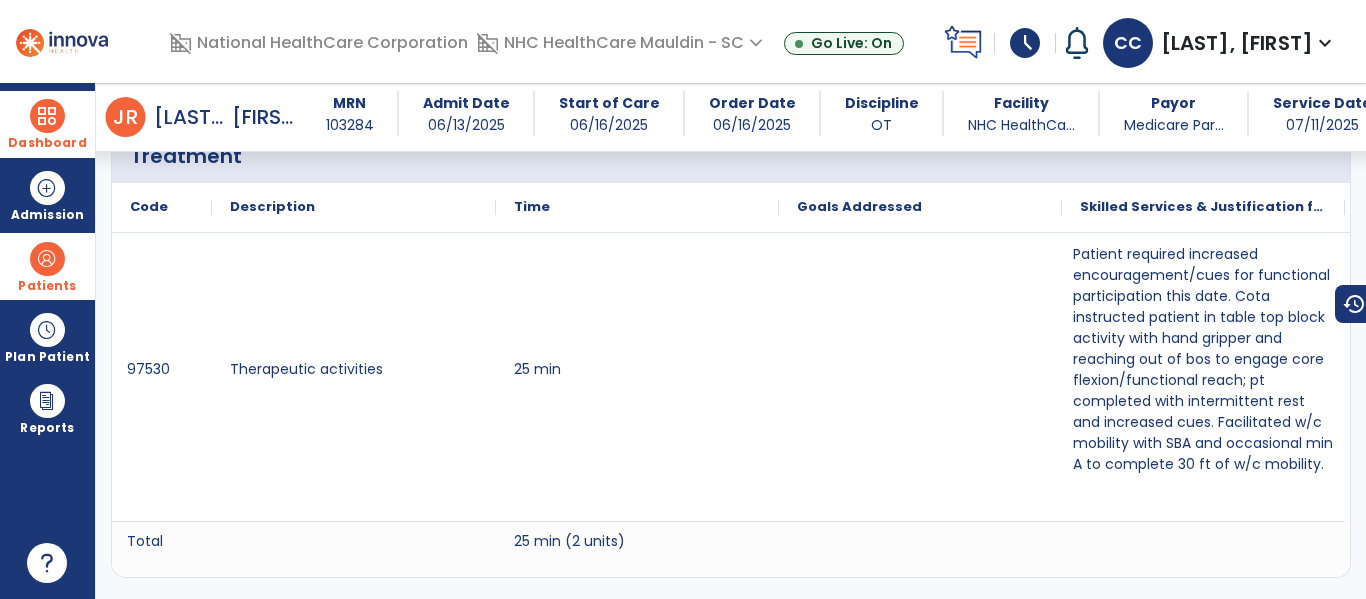 scroll, scrollTop: 1311, scrollLeft: 0, axis: vertical 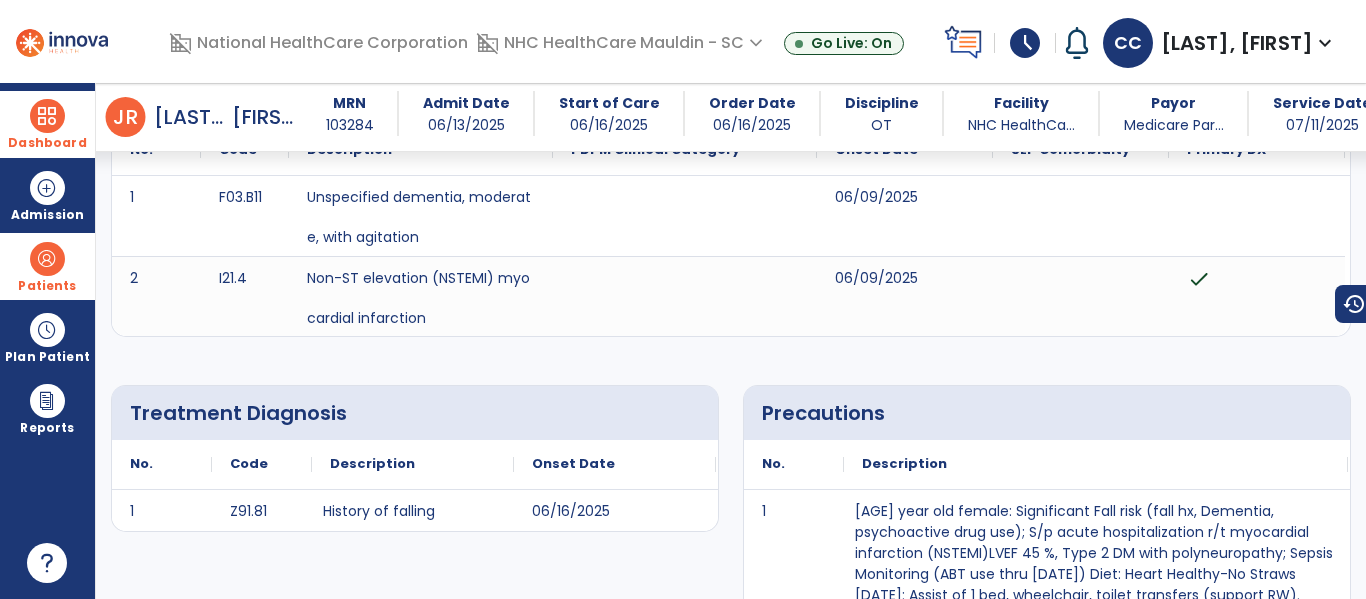 click at bounding box center (47, 116) 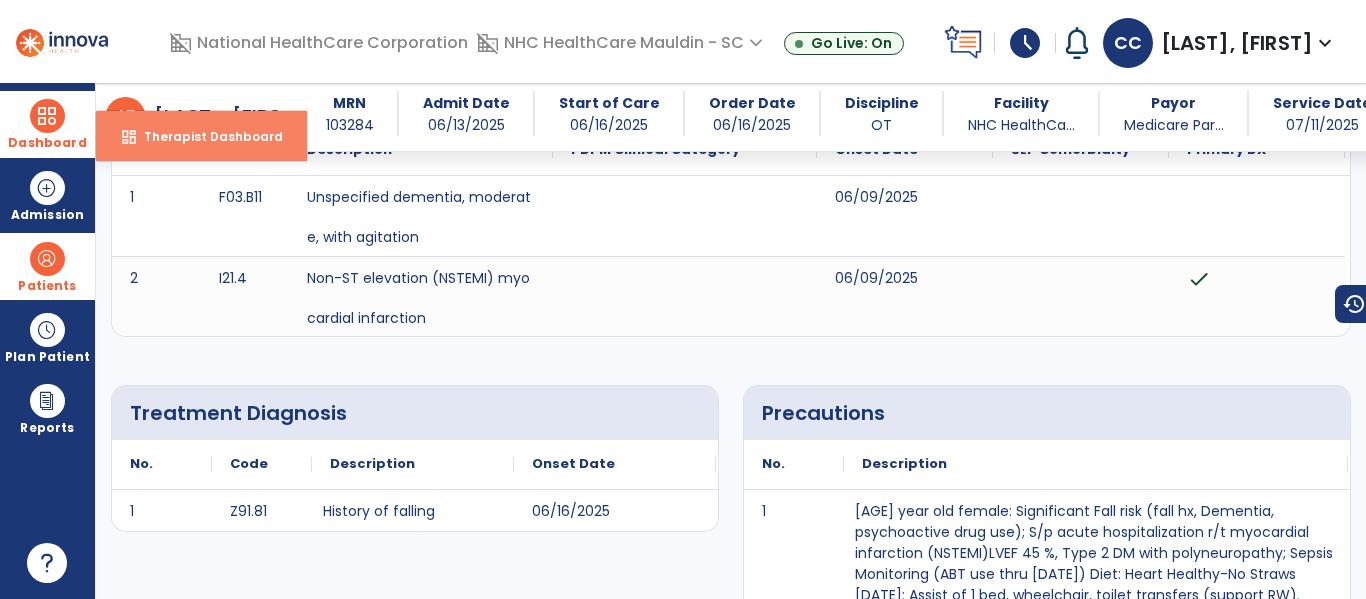 click on "Therapist Dashboard" at bounding box center (205, 136) 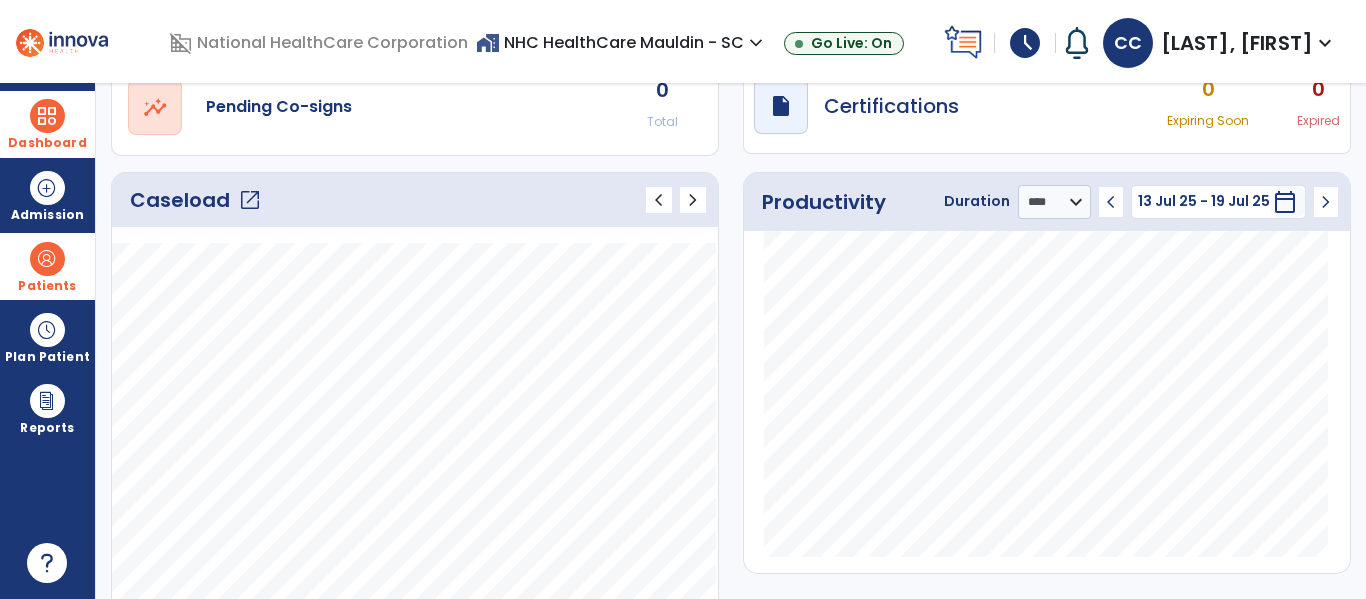 scroll, scrollTop: 0, scrollLeft: 0, axis: both 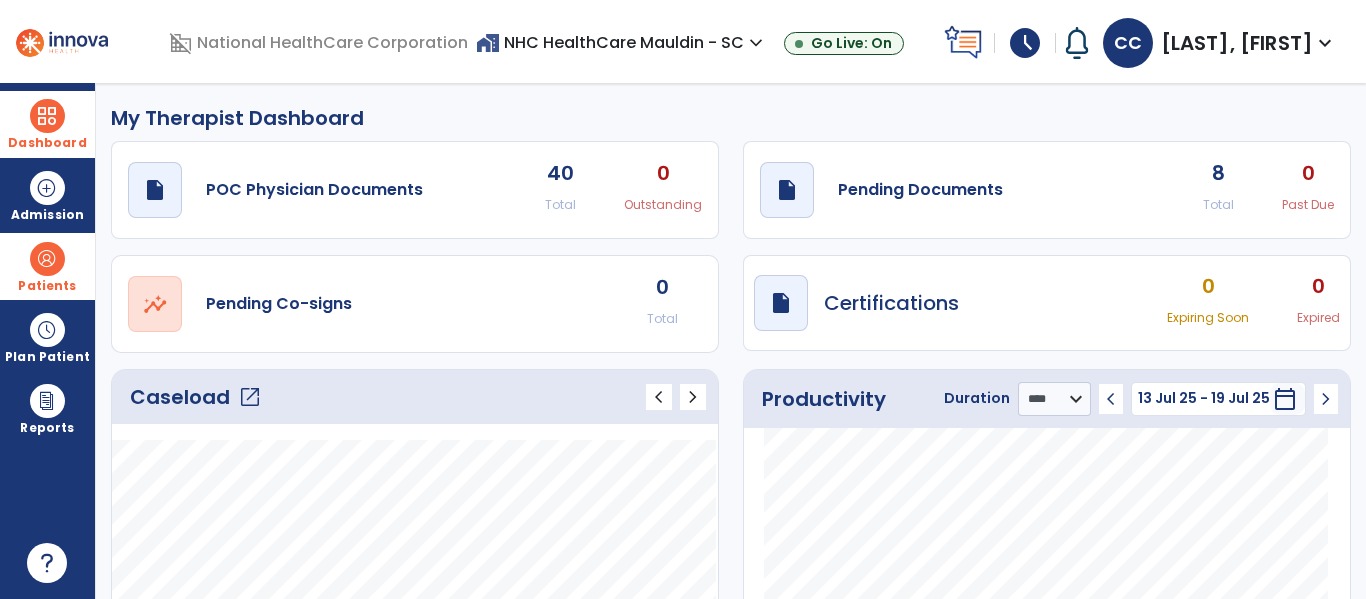 click on "Patients" at bounding box center (47, 286) 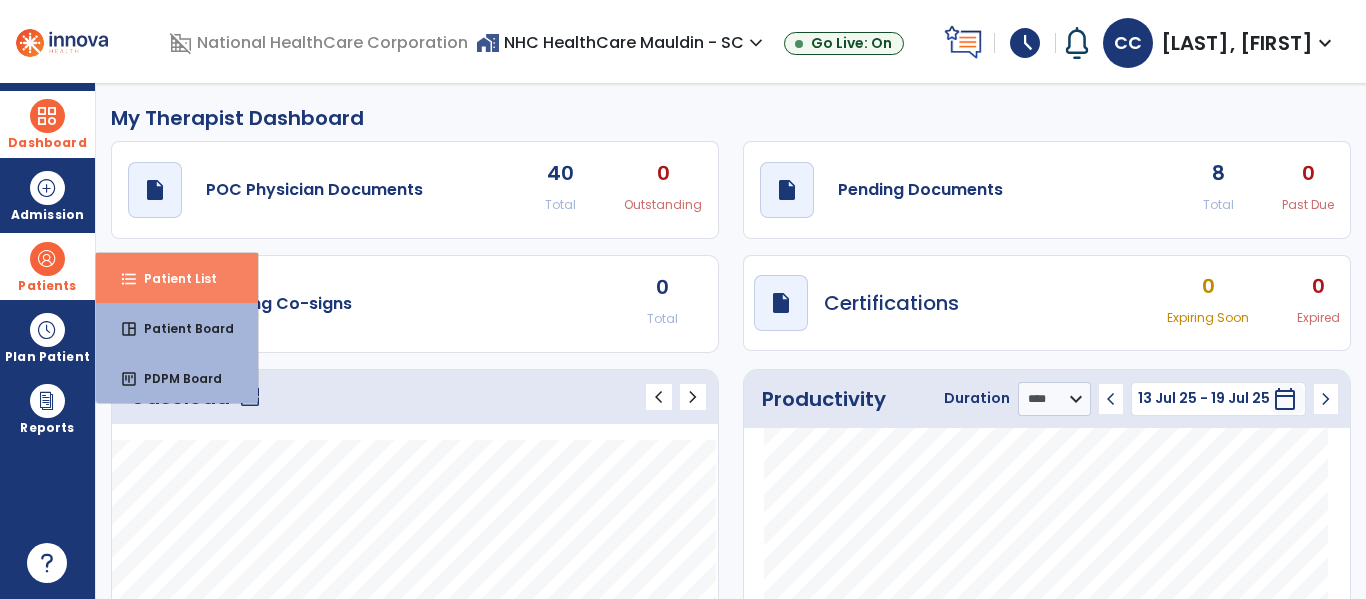 click on "Patient List" at bounding box center (172, 278) 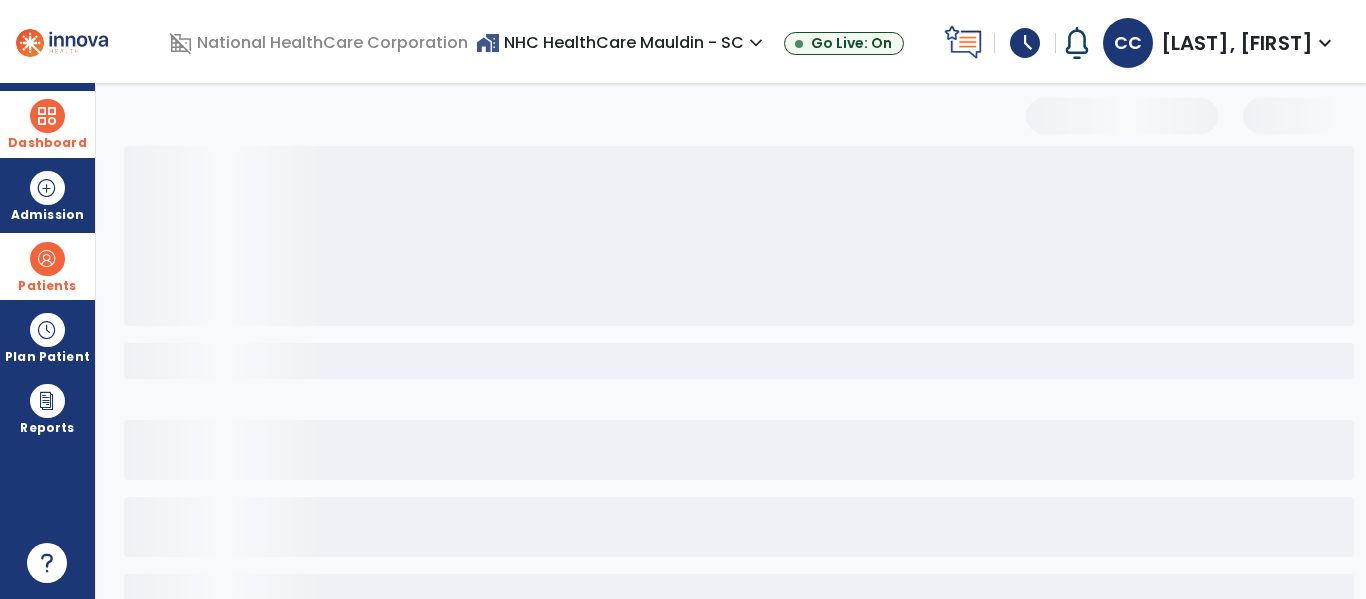 select on "***" 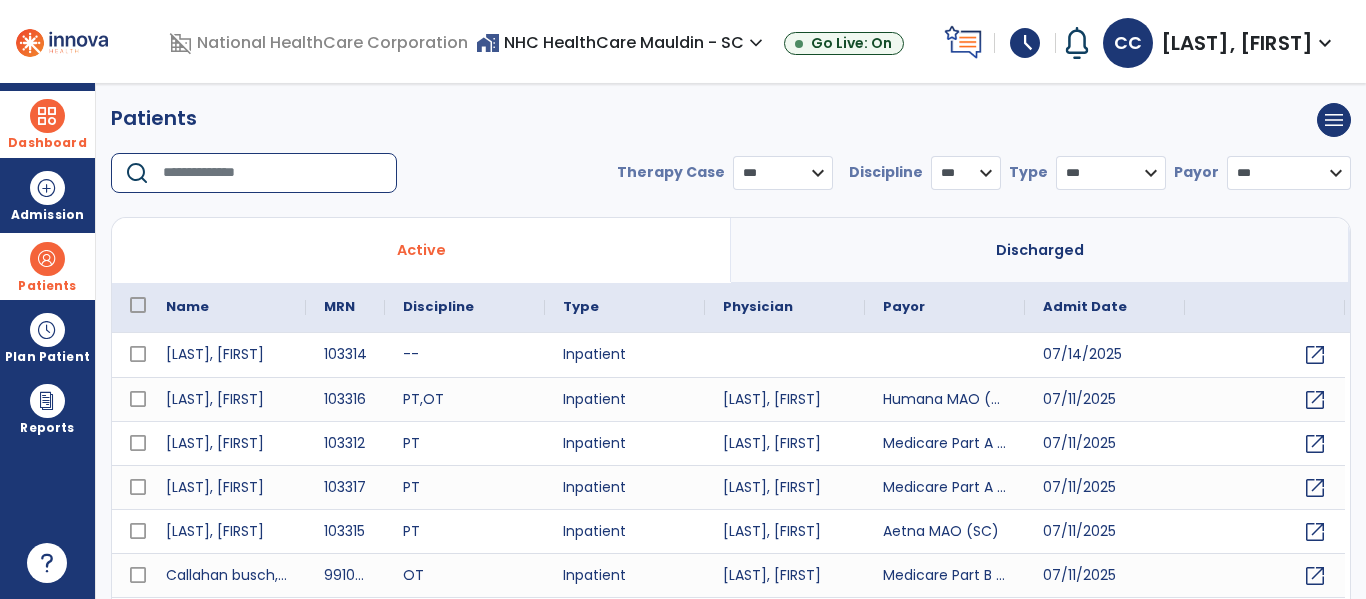click at bounding box center [273, 173] 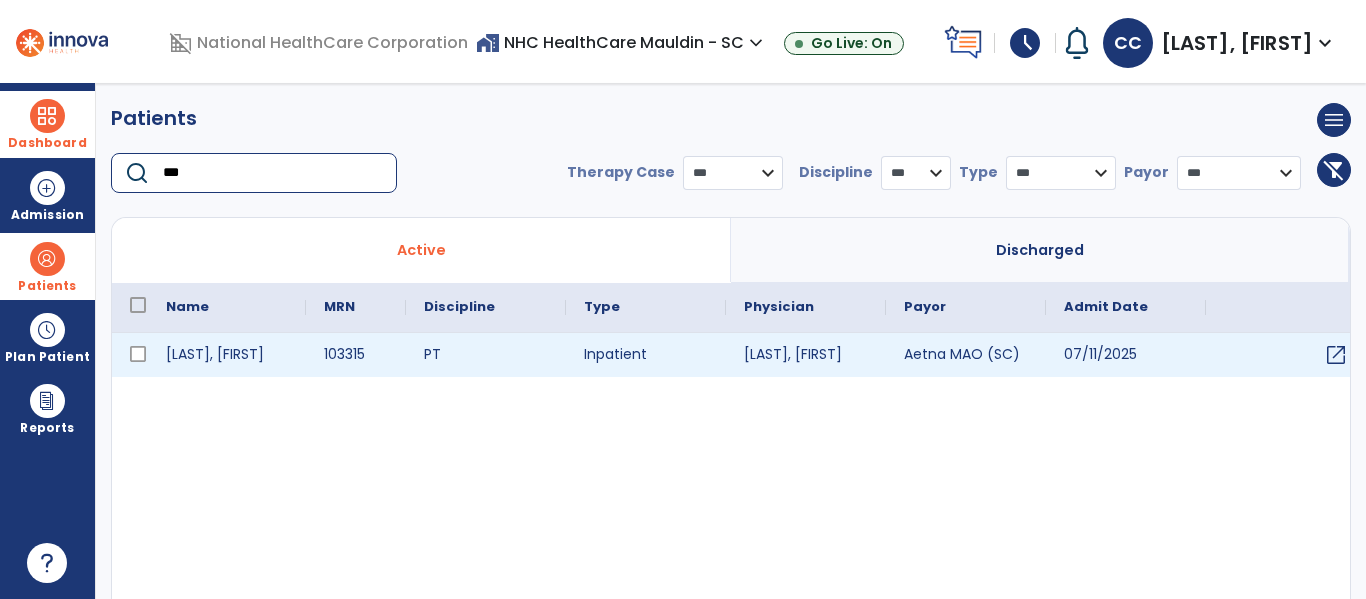 type on "***" 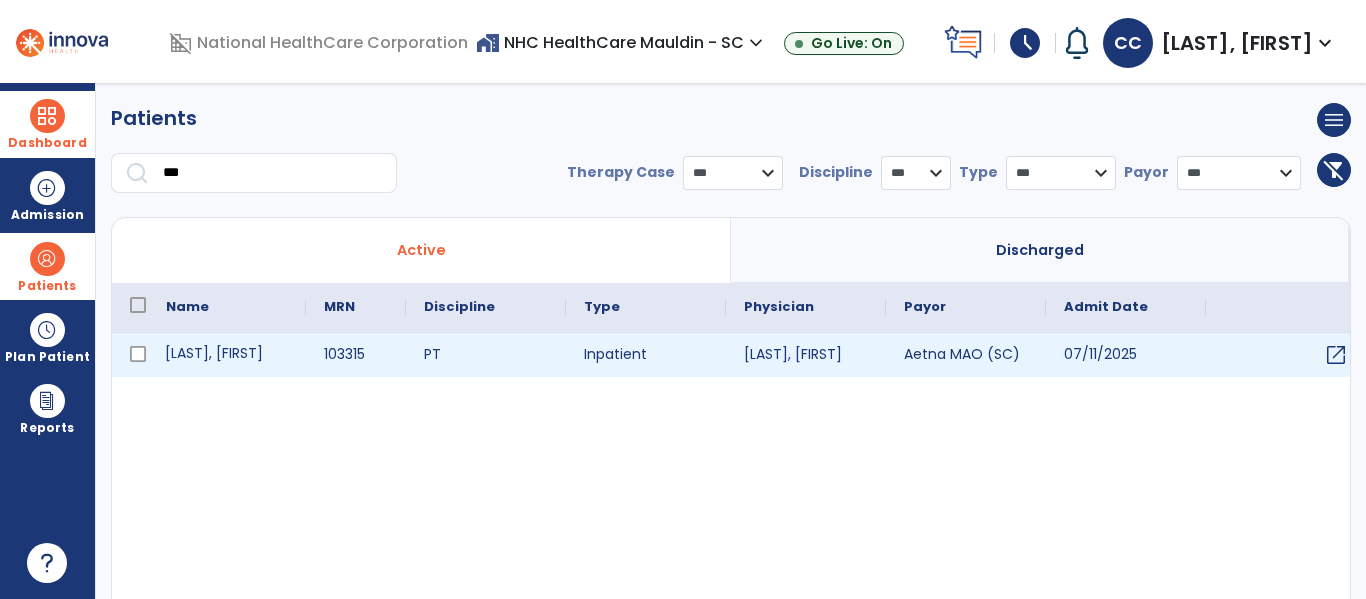 click on "[LAST], [FIRST]" at bounding box center (227, 355) 